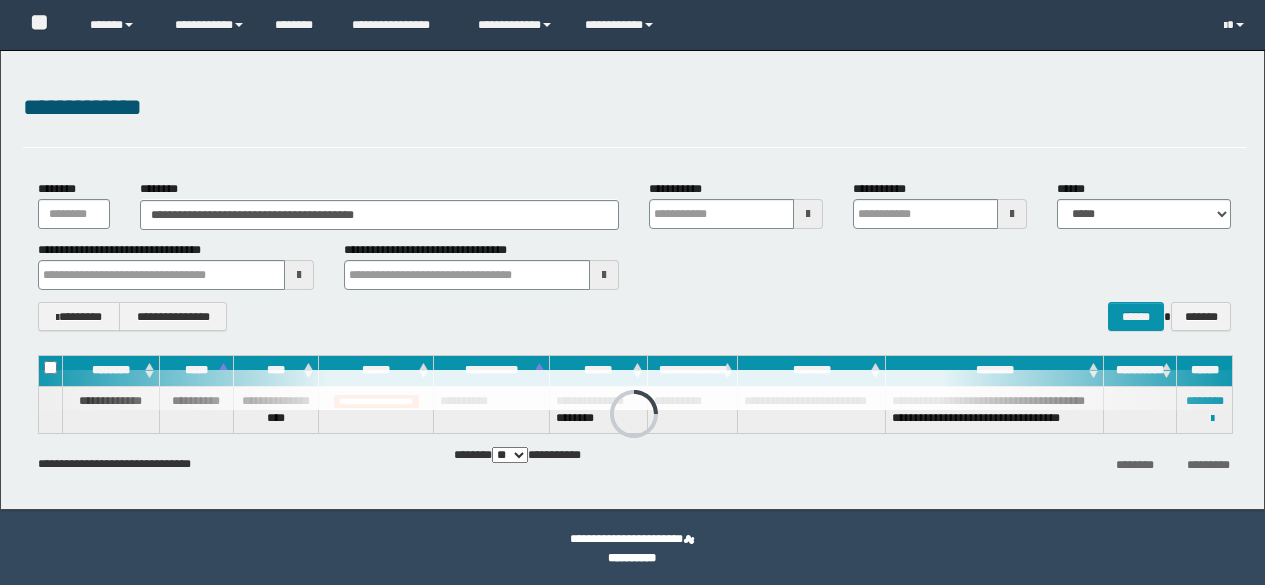 scroll, scrollTop: 0, scrollLeft: 0, axis: both 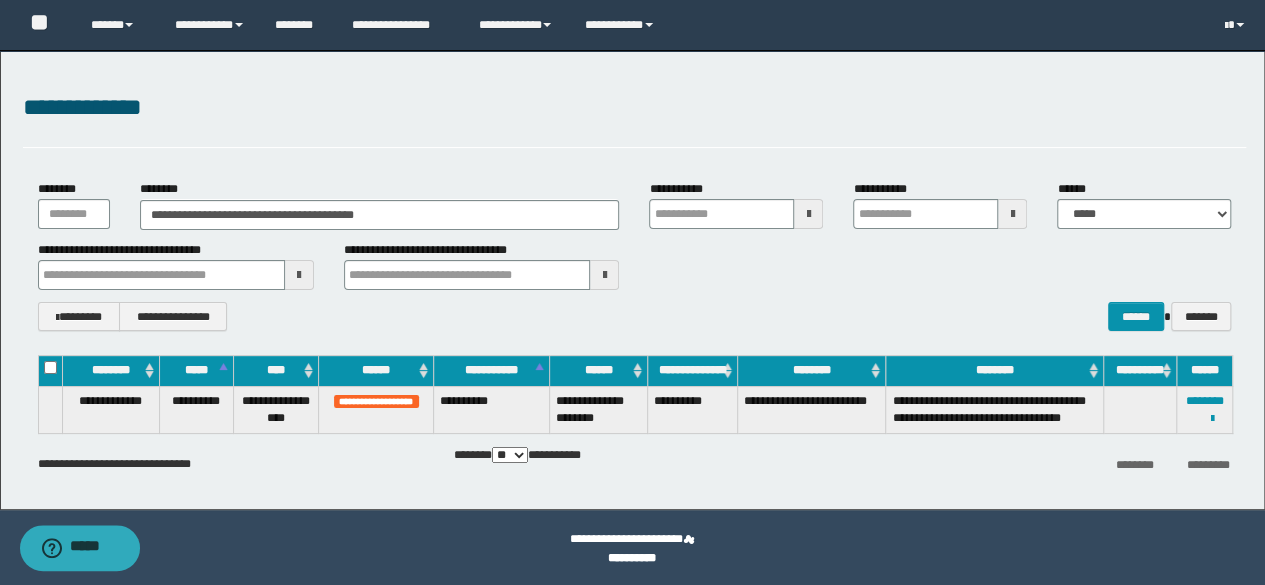 click on "**********" at bounding box center (632, 280) 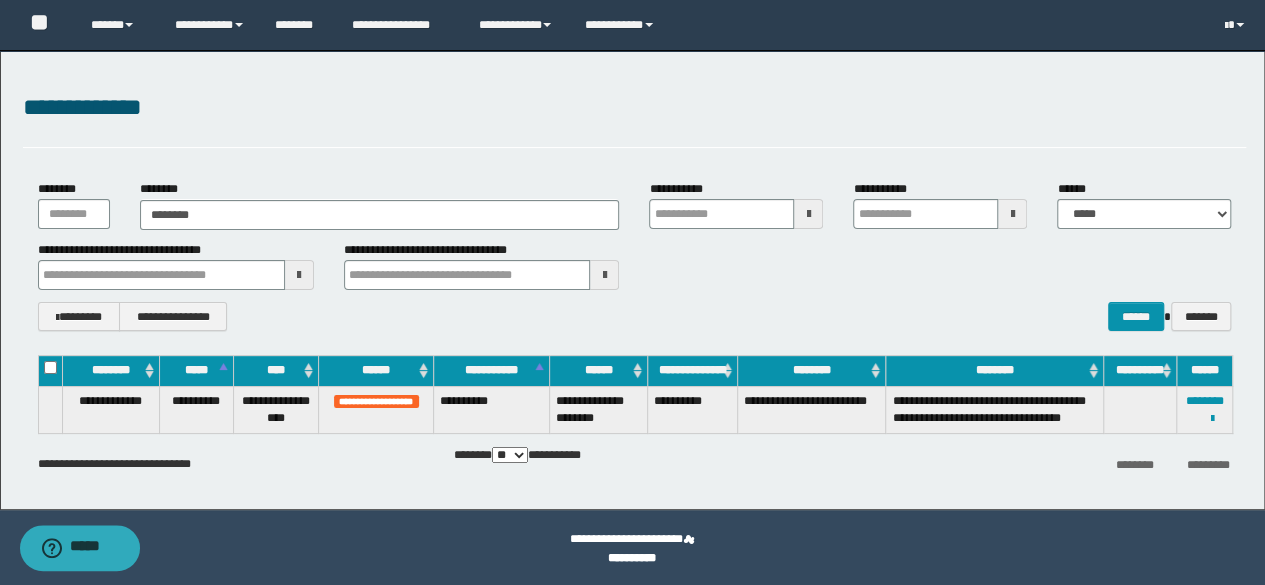 type on "********" 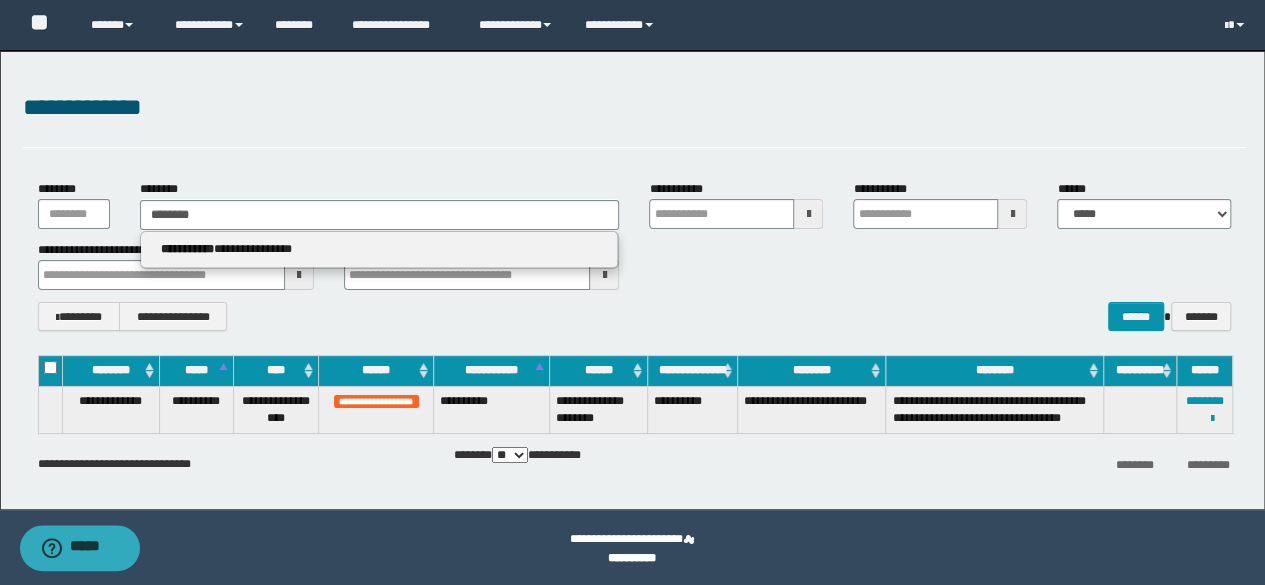 type on "********" 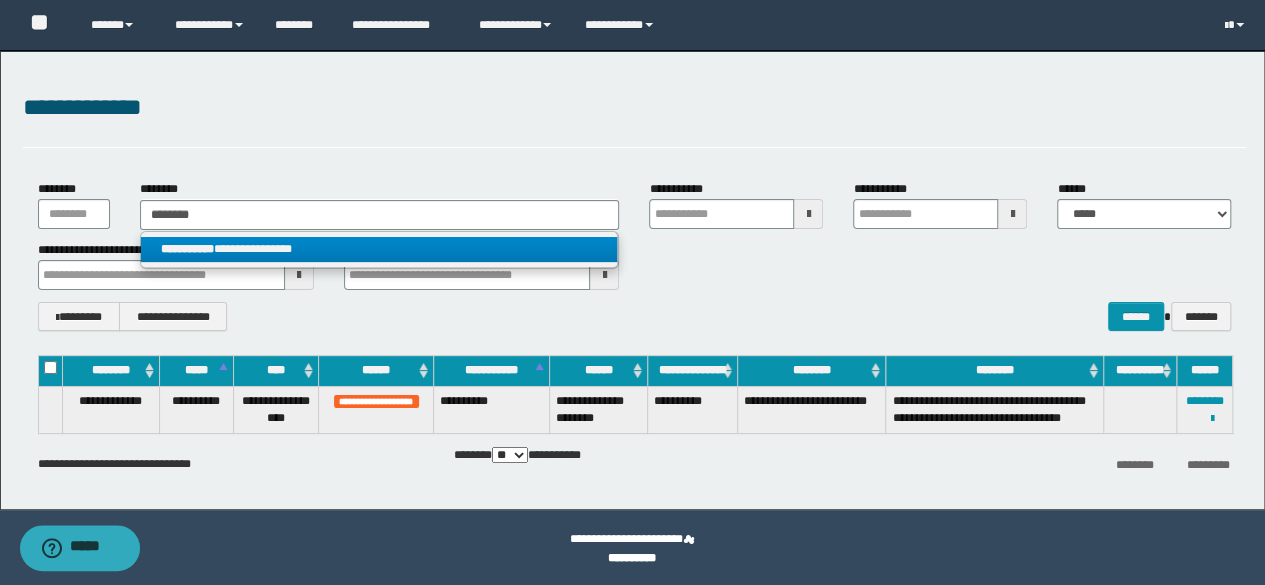 click on "**********" at bounding box center (379, 249) 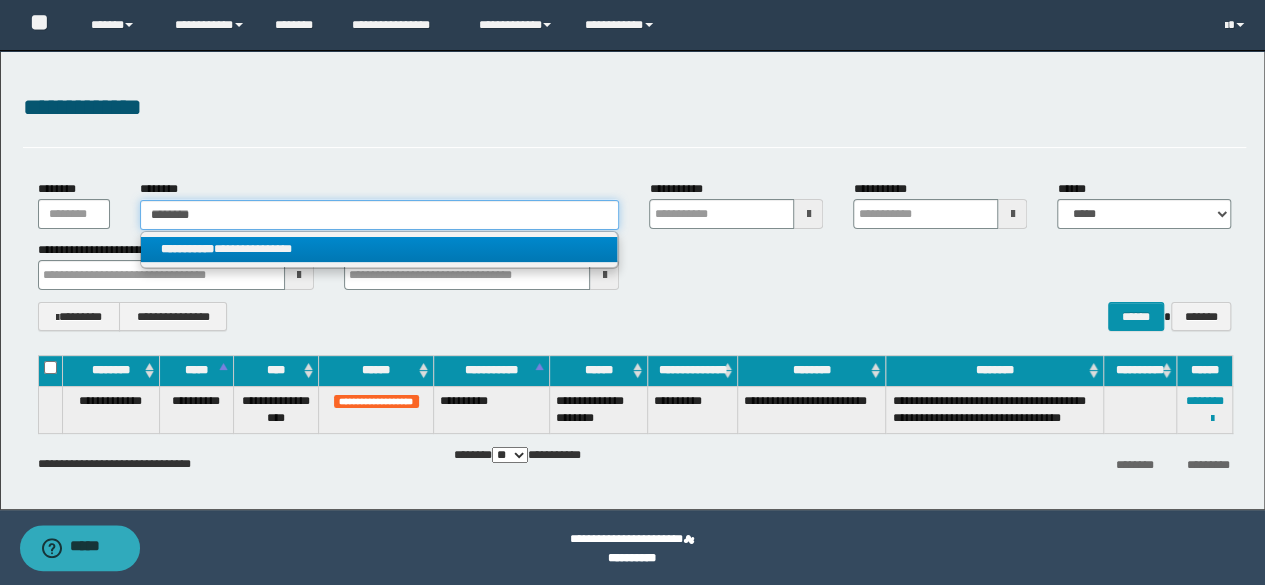 type 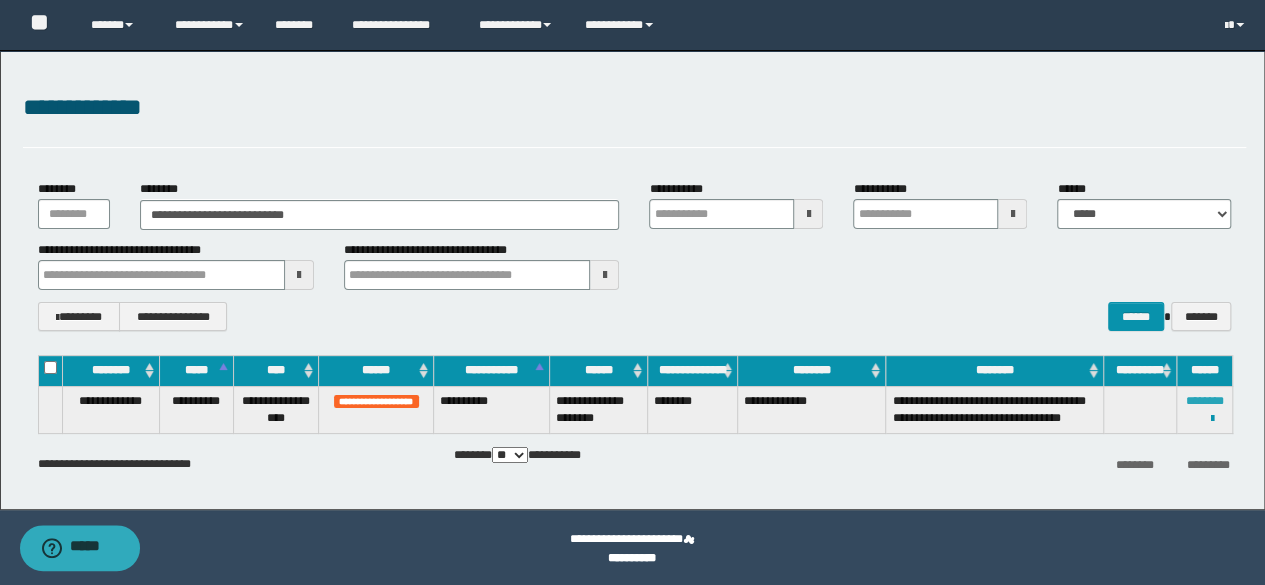 click on "********" at bounding box center (1205, 401) 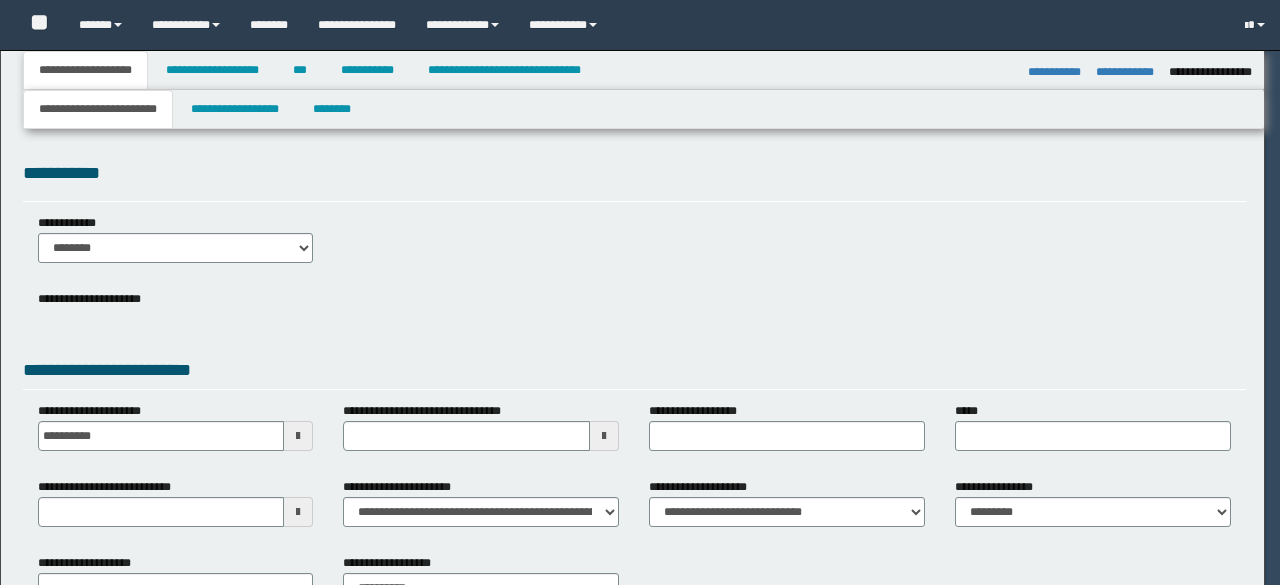 select on "**" 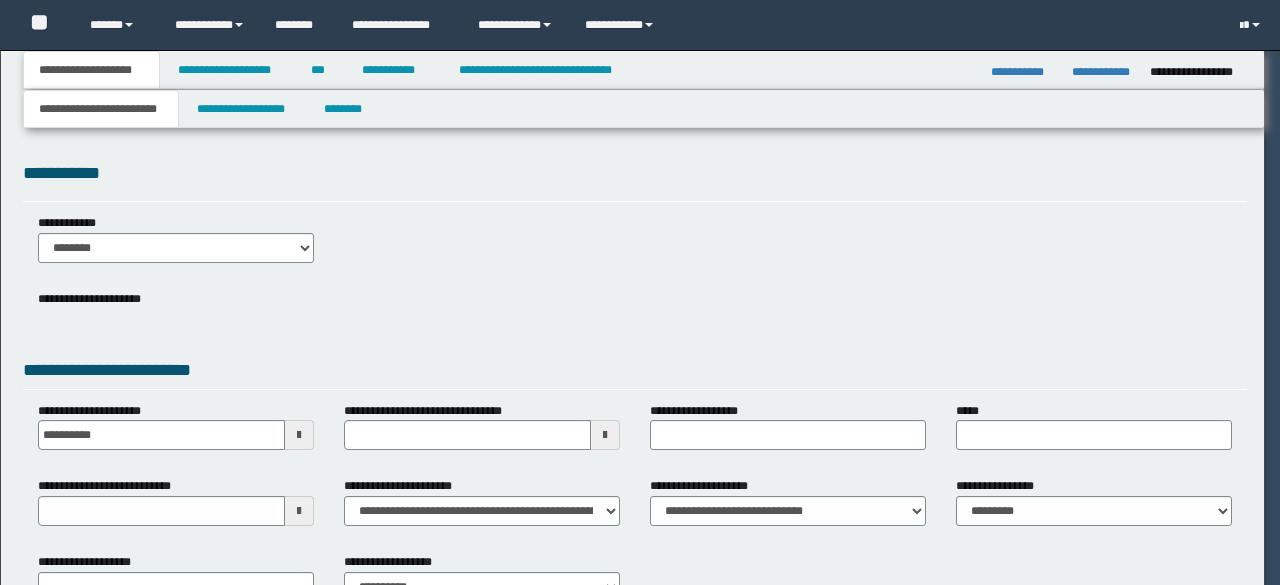 scroll, scrollTop: 0, scrollLeft: 0, axis: both 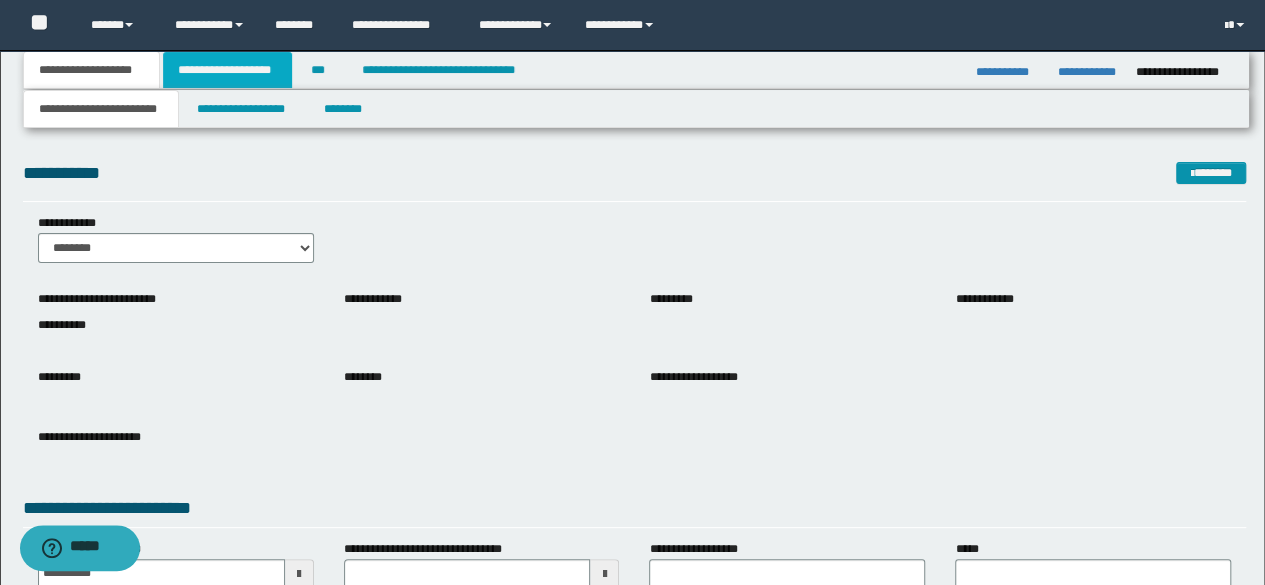 click on "**********" at bounding box center [227, 70] 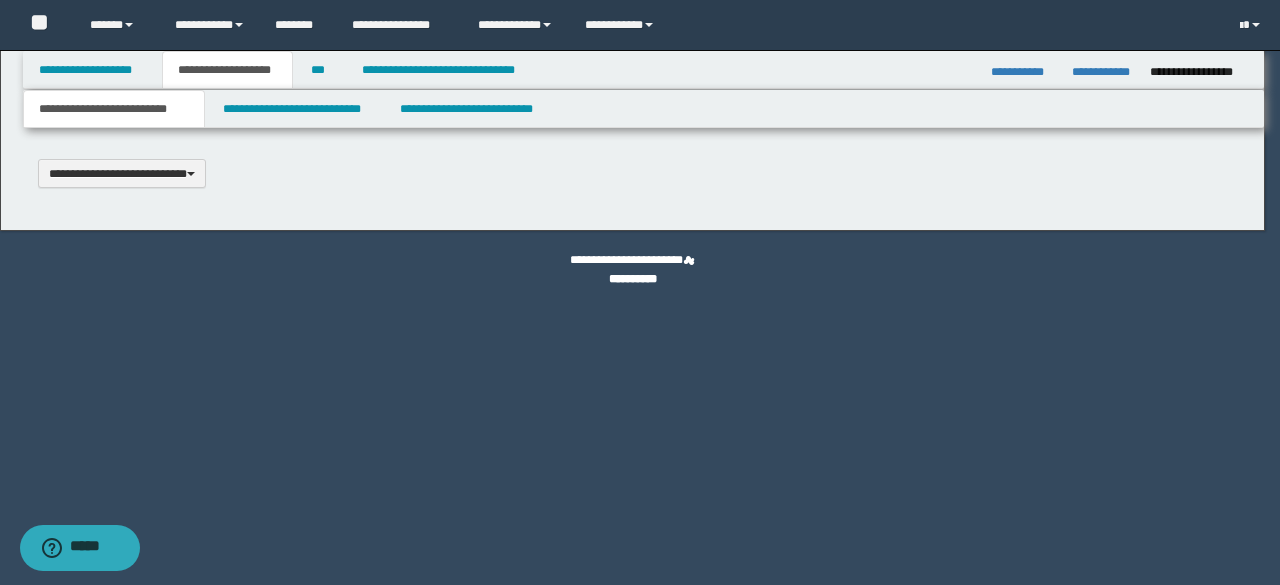 scroll, scrollTop: 0, scrollLeft: 0, axis: both 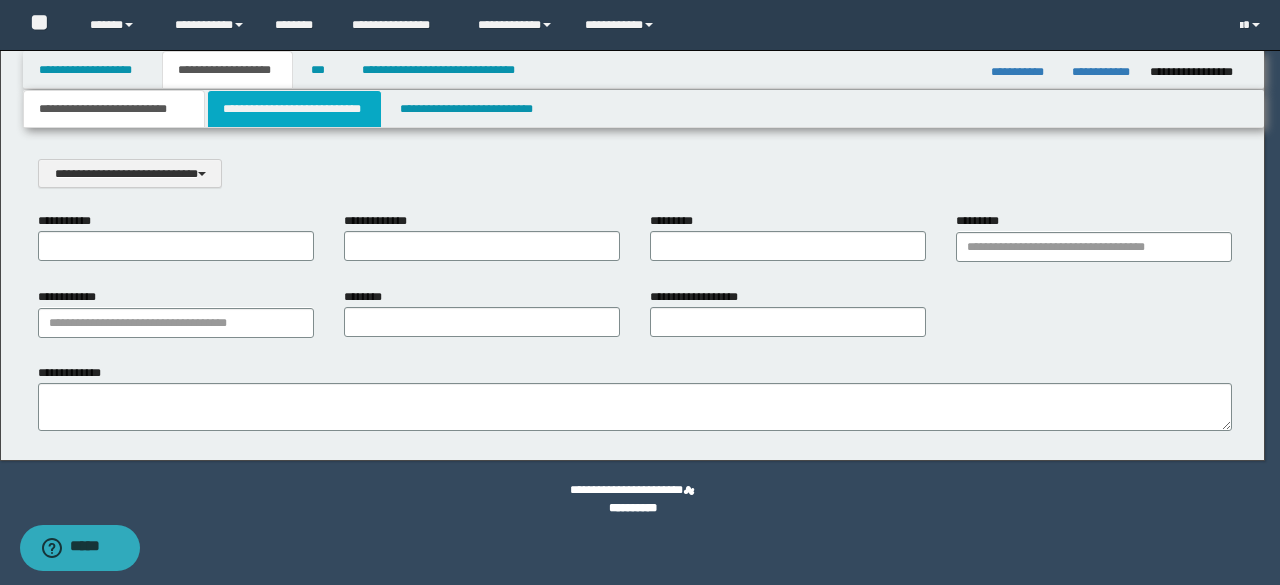 click on "**********" at bounding box center [294, 109] 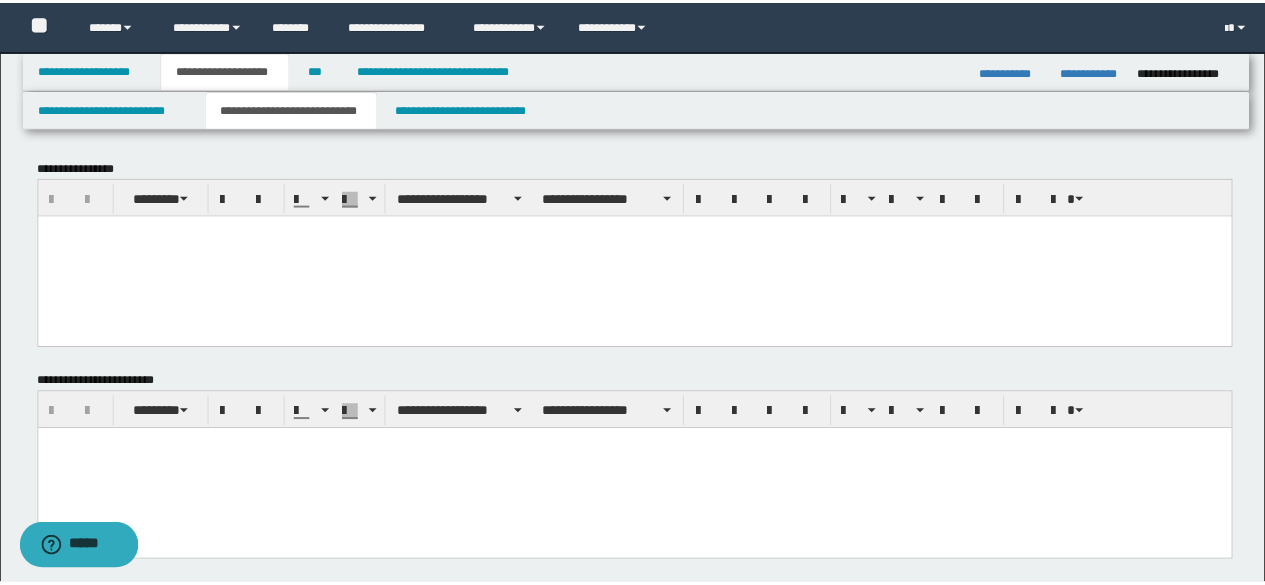 scroll, scrollTop: 0, scrollLeft: 0, axis: both 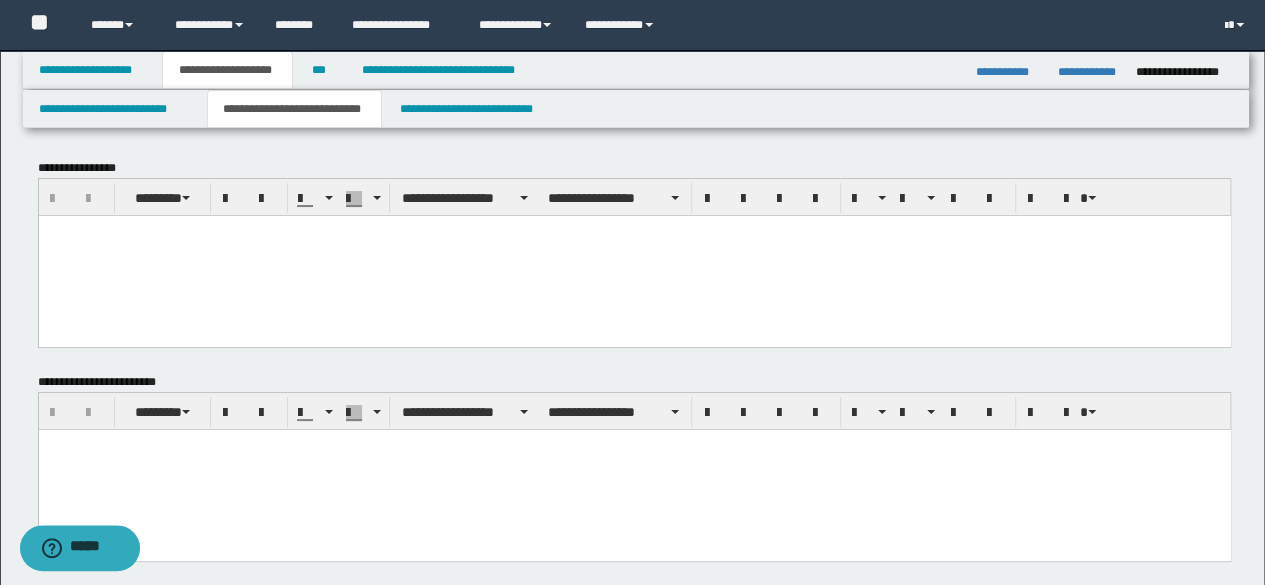 click at bounding box center [634, 470] 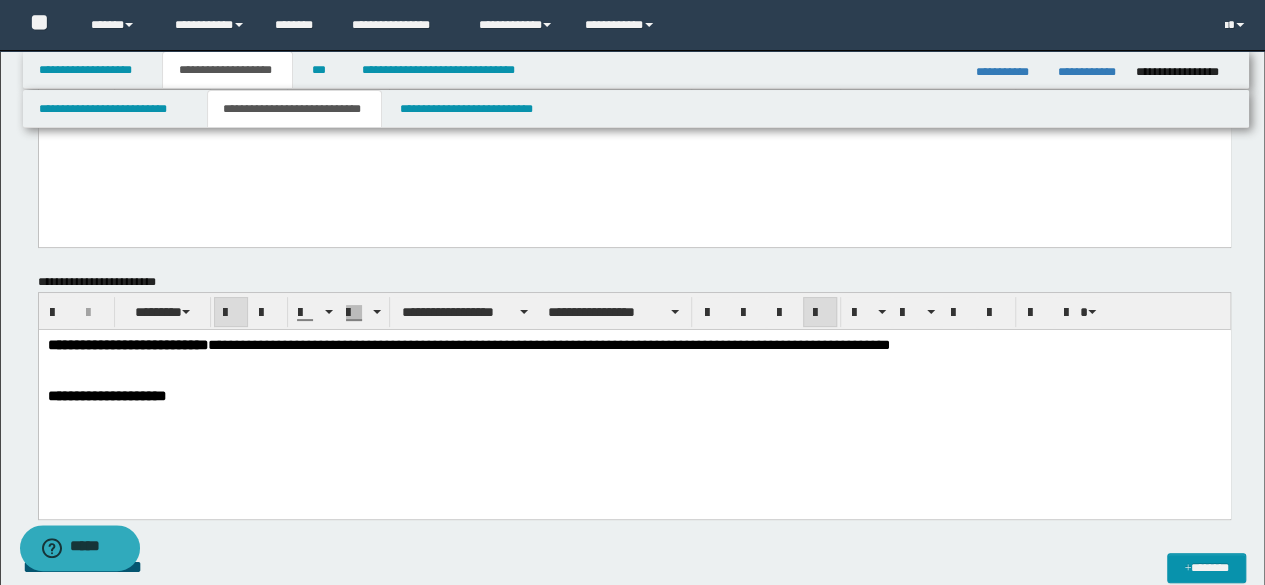 scroll, scrollTop: 200, scrollLeft: 0, axis: vertical 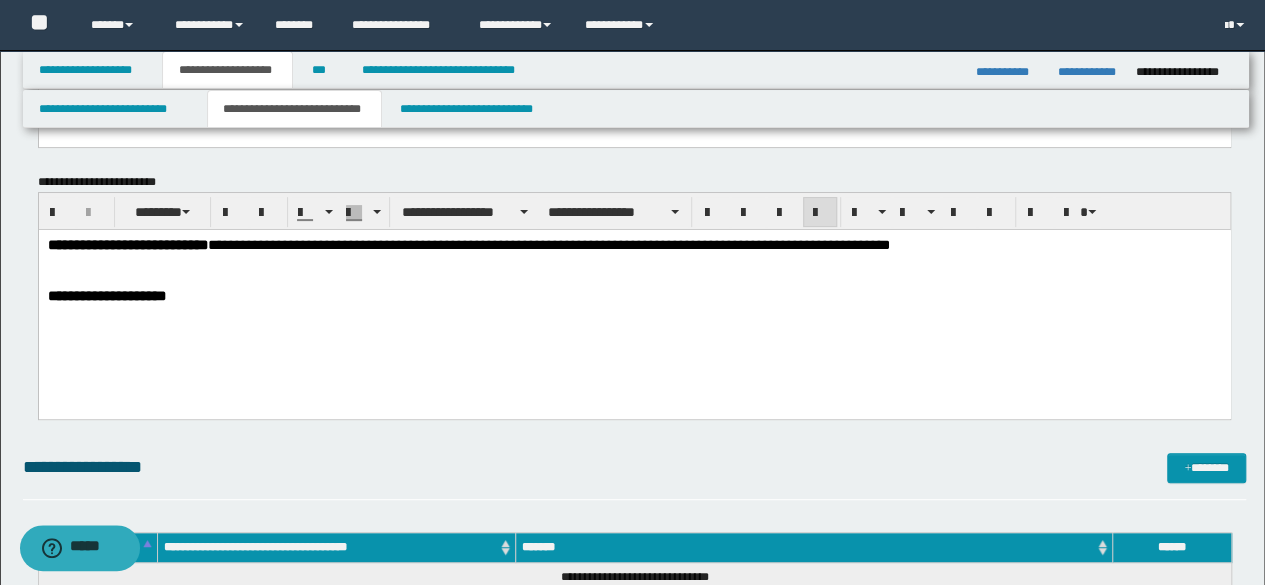 click at bounding box center [634, 271] 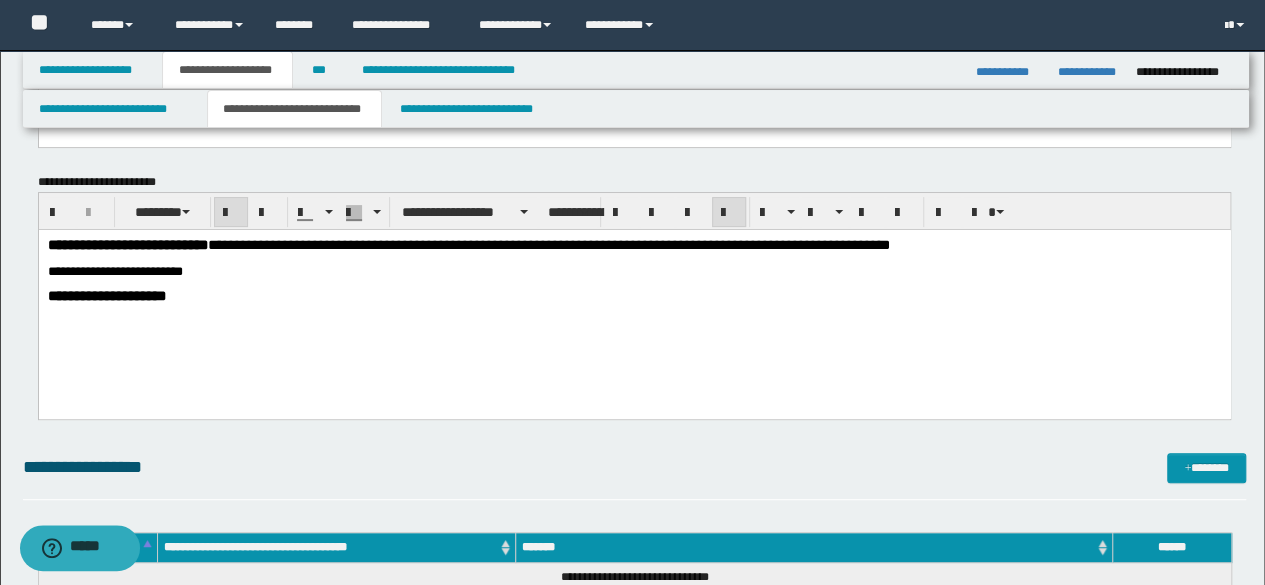 click on "**********" at bounding box center (106, 296) 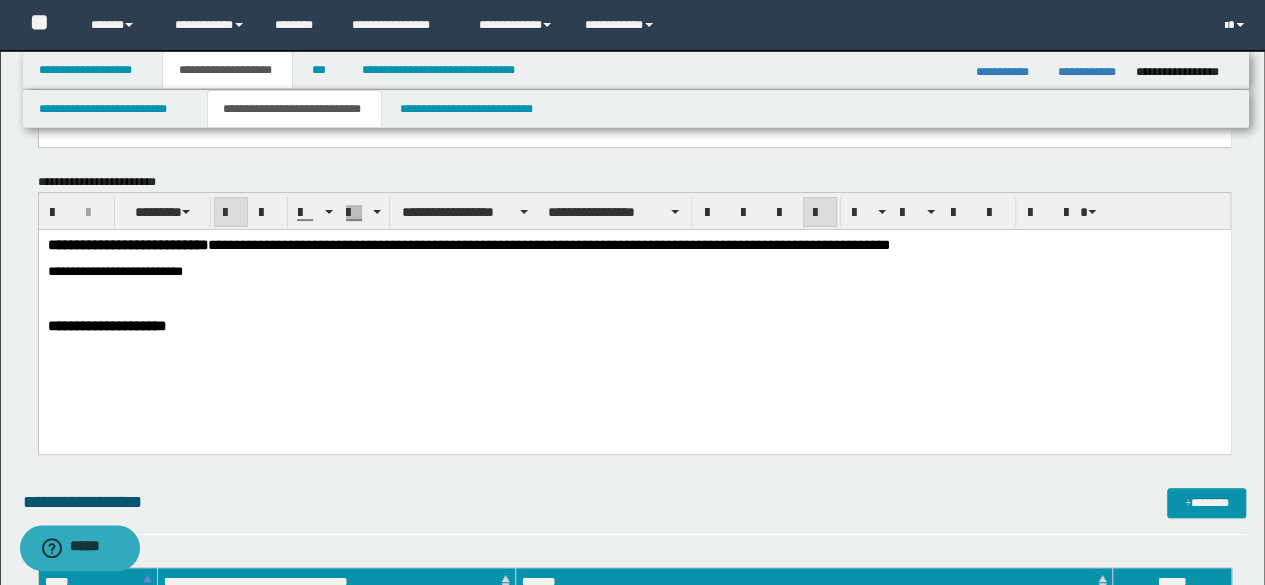 click on "**********" at bounding box center (634, 311) 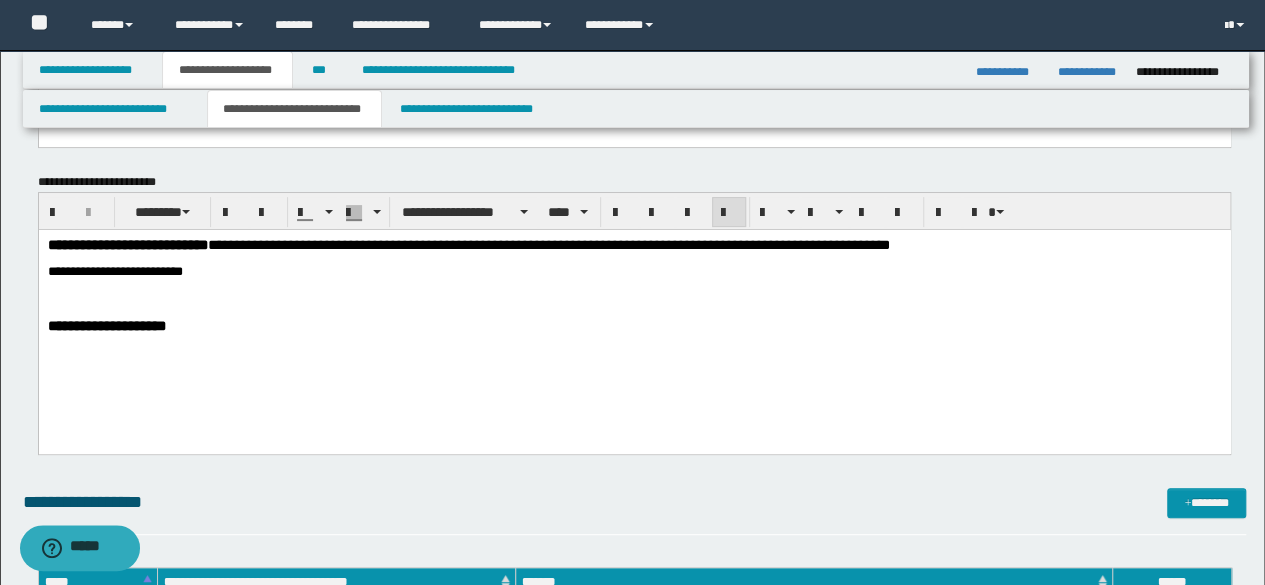 click on "**********" at bounding box center [114, 271] 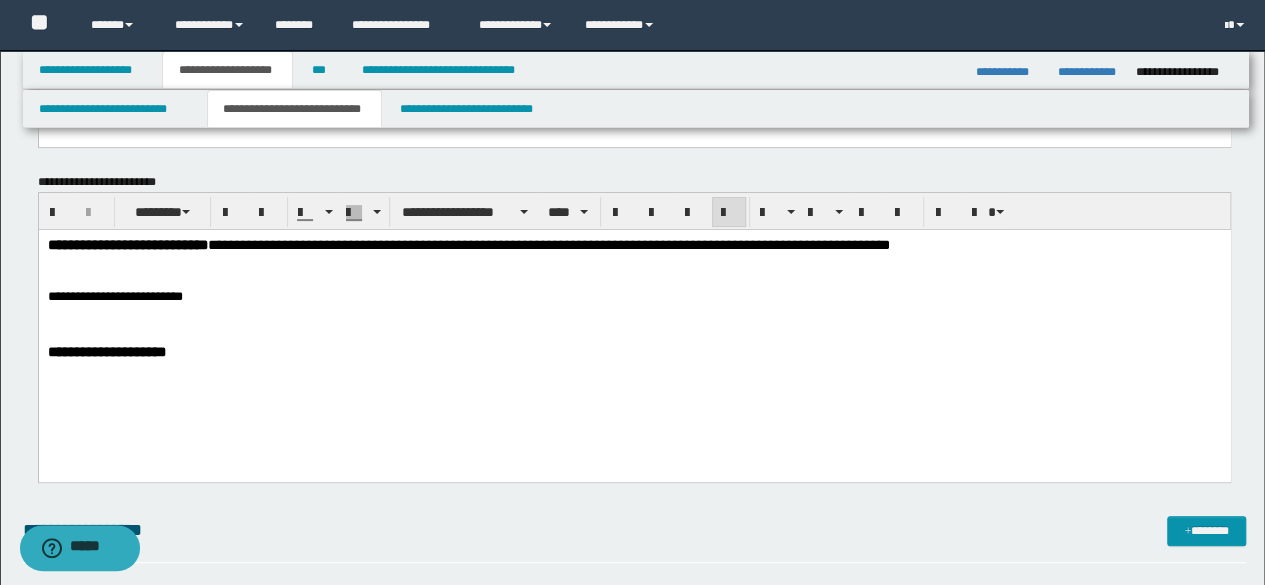 click on "**********" at bounding box center (634, 296) 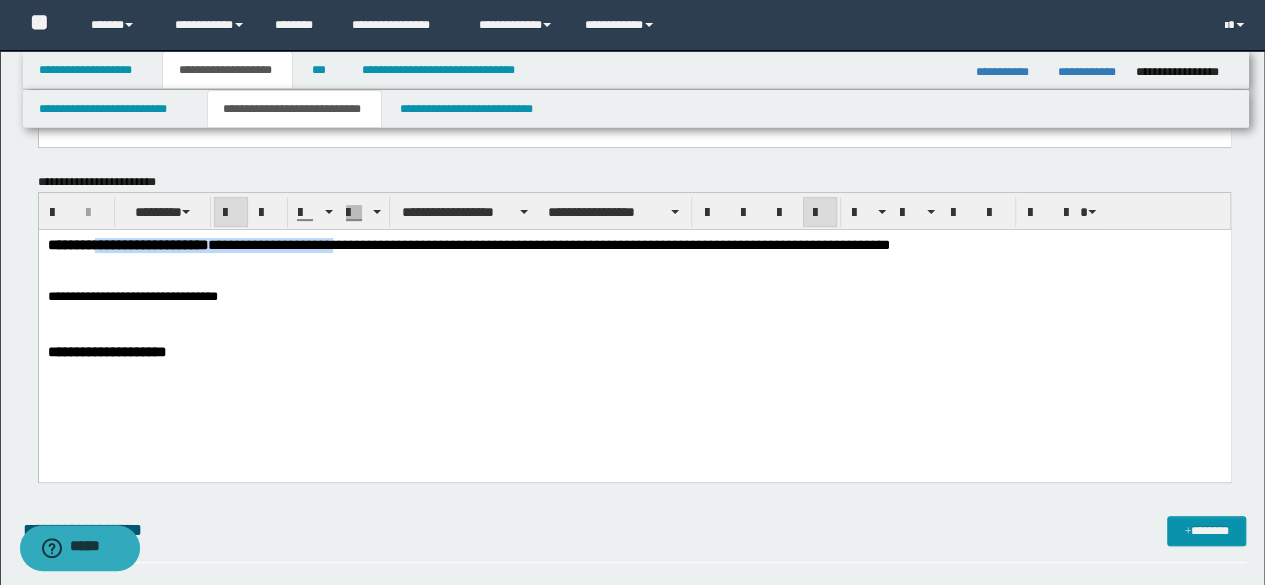 drag, startPoint x: 398, startPoint y: 251, endPoint x: 123, endPoint y: 253, distance: 275.00726 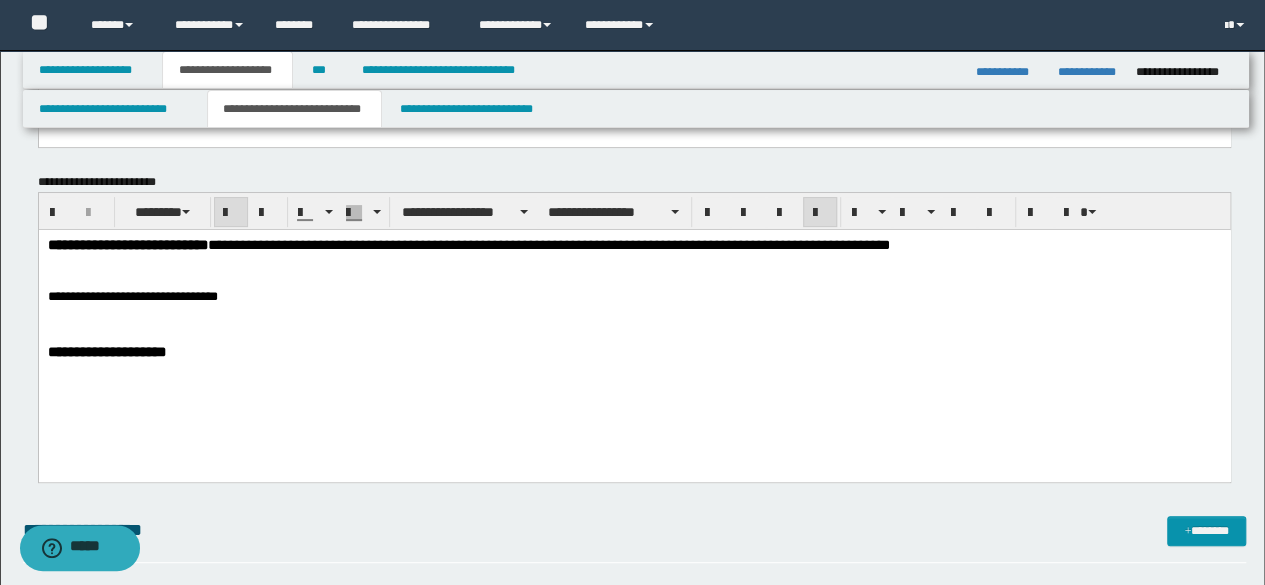 click at bounding box center (634, 337) 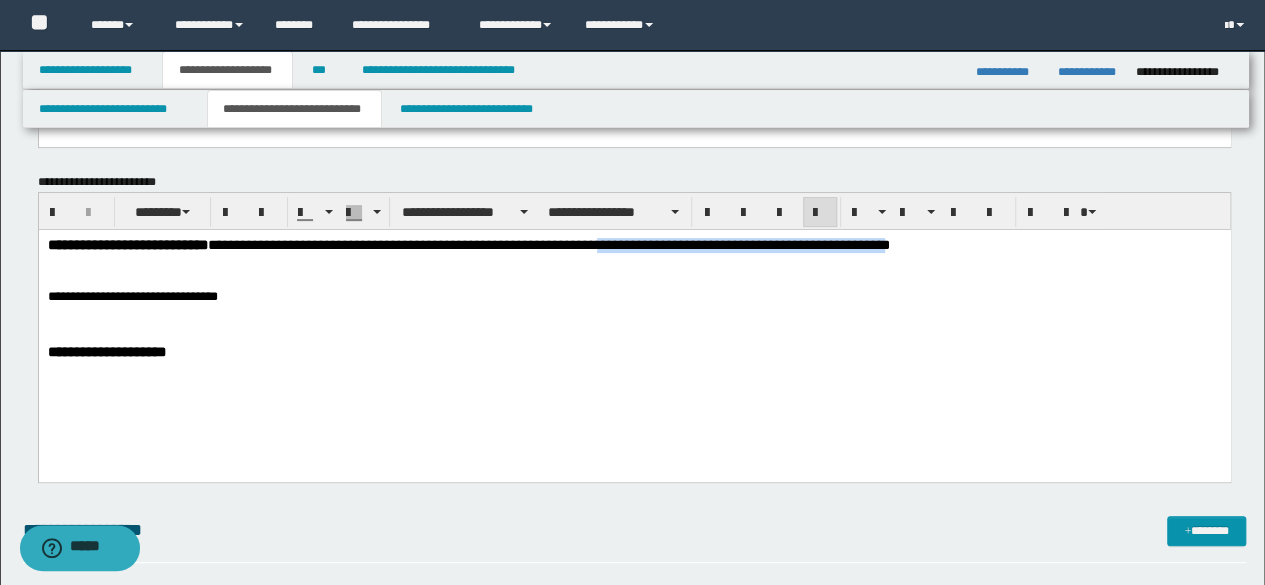 drag, startPoint x: 1010, startPoint y: 249, endPoint x: 694, endPoint y: 241, distance: 316.10126 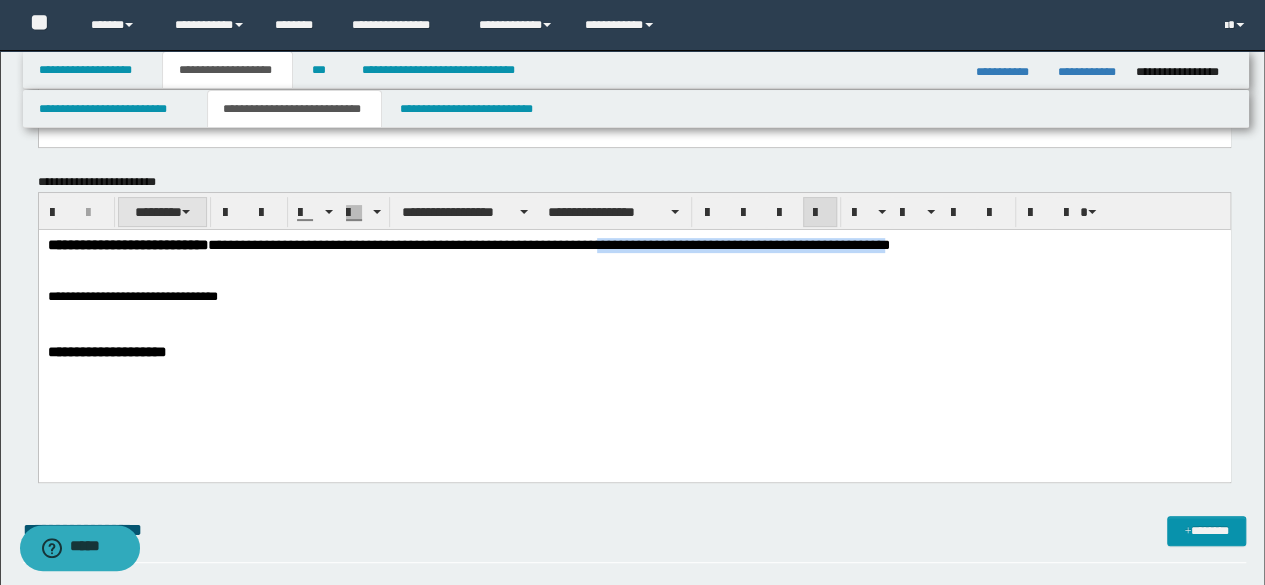 click on "********" at bounding box center [162, 212] 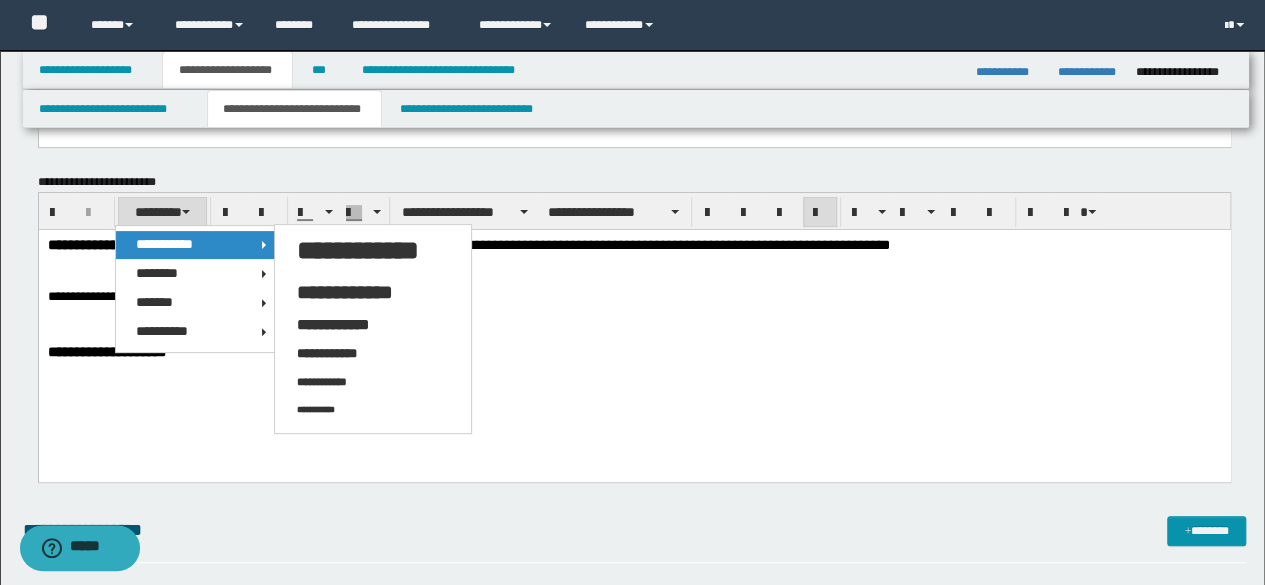 click at bounding box center [634, 322] 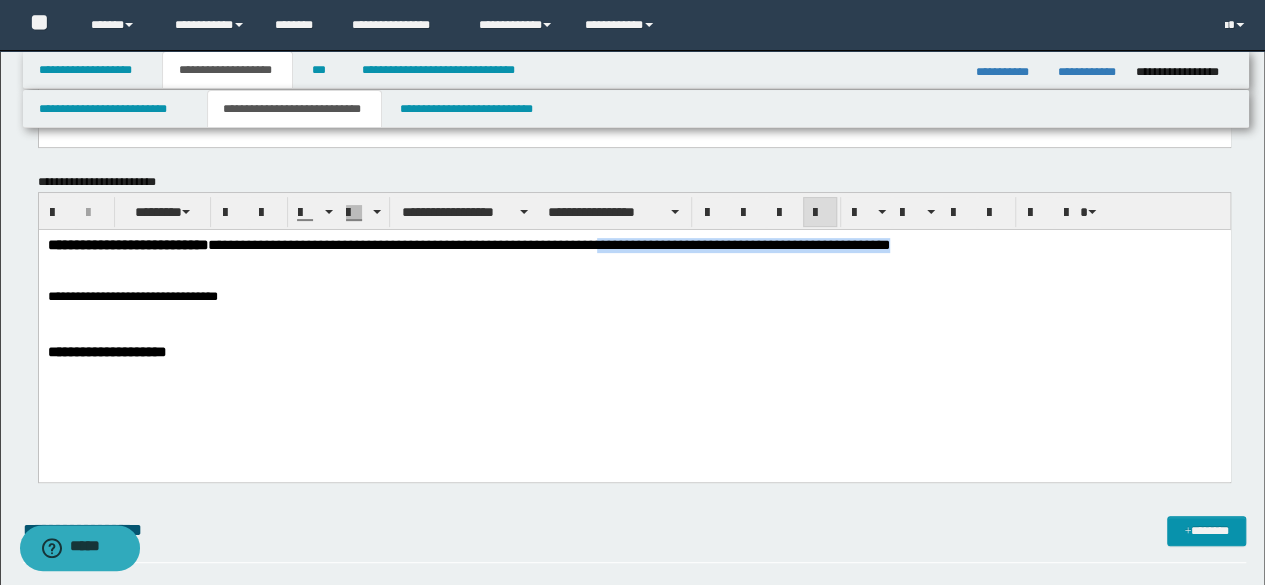 drag, startPoint x: 1122, startPoint y: 248, endPoint x: 692, endPoint y: 250, distance: 430.00464 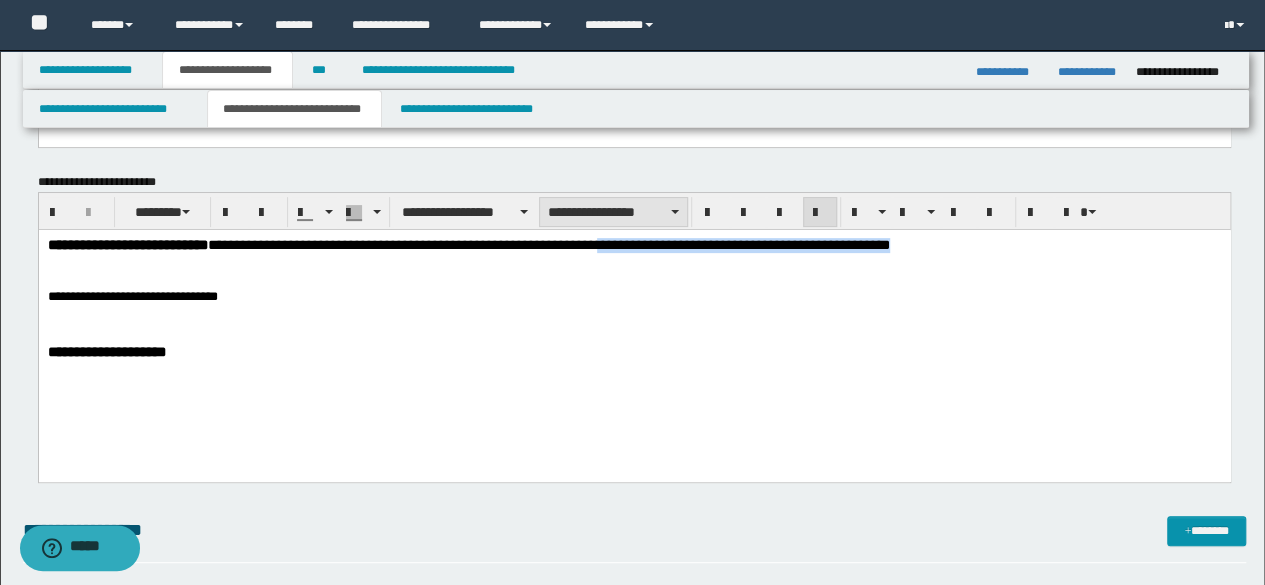 click on "**********" at bounding box center (613, 212) 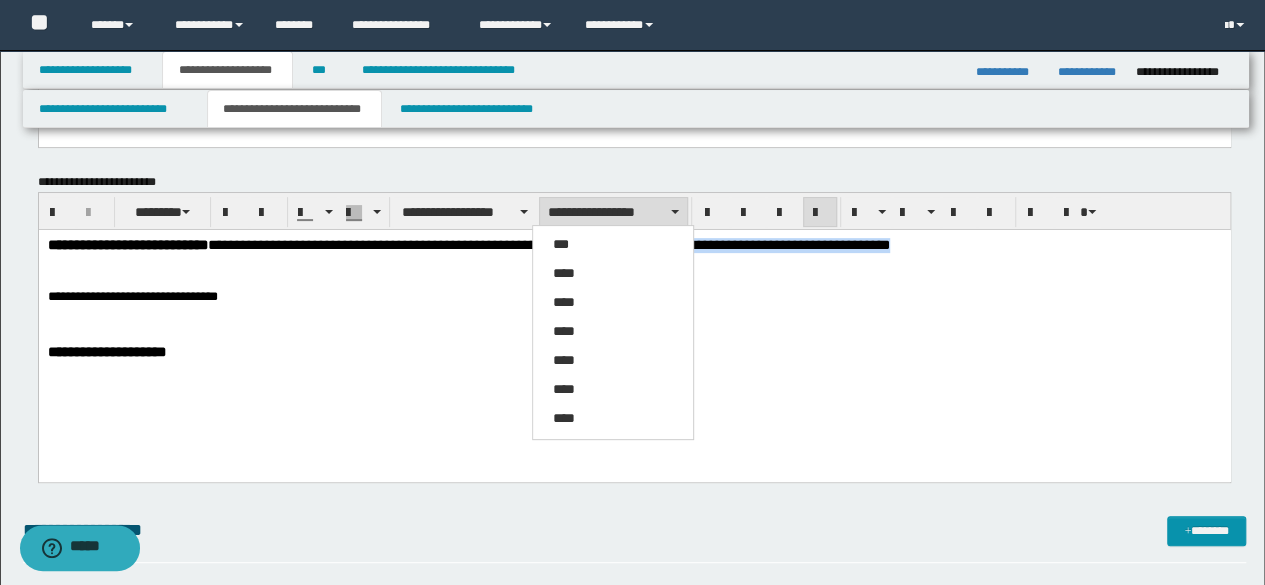 click on "**********" at bounding box center [548, 245] 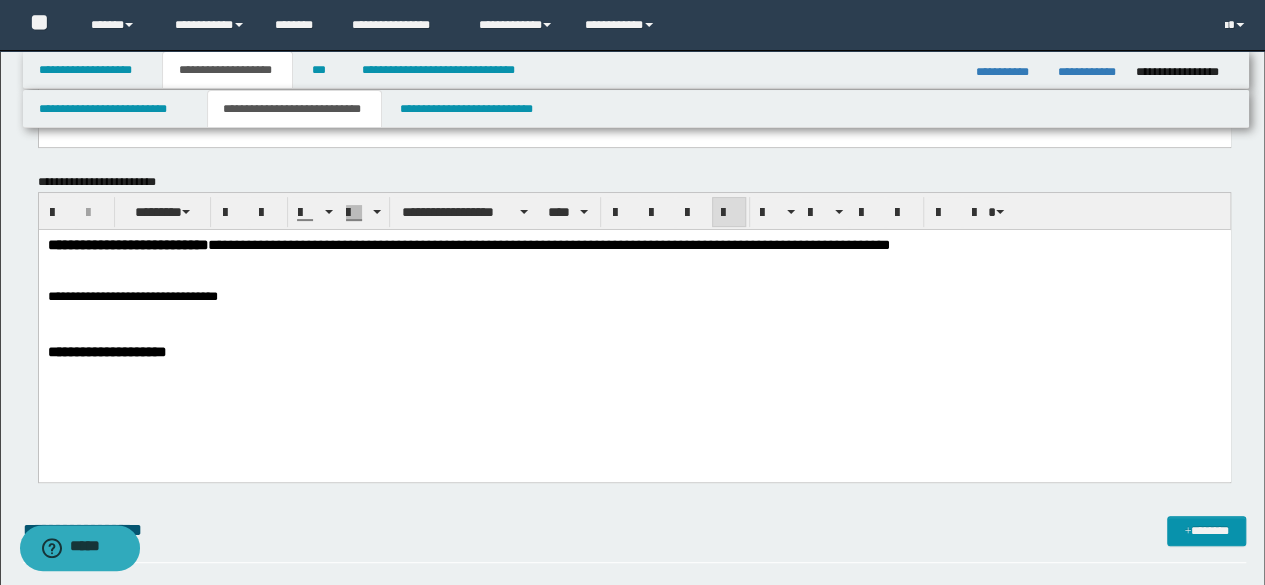 click on "**********" at bounding box center (634, 296) 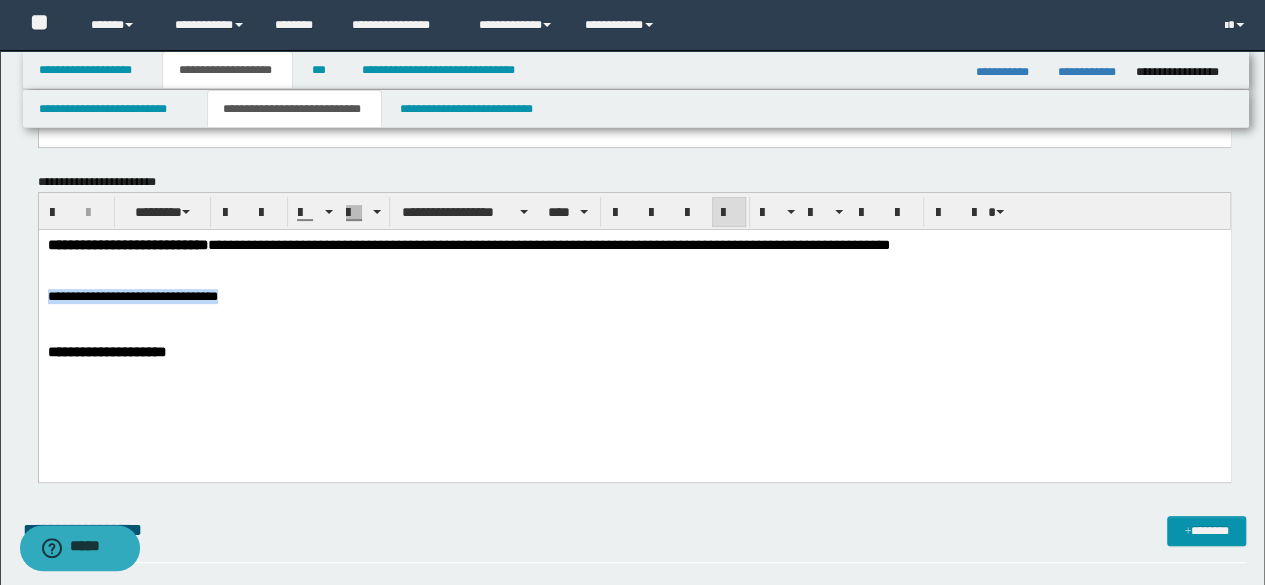 drag, startPoint x: 311, startPoint y: 297, endPoint x: 698, endPoint y: 297, distance: 387 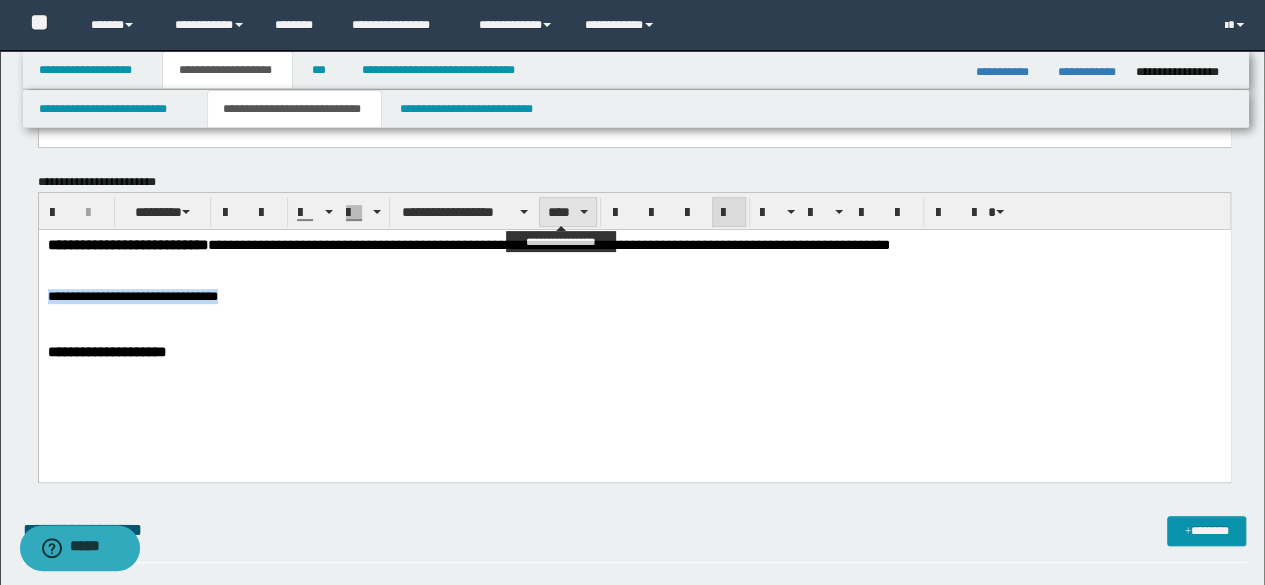 click on "****" at bounding box center [567, 212] 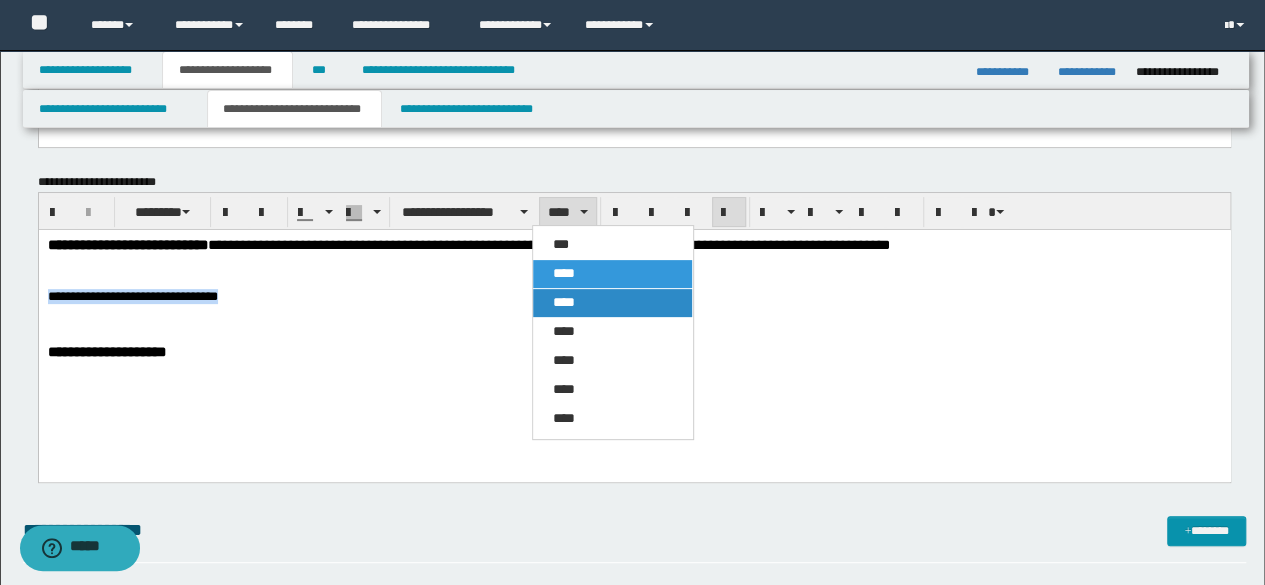 drag, startPoint x: 578, startPoint y: 302, endPoint x: 539, endPoint y: 75, distance: 230.32585 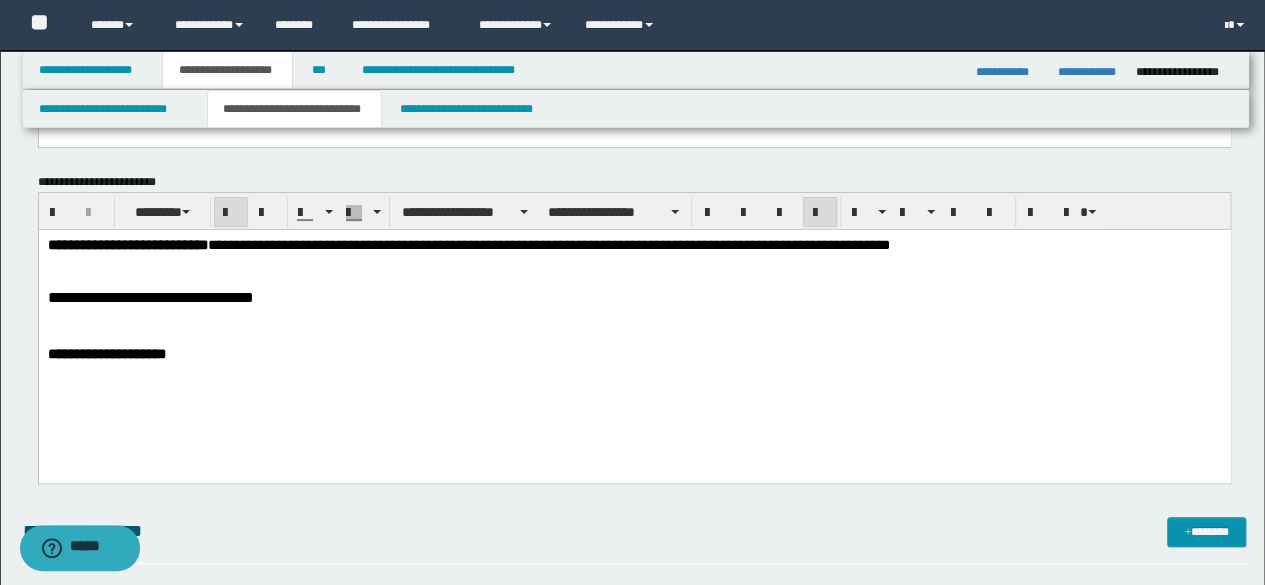 click at bounding box center [634, 324] 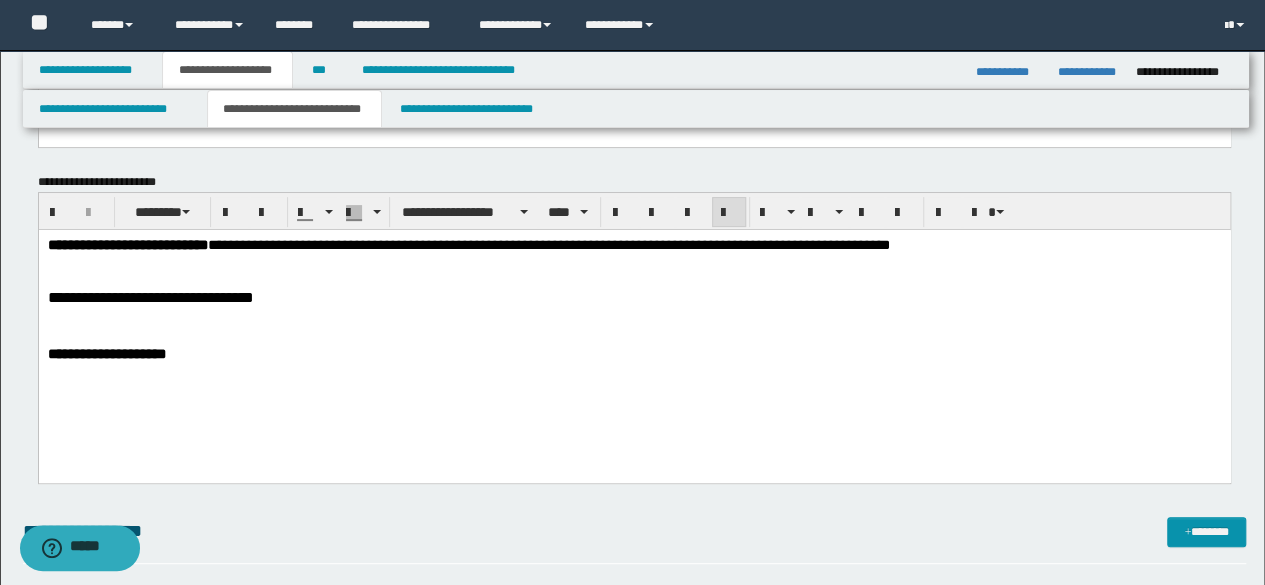 click on "**********" at bounding box center (634, 297) 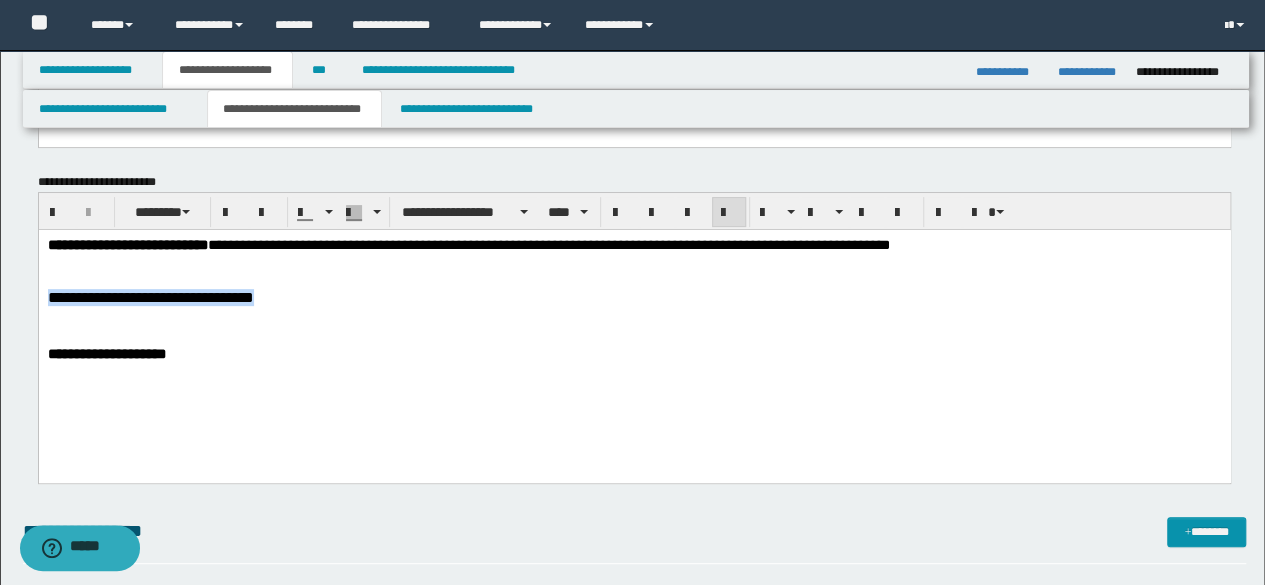 drag, startPoint x: 347, startPoint y: 309, endPoint x: 0, endPoint y: 292, distance: 347.41617 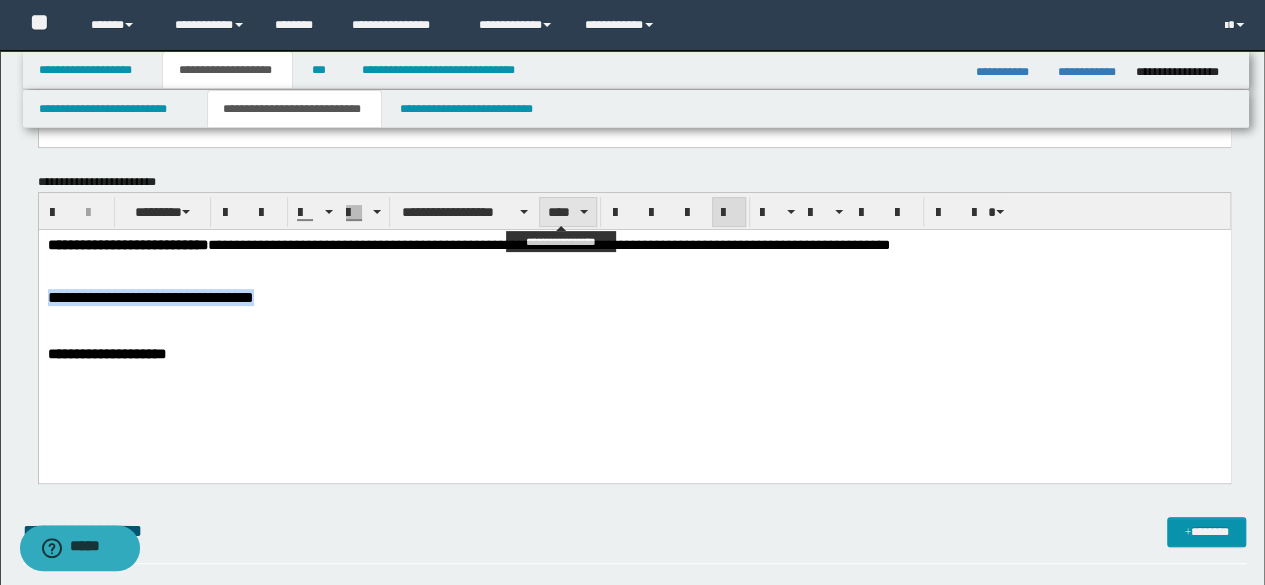 click on "****" at bounding box center [567, 212] 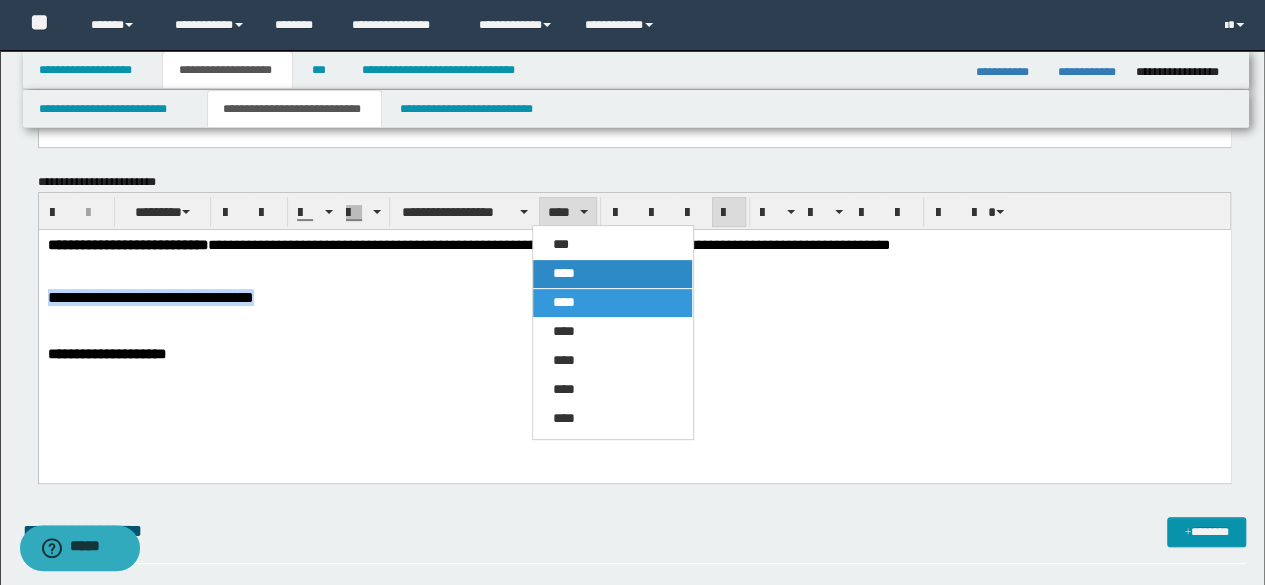 click on "****" at bounding box center (612, 274) 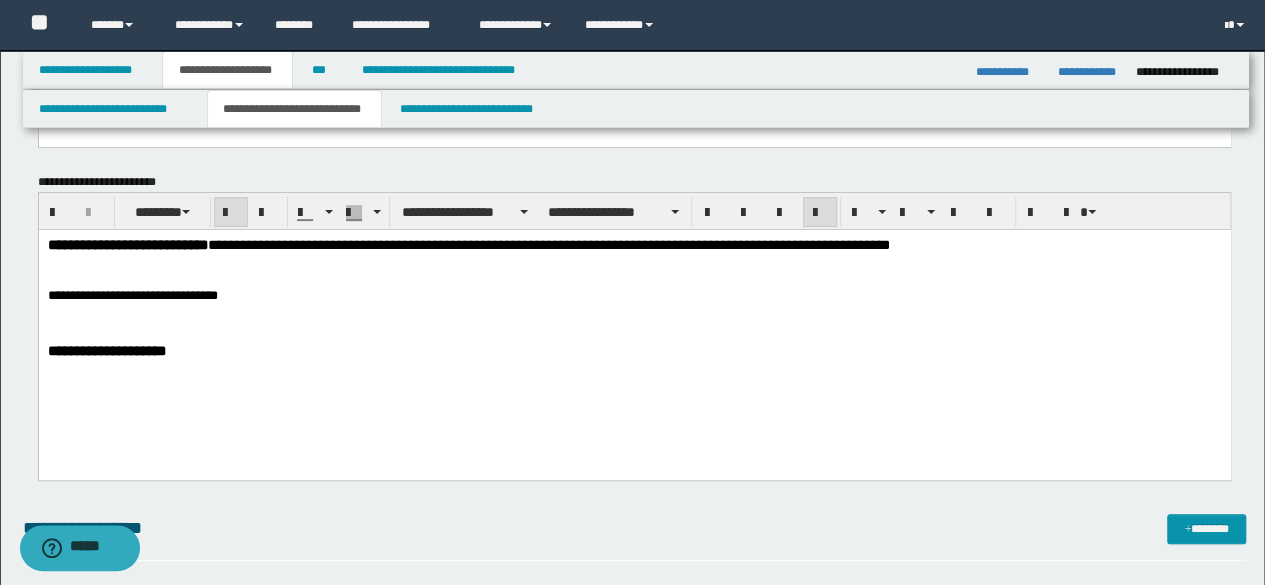 click at bounding box center [634, 336] 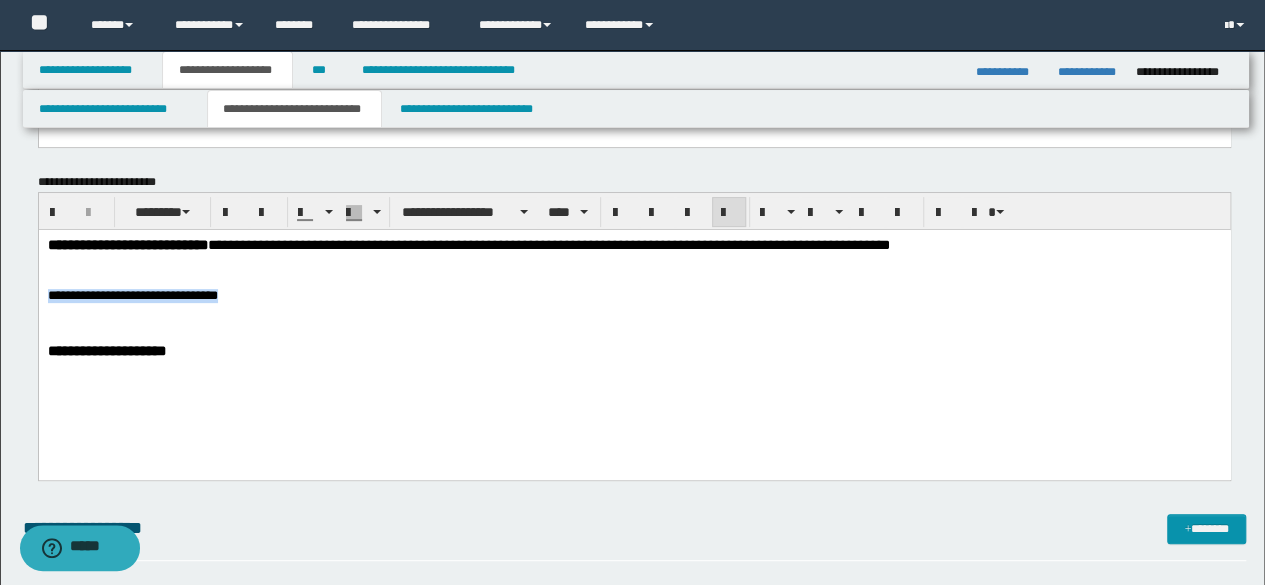 drag, startPoint x: 301, startPoint y: 313, endPoint x: 64, endPoint y: 523, distance: 316.6528 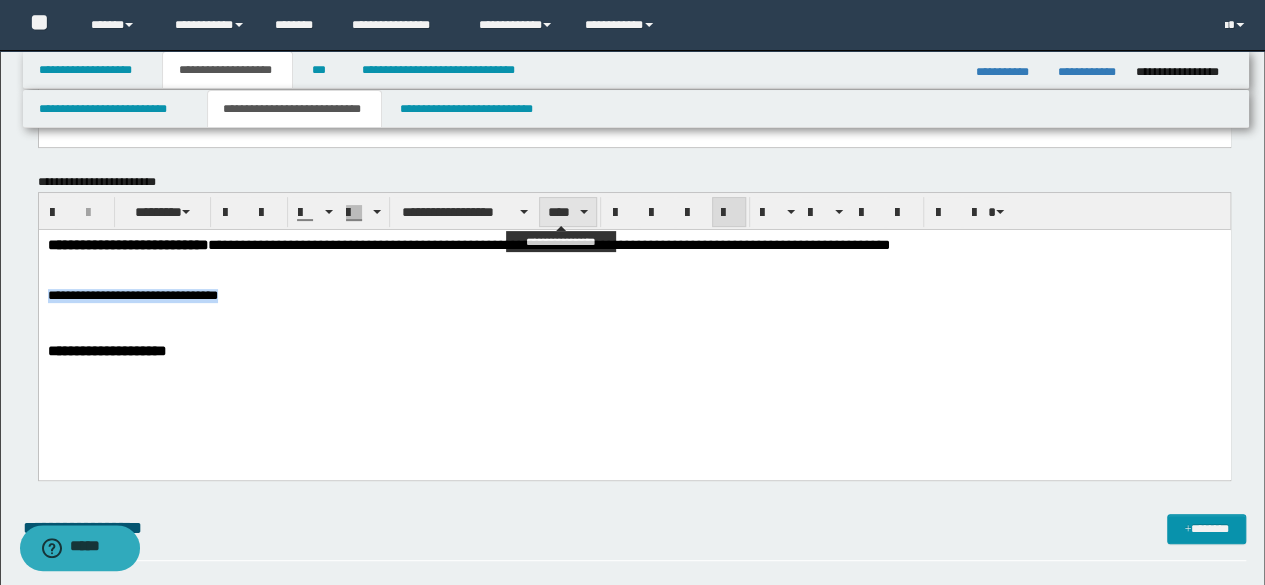 click at bounding box center [584, 212] 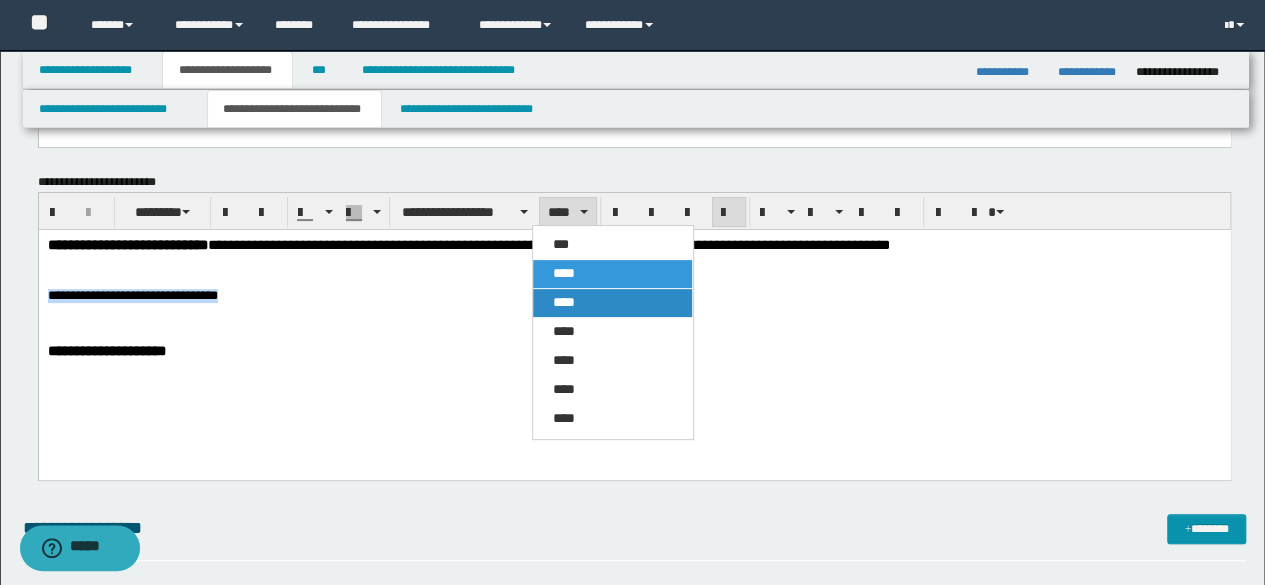 click on "****" at bounding box center (612, 303) 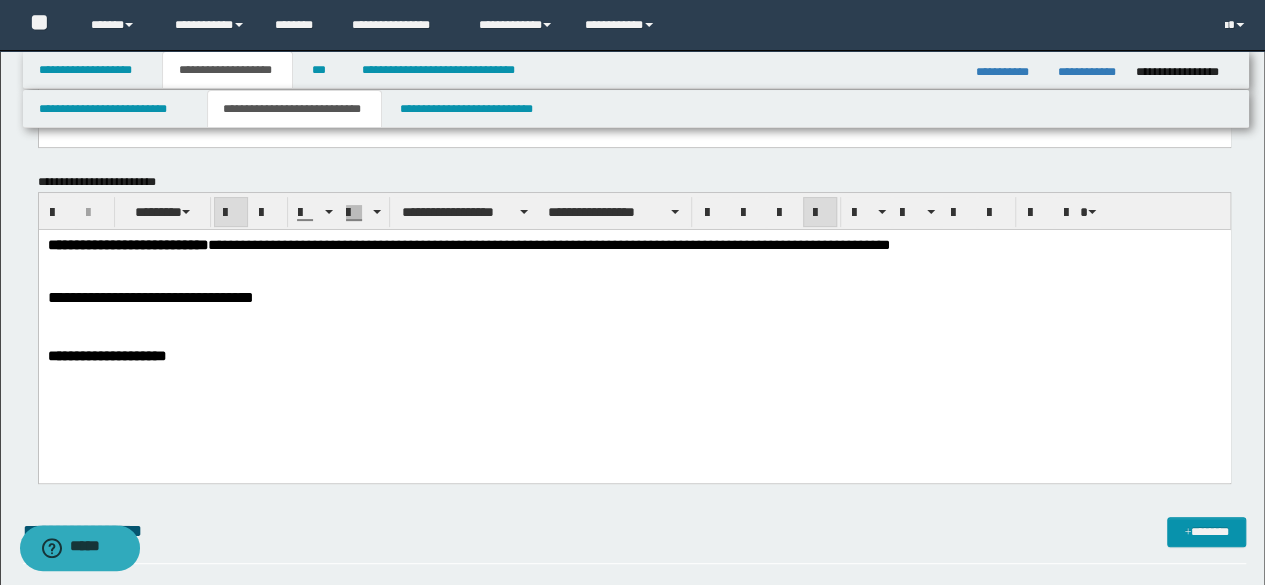 click on "**********" at bounding box center (634, 356) 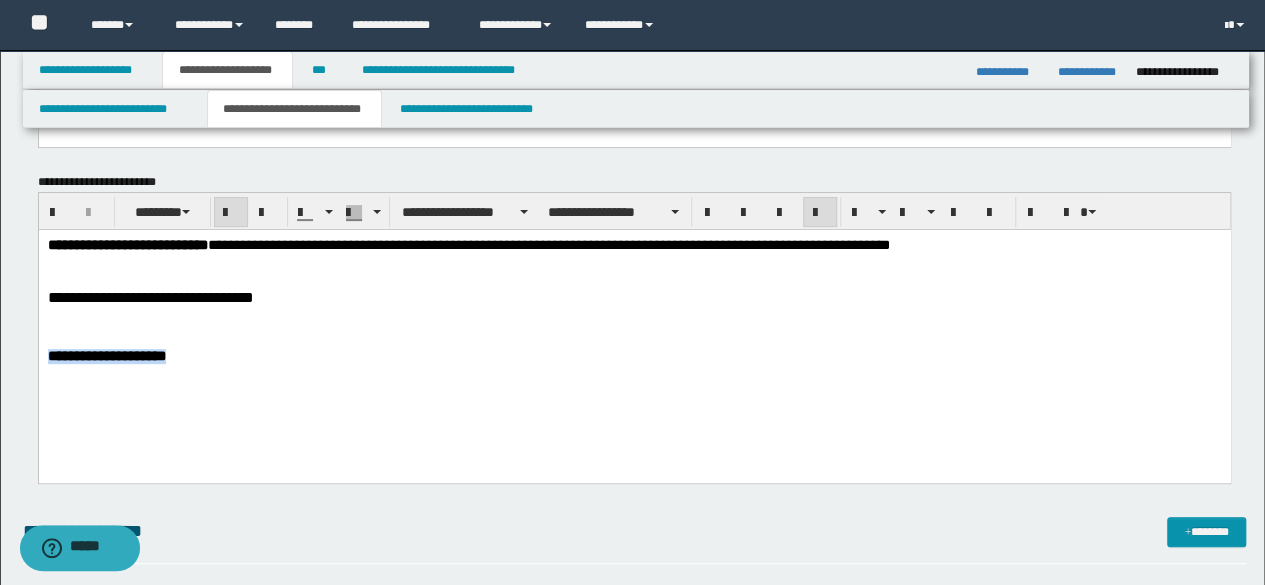 drag, startPoint x: 246, startPoint y: 368, endPoint x: 40, endPoint y: 362, distance: 206.08736 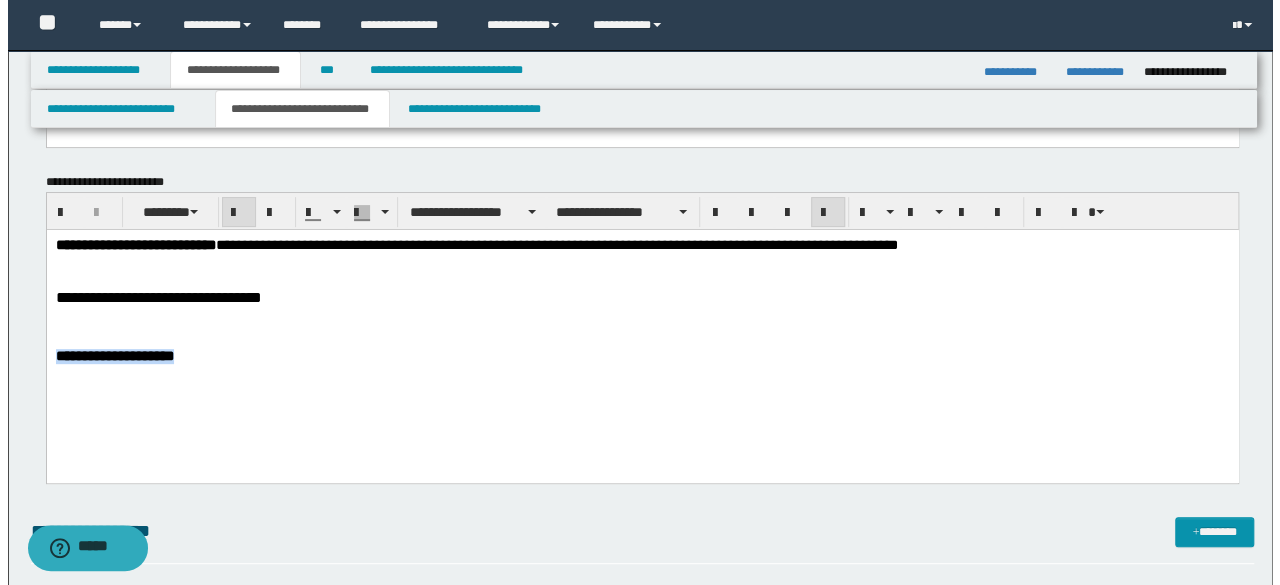 scroll, scrollTop: 300, scrollLeft: 0, axis: vertical 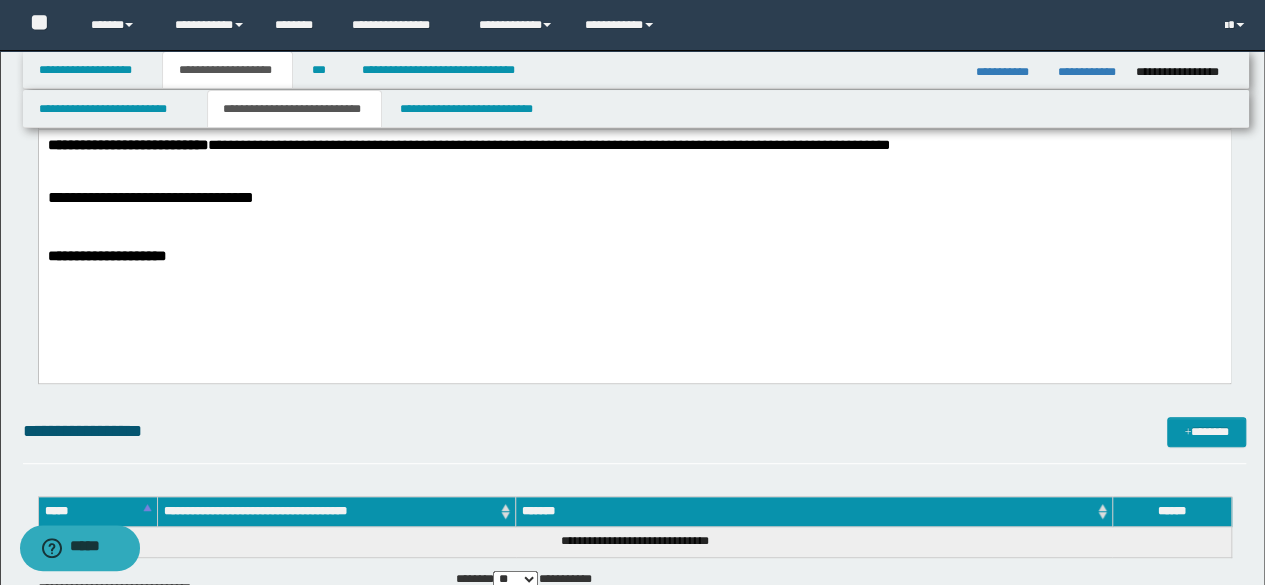 click on "**********" at bounding box center (634, 226) 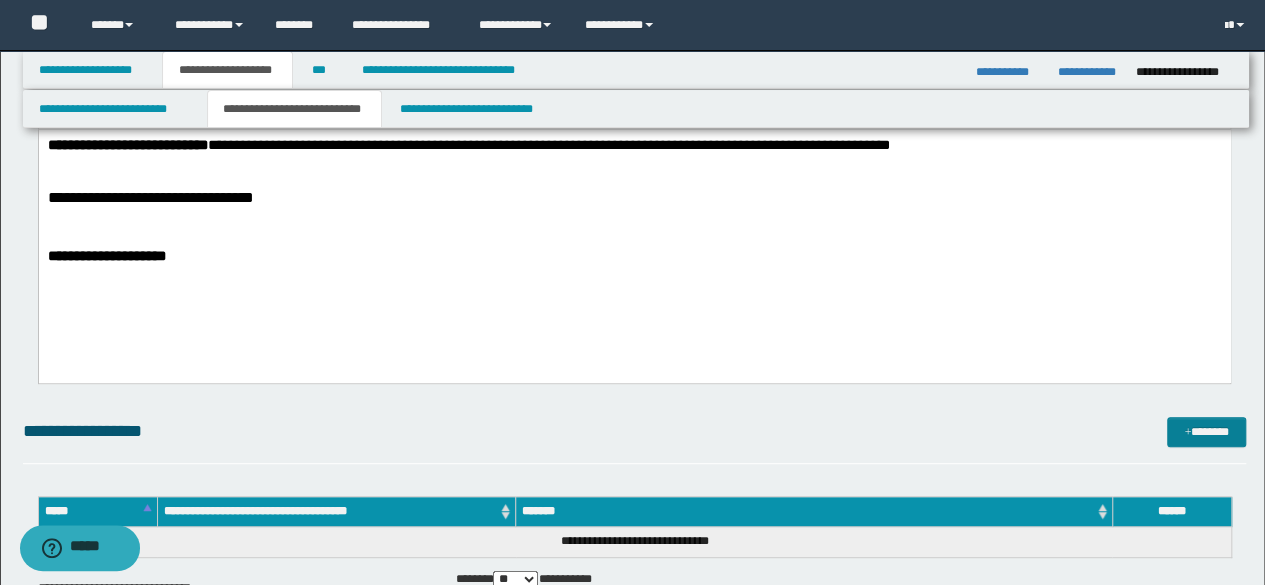click on "*******" at bounding box center [1206, 431] 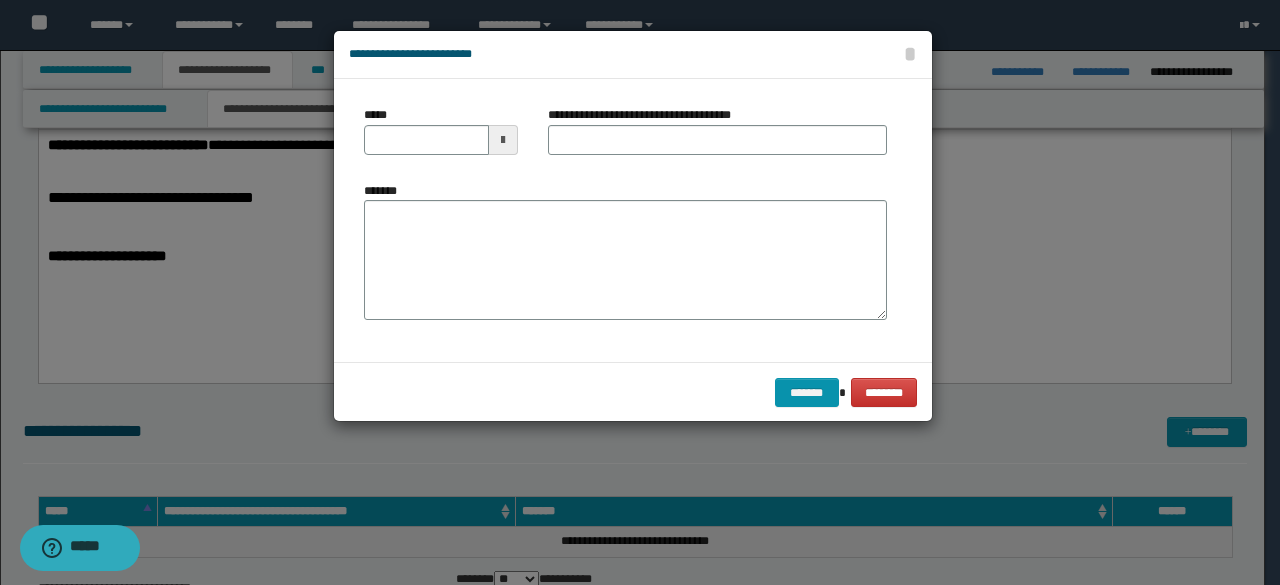 click on "*******" at bounding box center (625, 258) 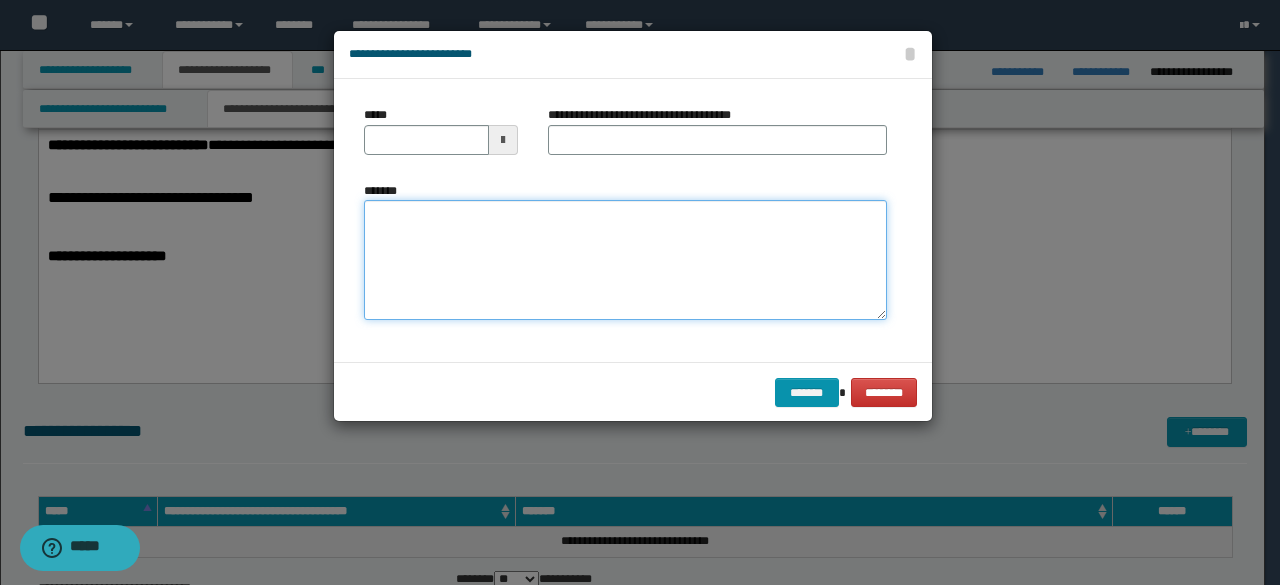 click on "*******" at bounding box center [625, 260] 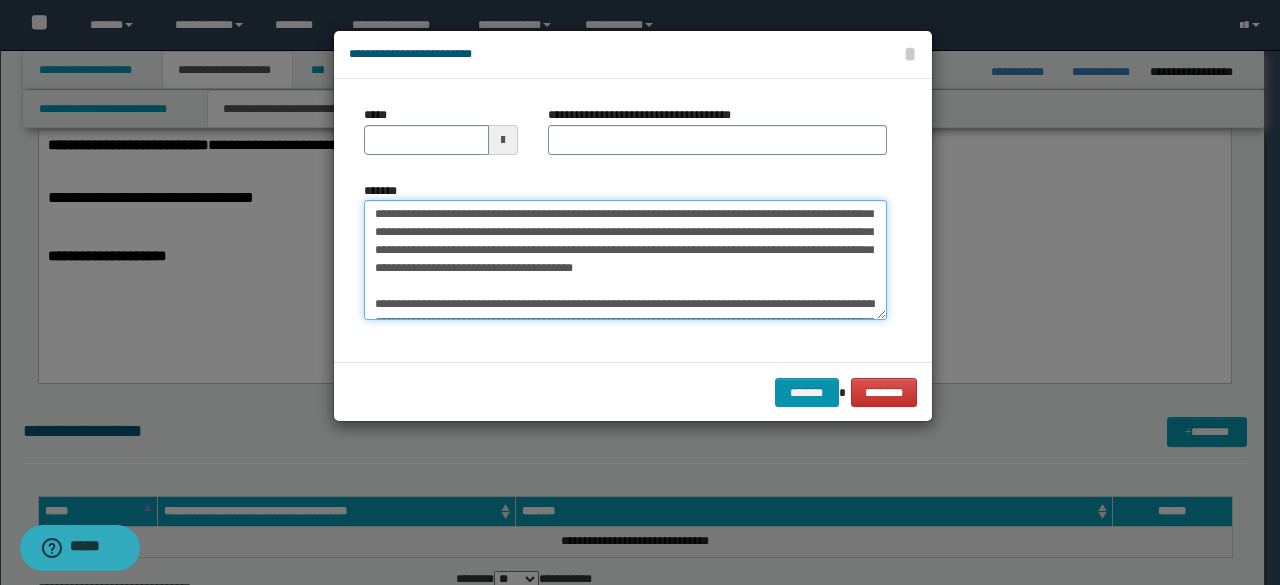 scroll, scrollTop: 0, scrollLeft: 0, axis: both 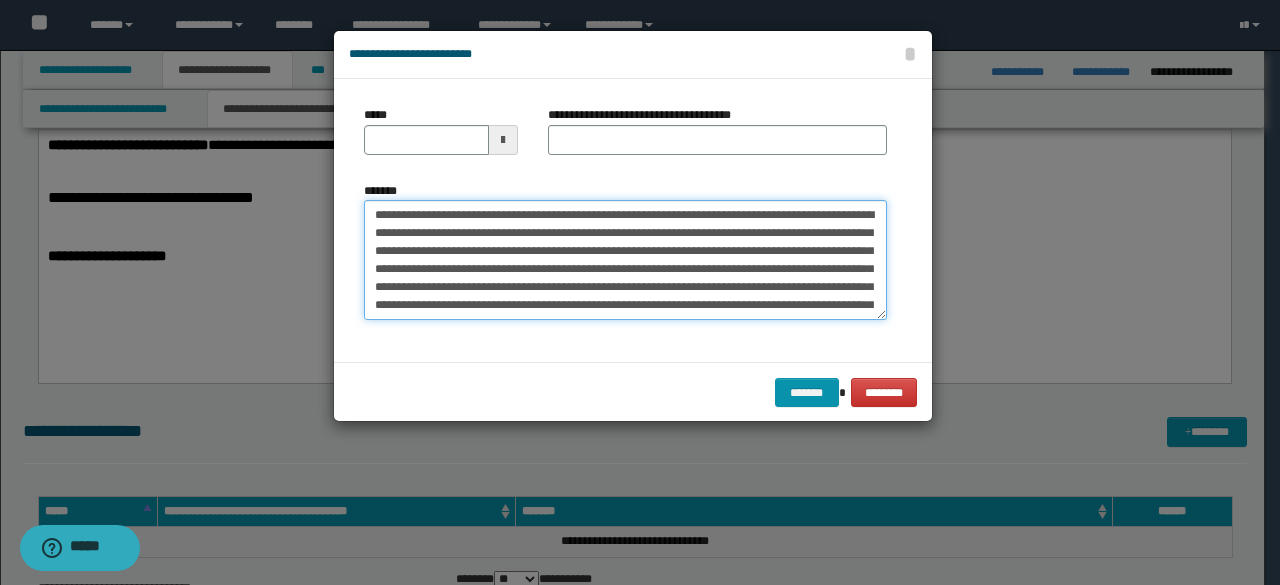 drag, startPoint x: 376, startPoint y: 215, endPoint x: 432, endPoint y: 217, distance: 56.0357 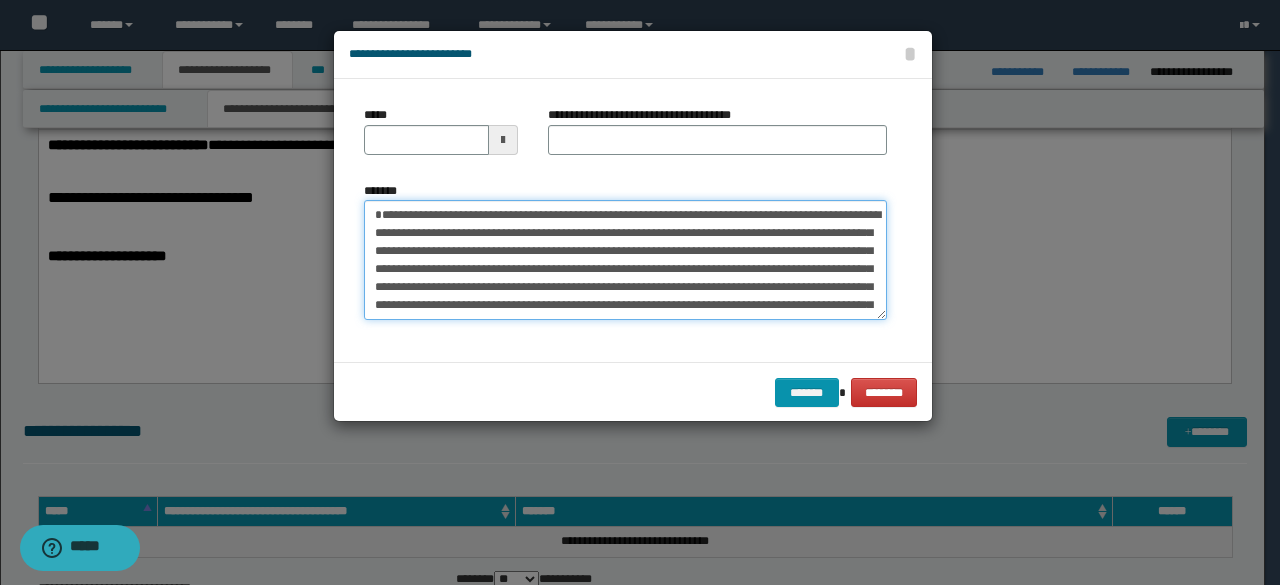 type 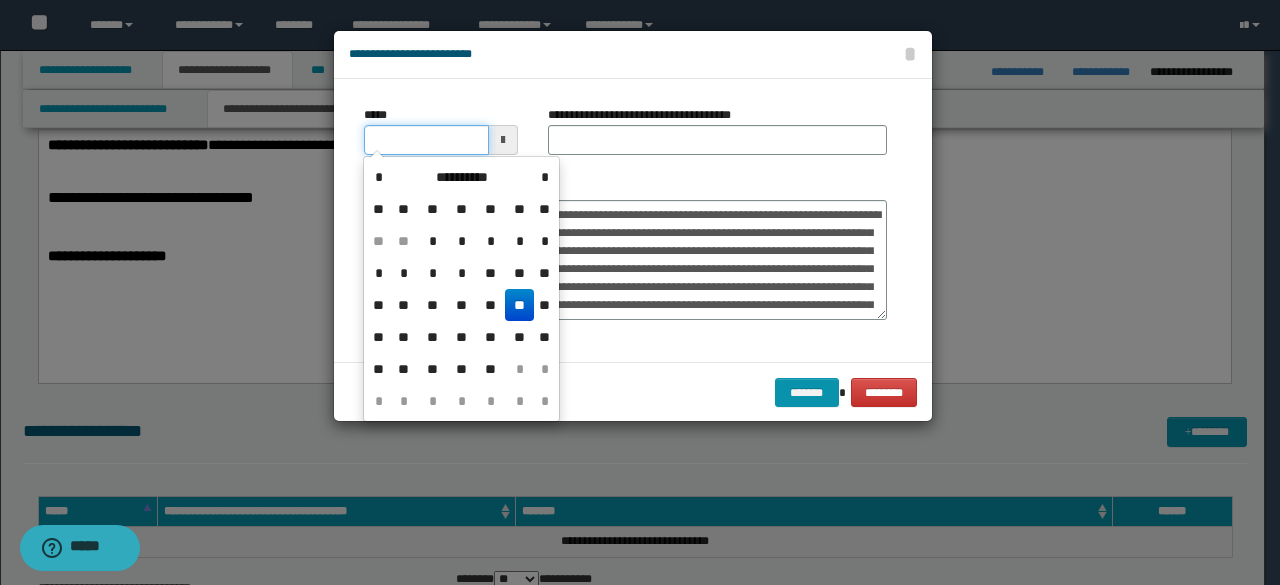 click on "*****" at bounding box center (426, 140) 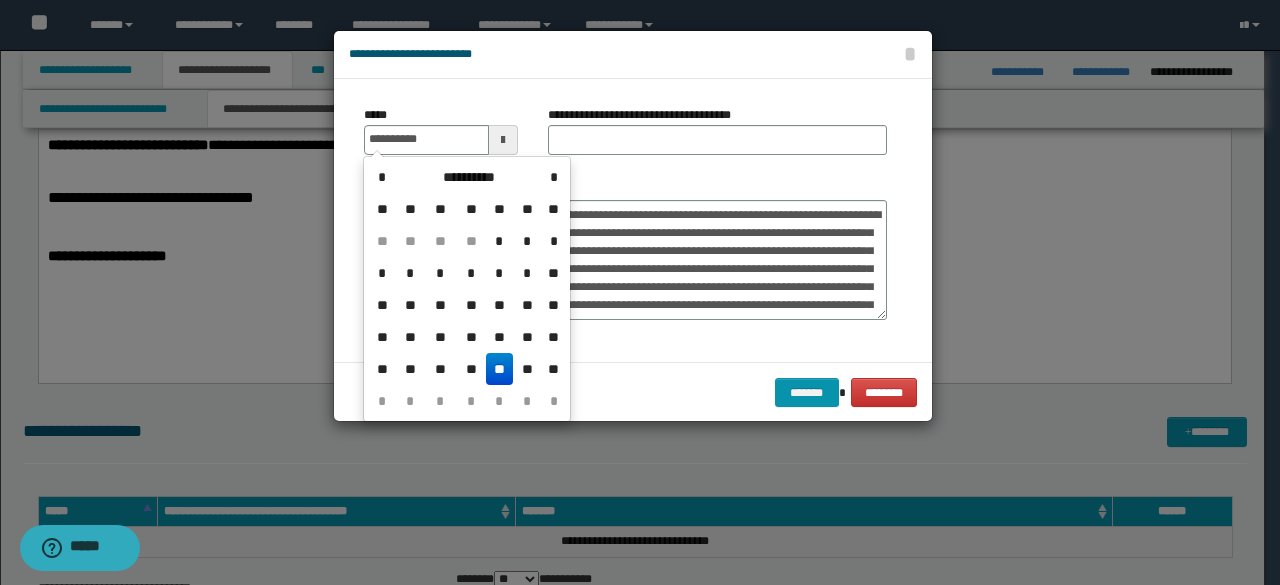 click on "**" at bounding box center [500, 369] 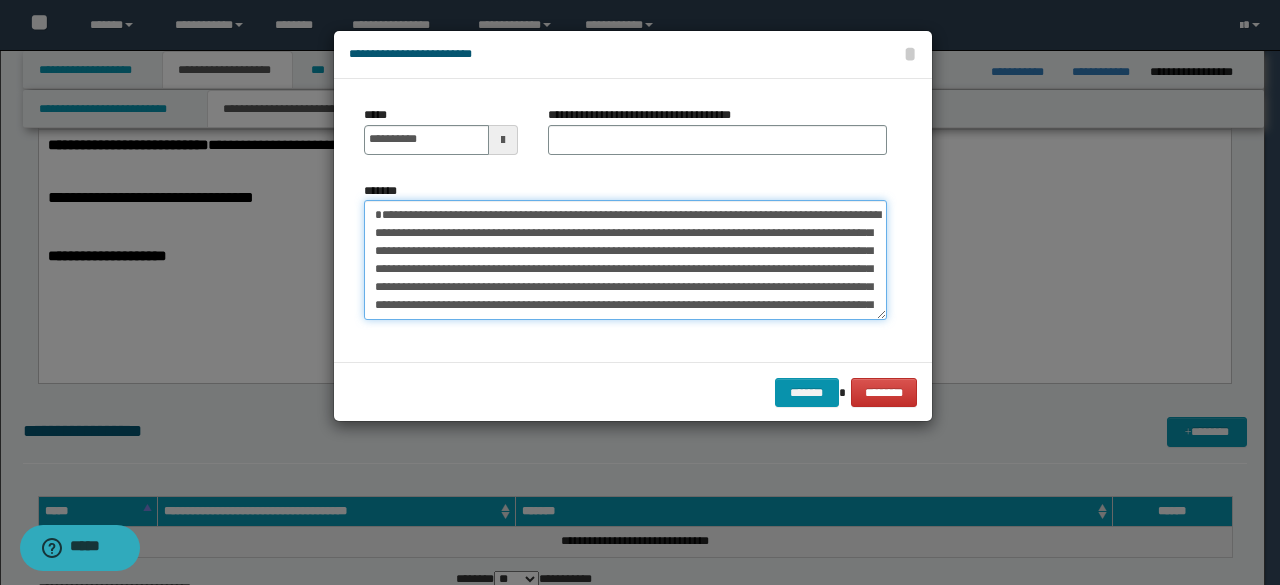 drag, startPoint x: 381, startPoint y: 215, endPoint x: 460, endPoint y: 211, distance: 79.101204 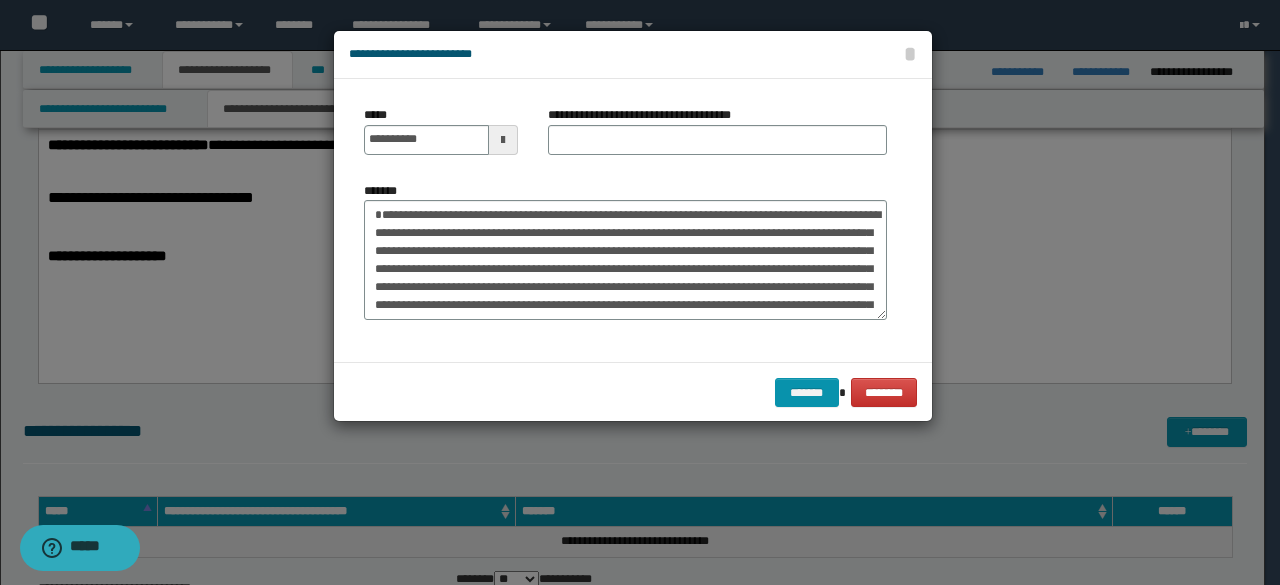 click on "**********" at bounding box center (647, 115) 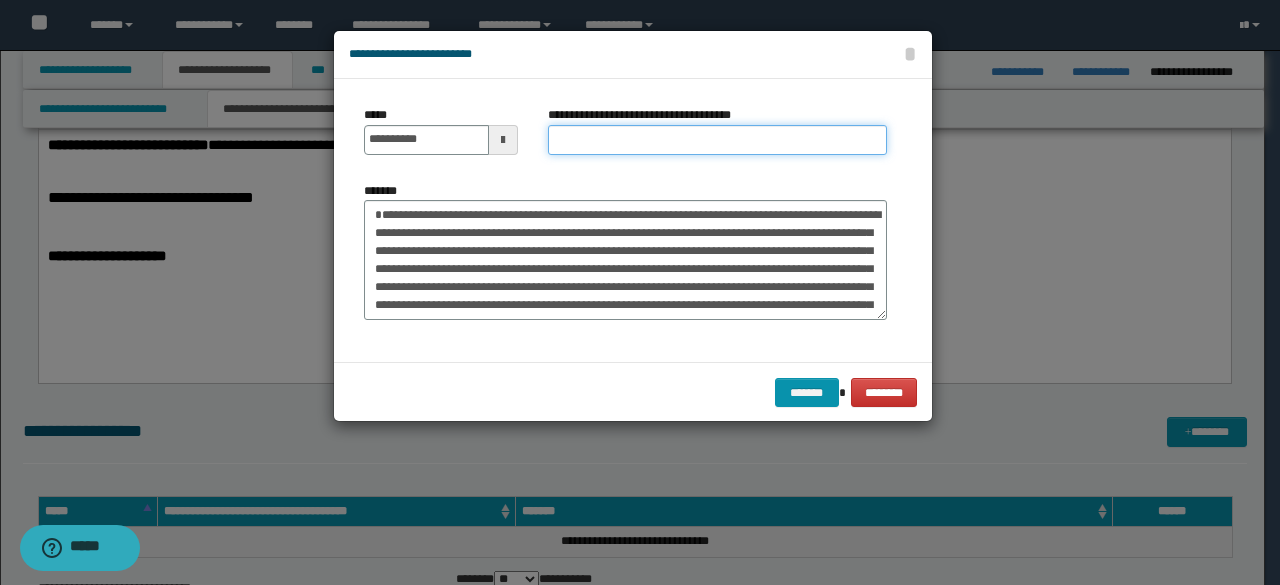 click on "**********" at bounding box center (717, 140) 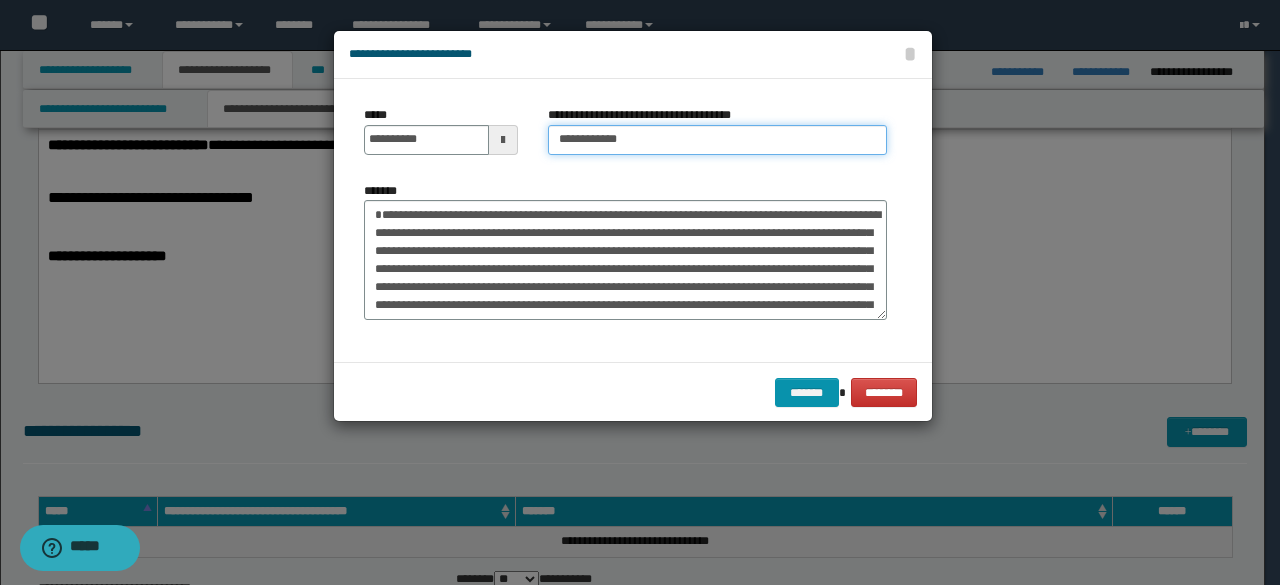 type on "**********" 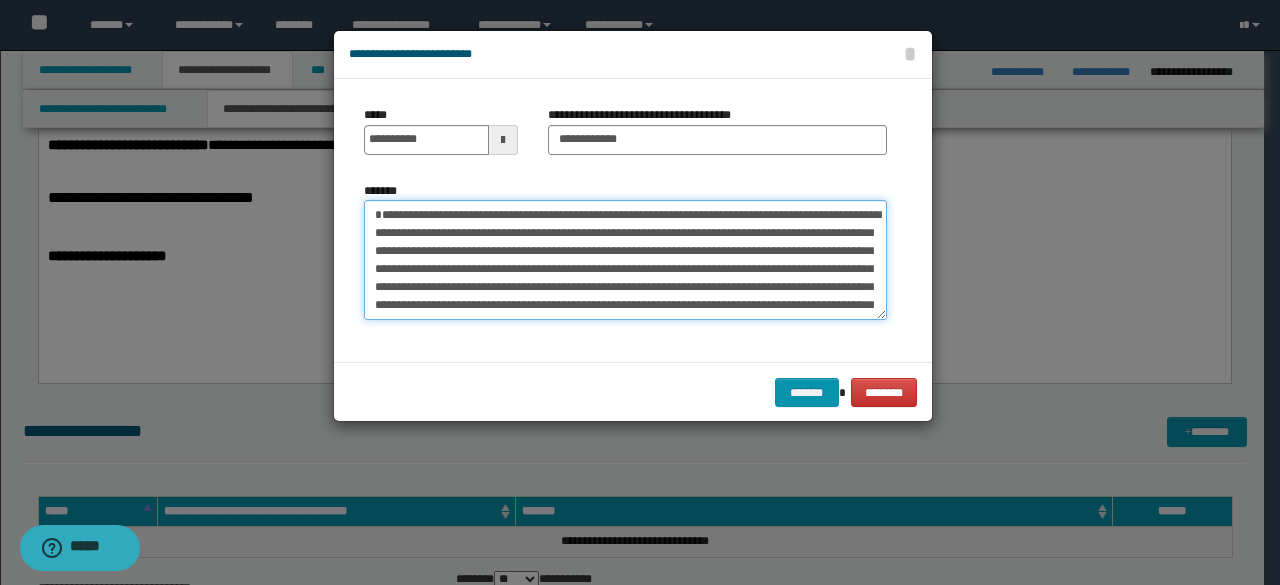 click on "*******" at bounding box center (625, 259) 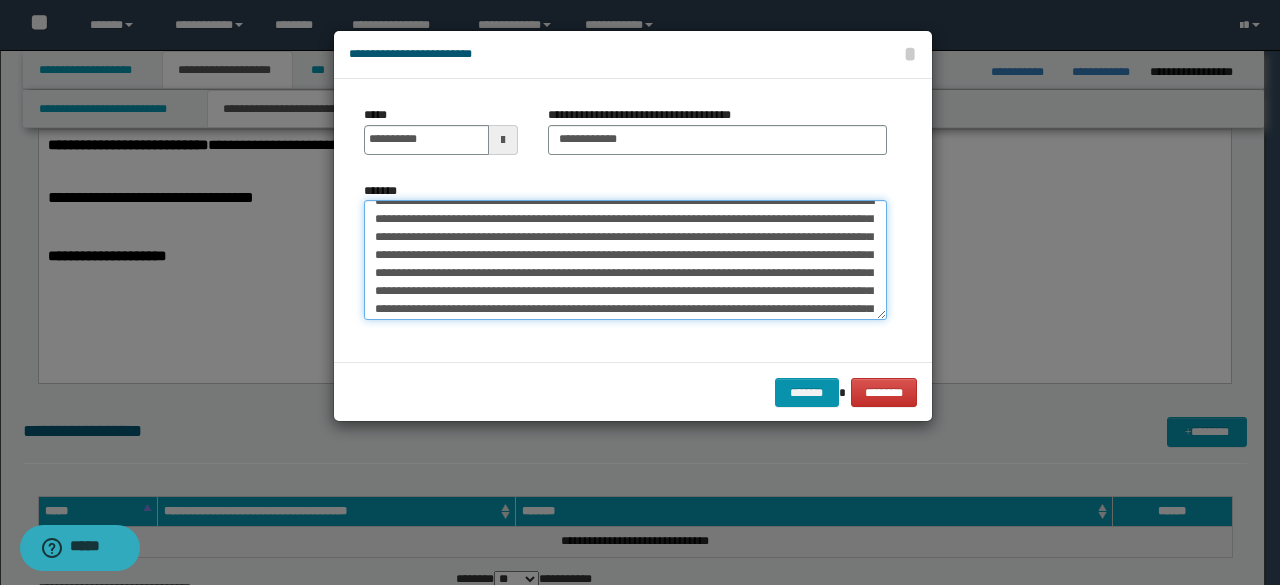 scroll, scrollTop: 504, scrollLeft: 0, axis: vertical 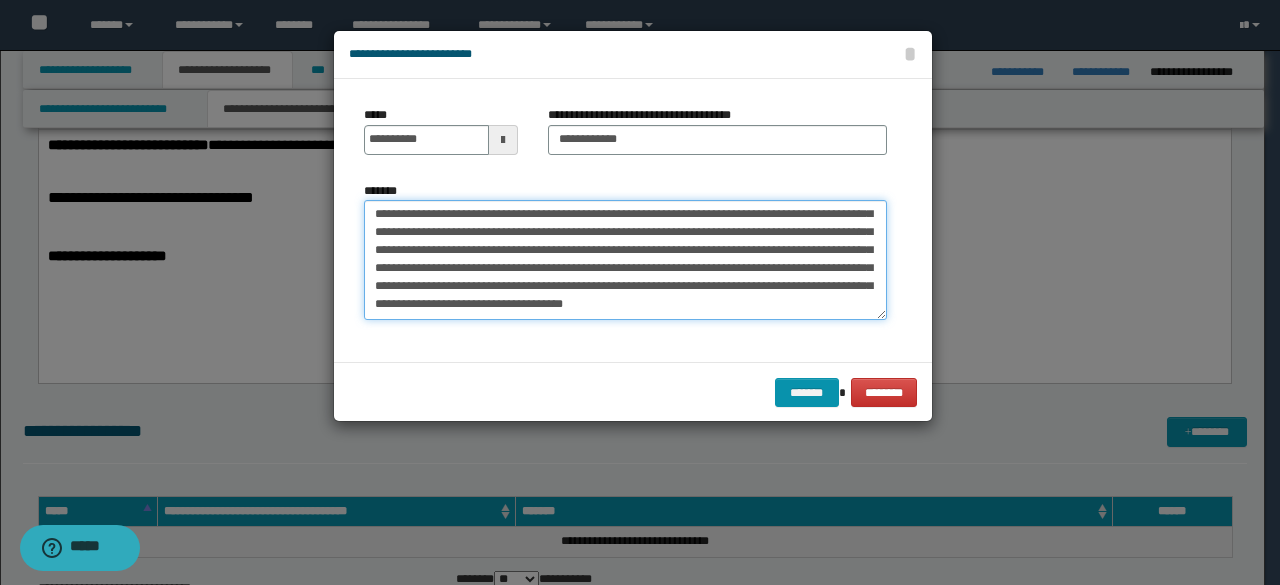 drag, startPoint x: 371, startPoint y: 280, endPoint x: 409, endPoint y: 329, distance: 62.008064 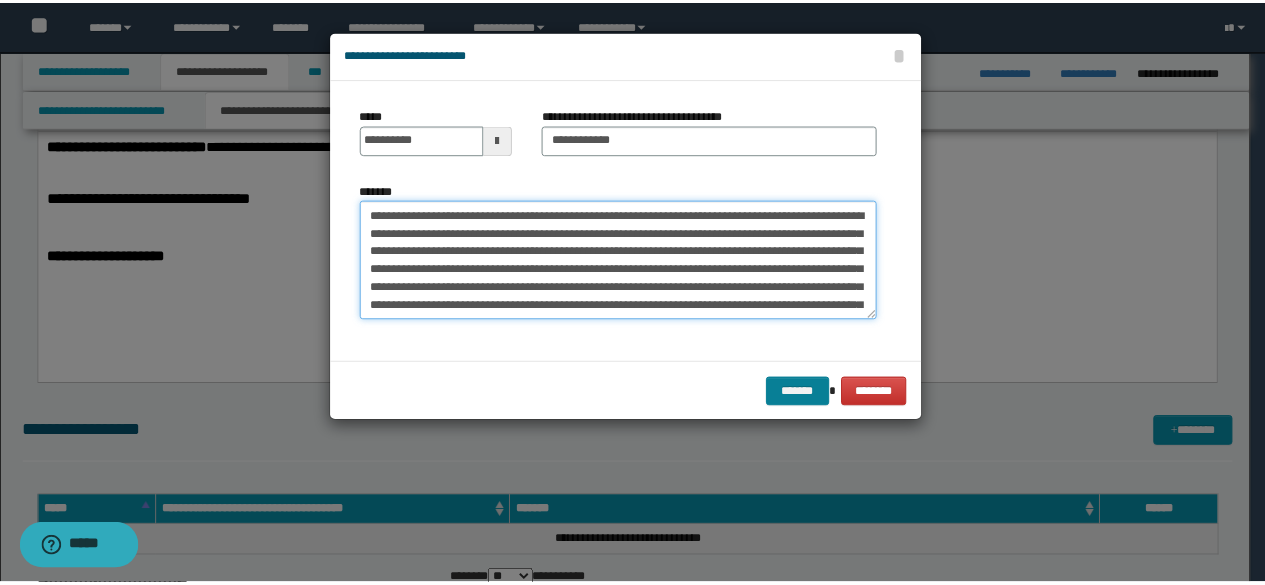 scroll, scrollTop: 0, scrollLeft: 0, axis: both 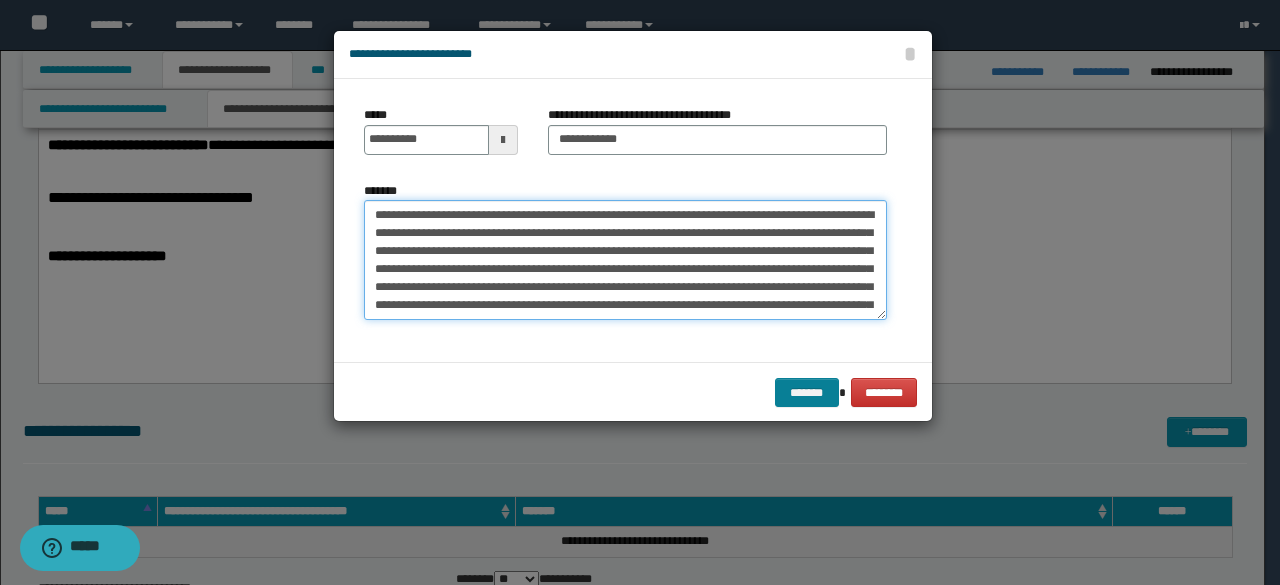 type on "**********" 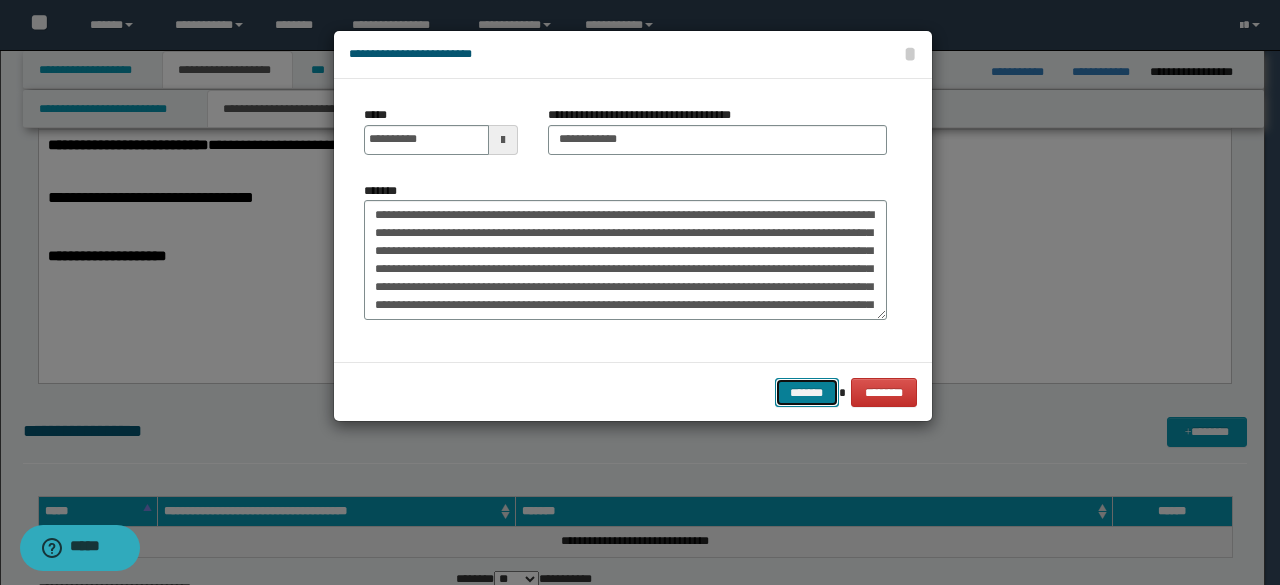 click on "*******" at bounding box center [807, 392] 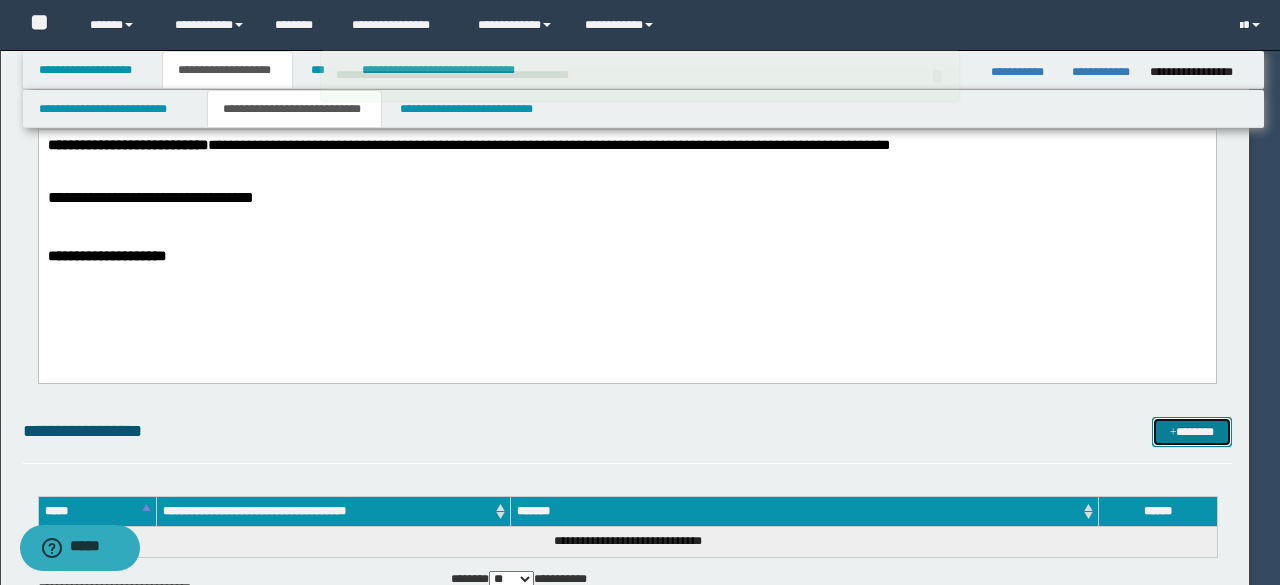 type 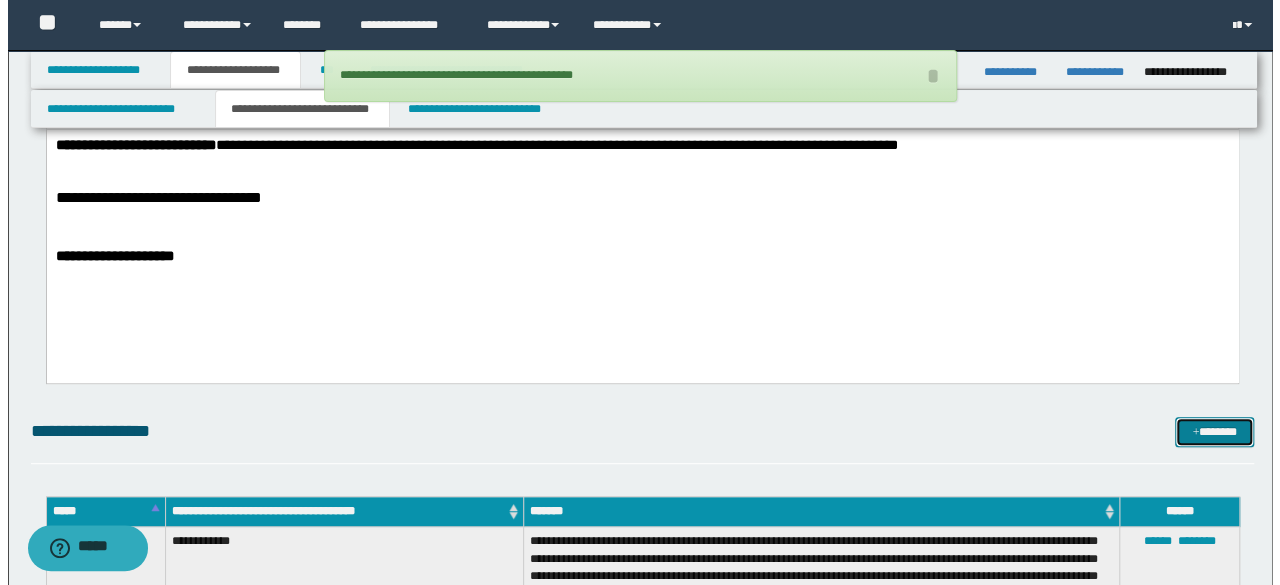 scroll, scrollTop: 500, scrollLeft: 0, axis: vertical 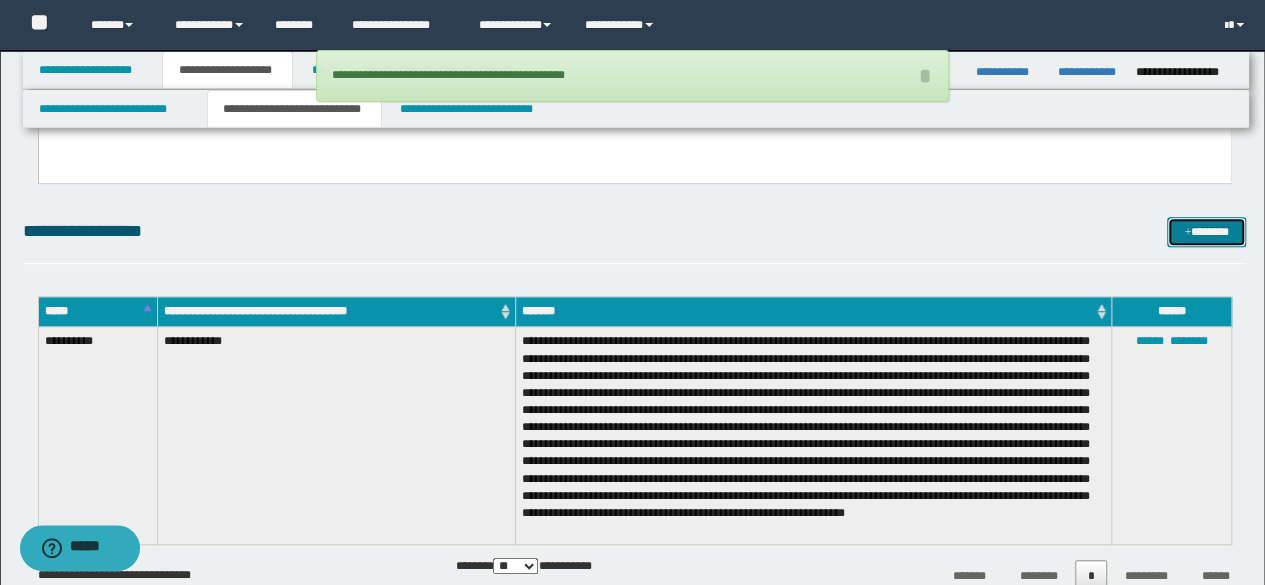 click on "*******" at bounding box center [1206, 231] 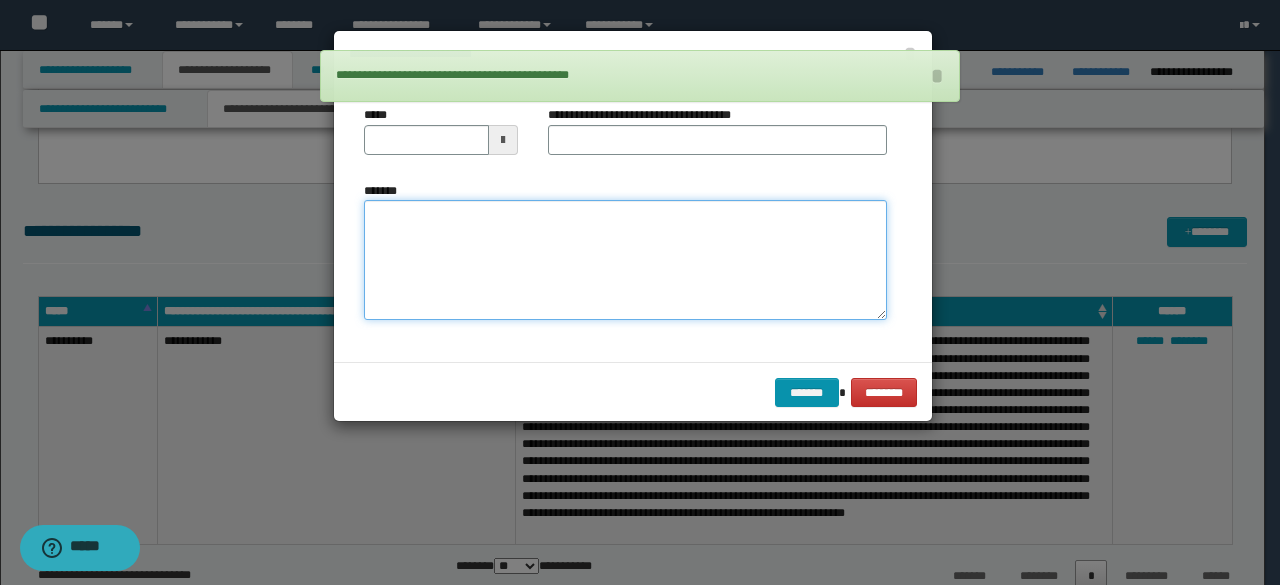 click on "*******" at bounding box center [625, 259] 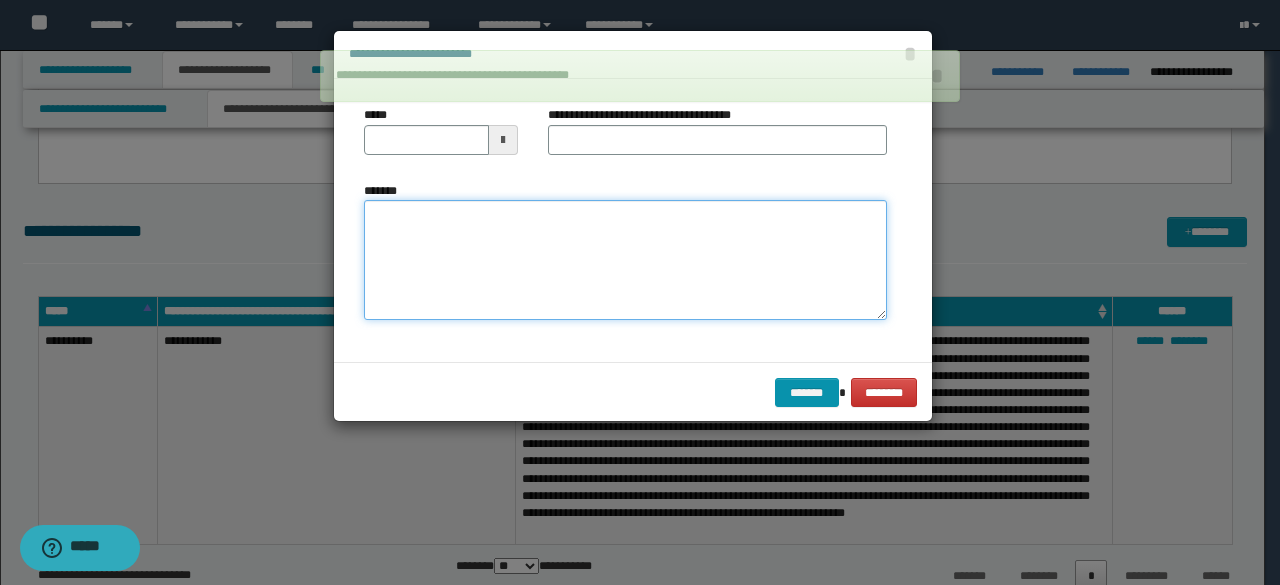 paste on "**********" 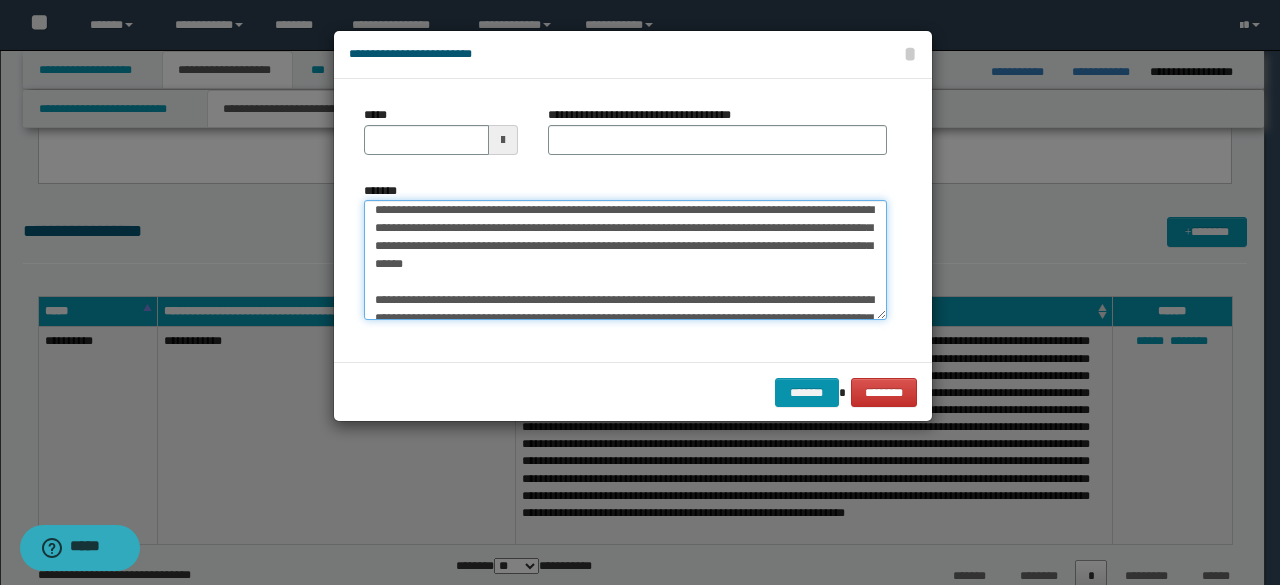scroll, scrollTop: 0, scrollLeft: 0, axis: both 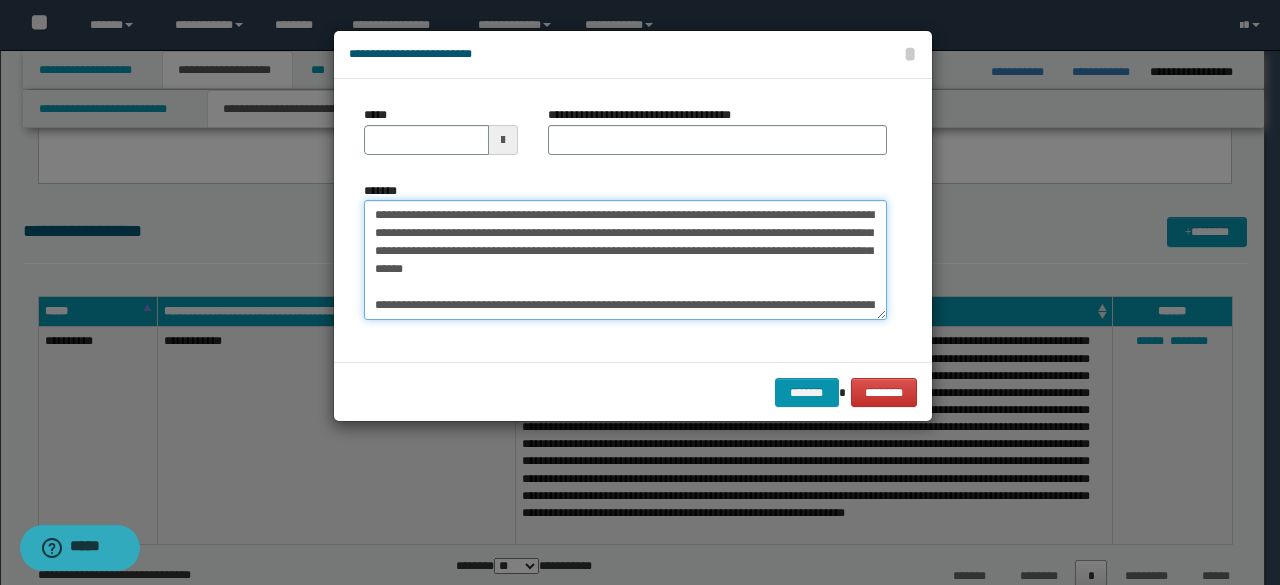 drag, startPoint x: 370, startPoint y: 209, endPoint x: 434, endPoint y: 203, distance: 64.28063 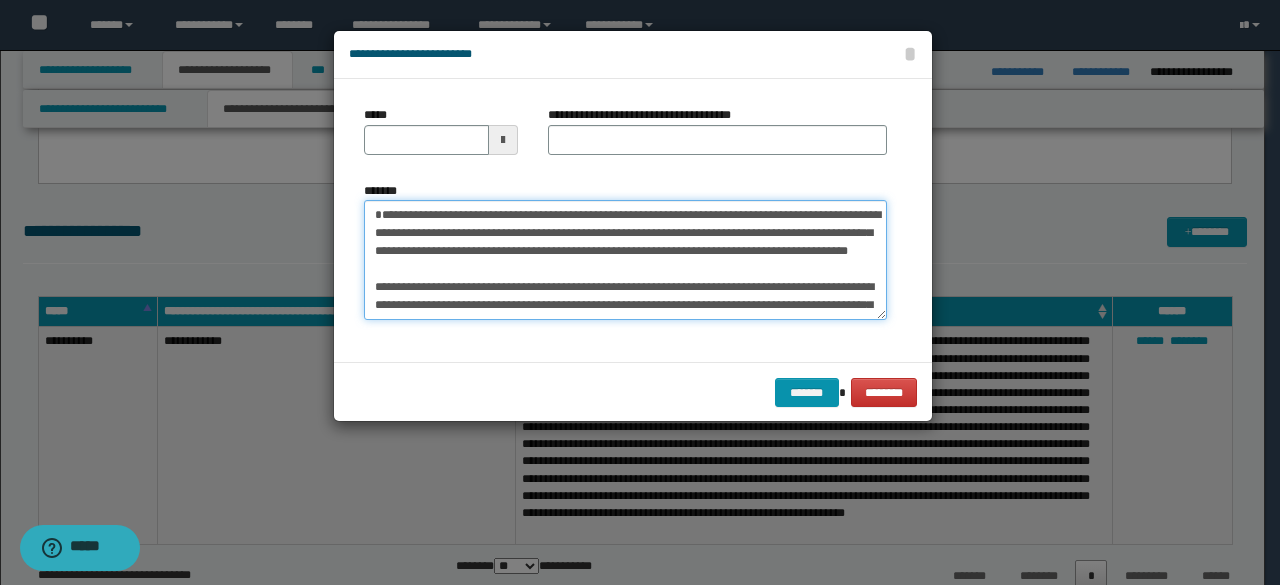 type 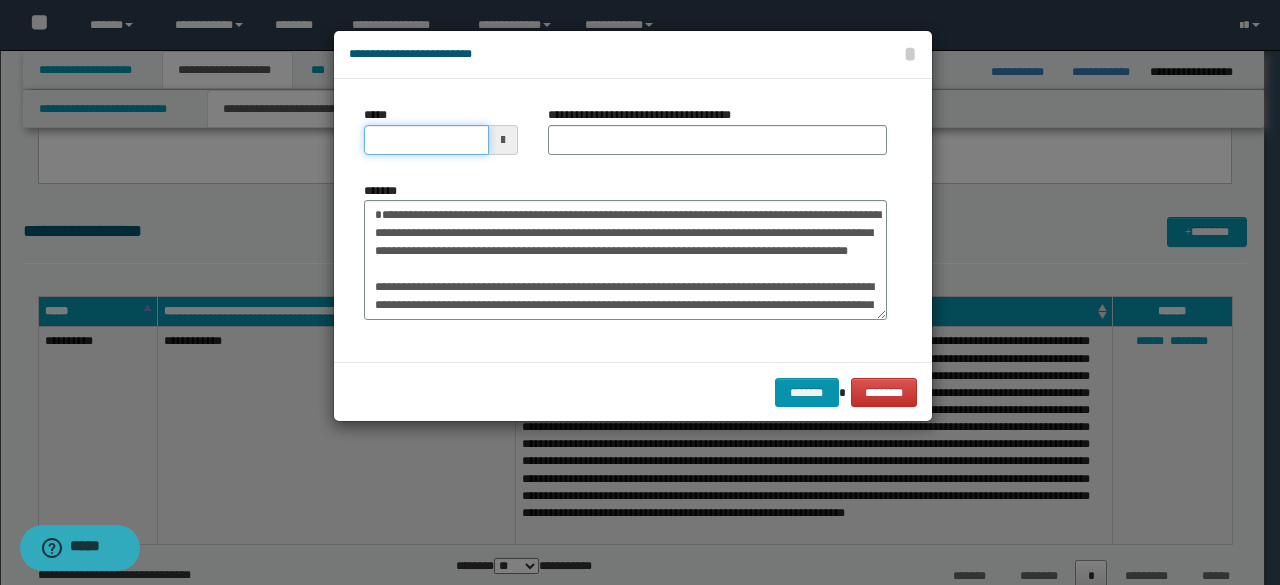 click on "*****" at bounding box center (426, 140) 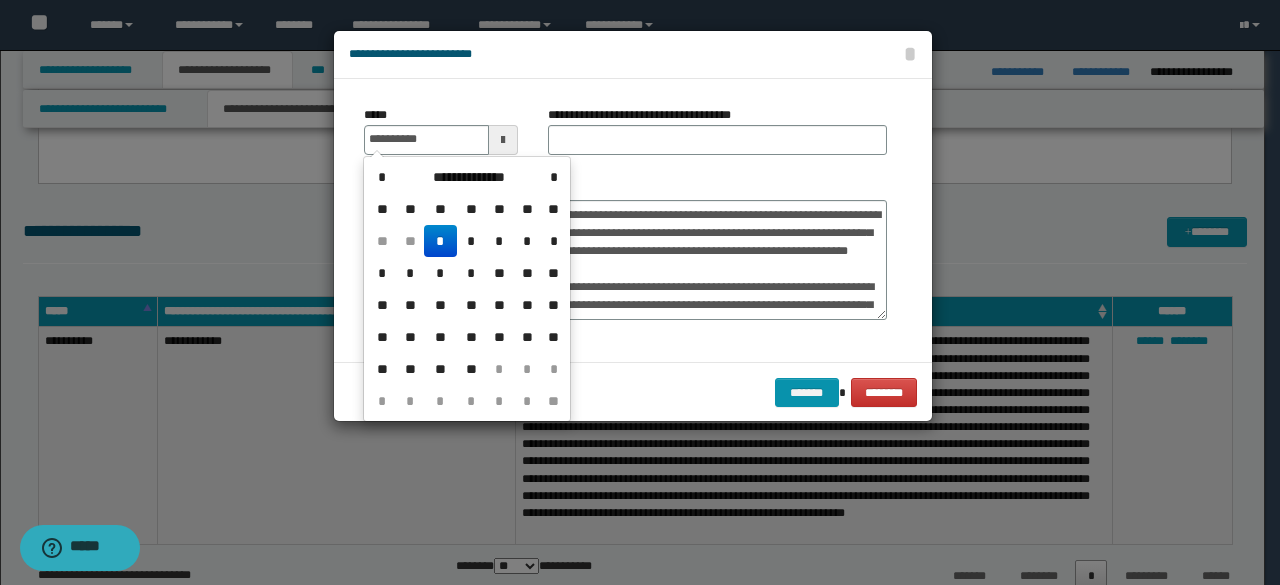 click on "*" at bounding box center (440, 241) 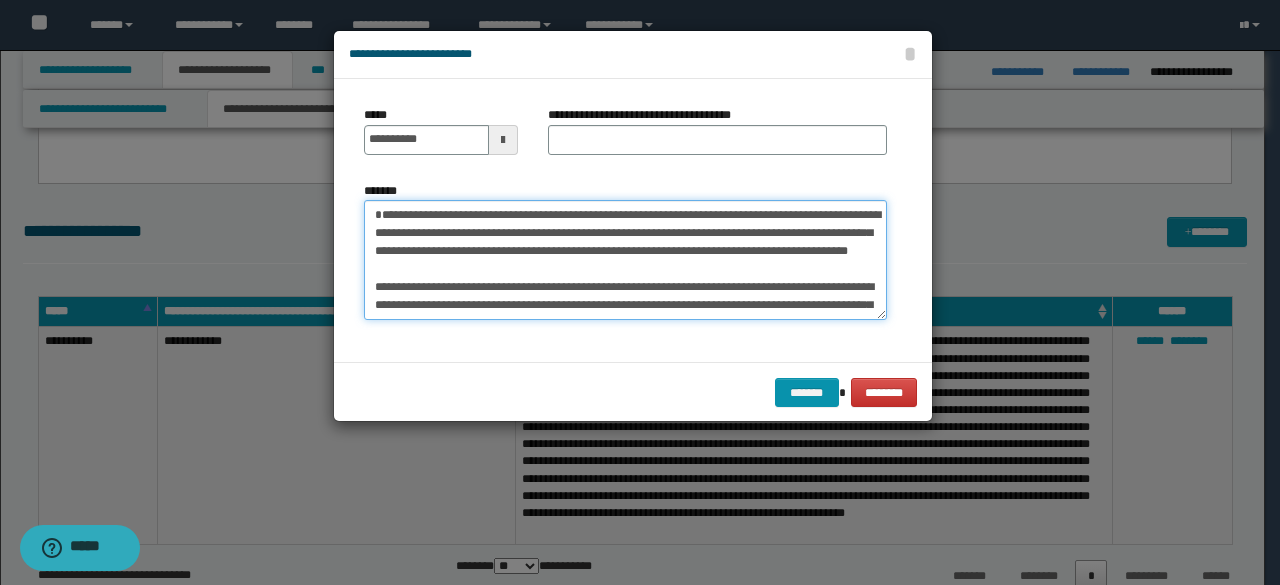 drag, startPoint x: 378, startPoint y: 213, endPoint x: 462, endPoint y: 211, distance: 84.0238 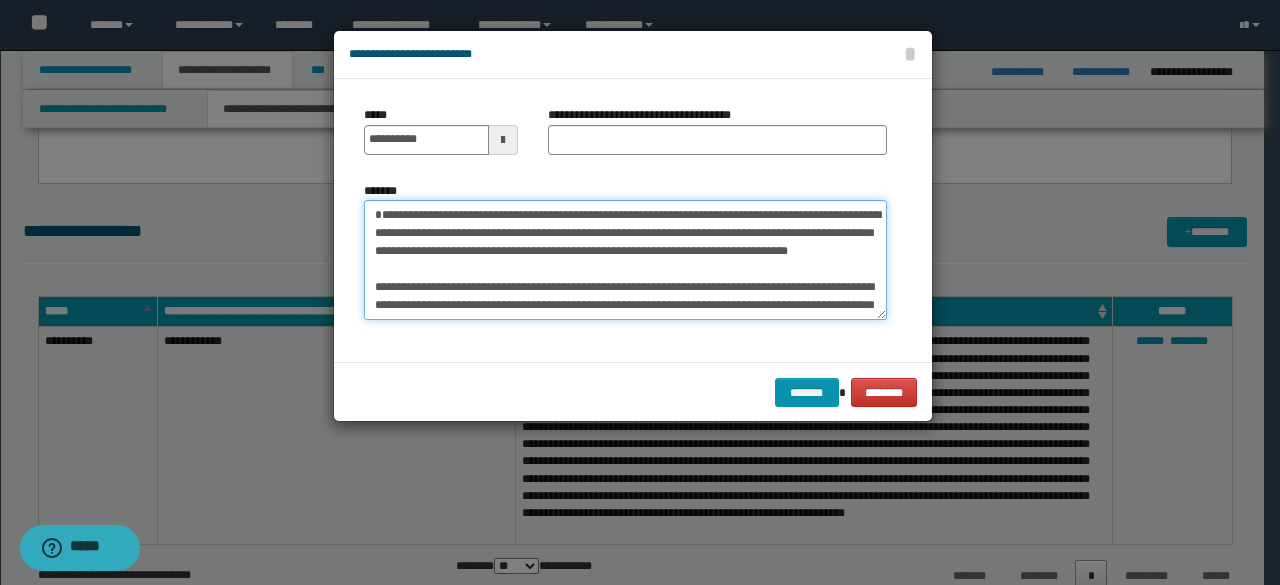 type on "**********" 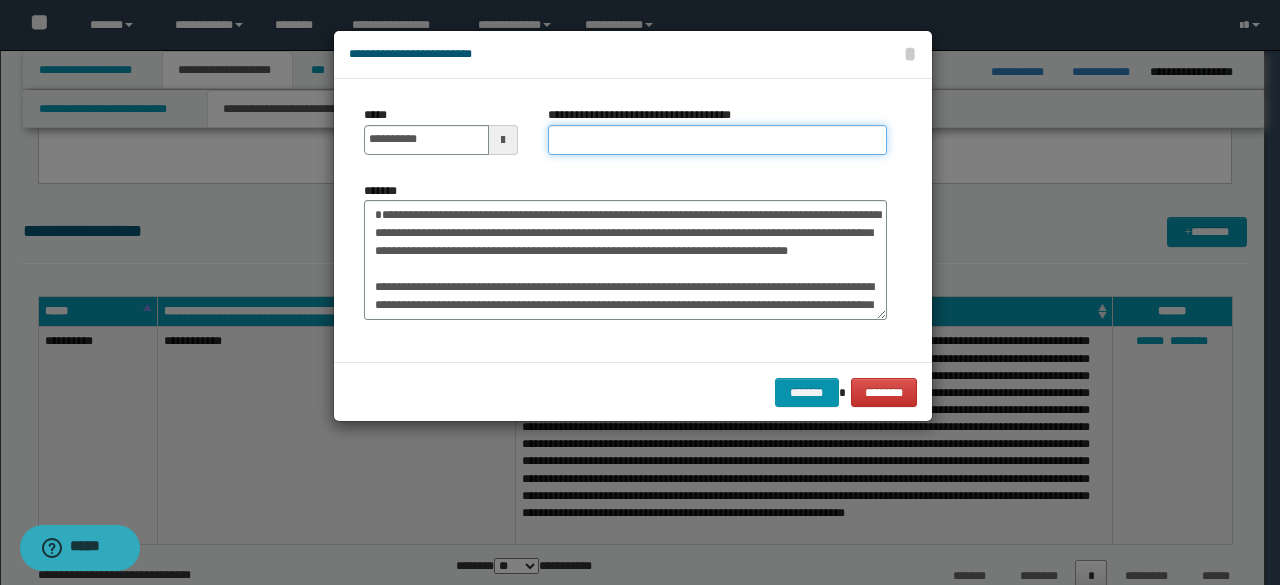 click on "**********" at bounding box center [717, 140] 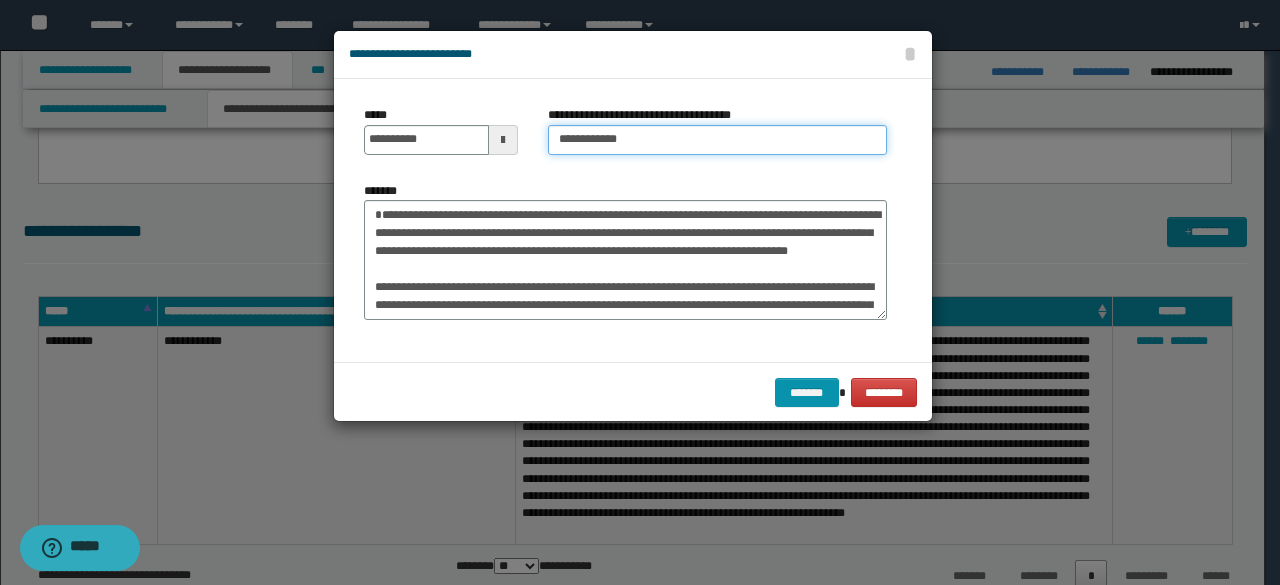 type on "**********" 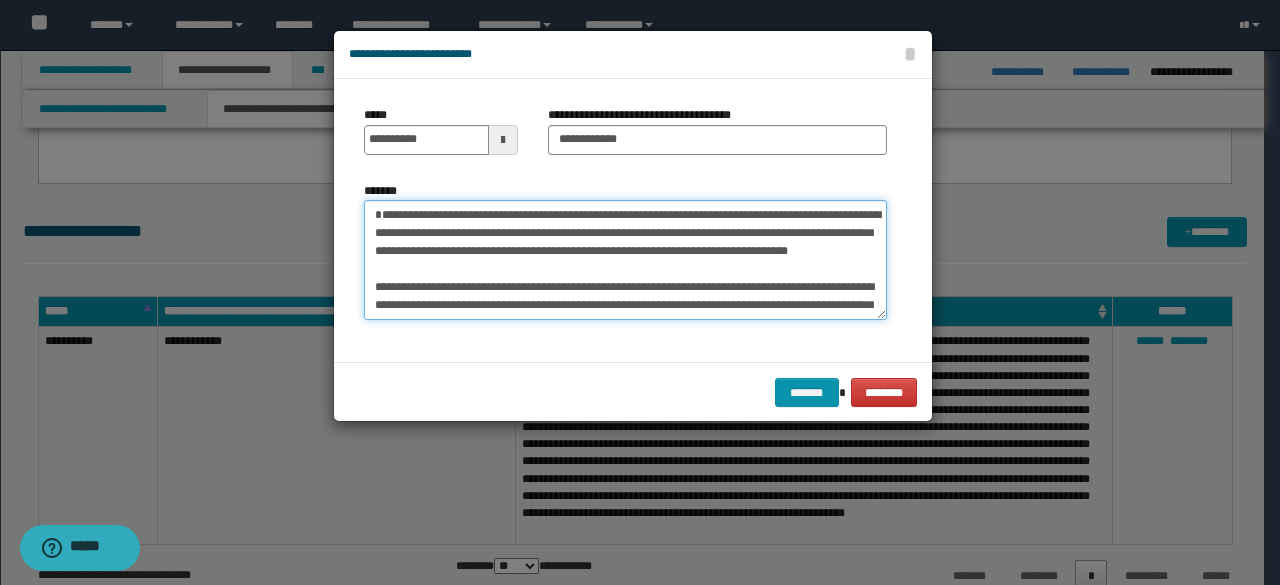 click on "*******" at bounding box center (625, 259) 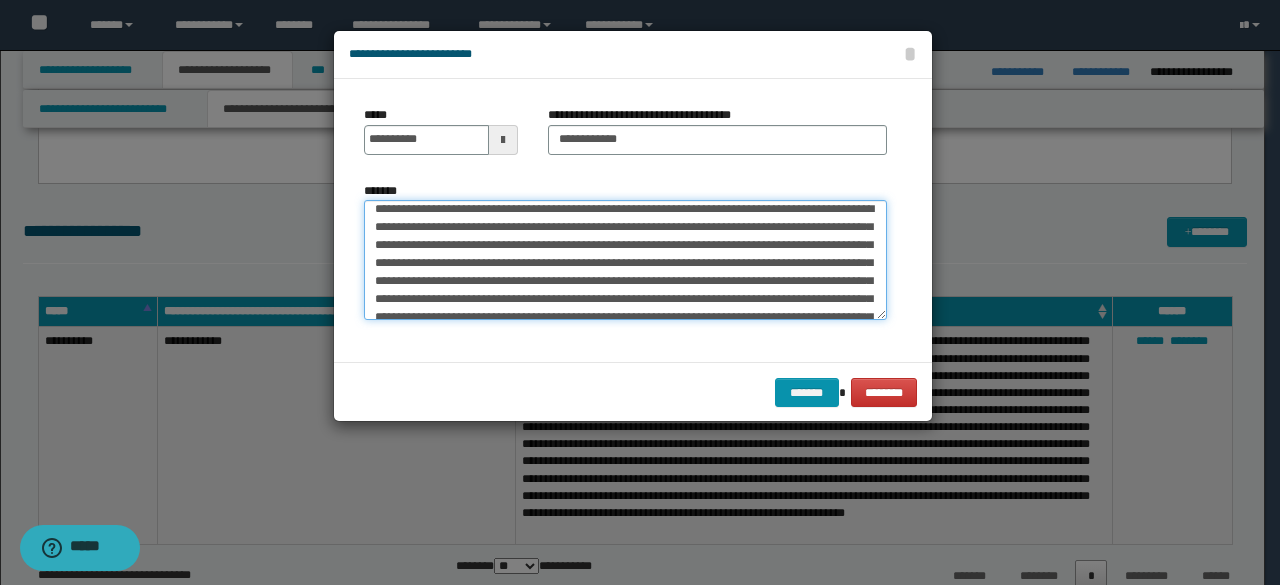 scroll, scrollTop: 234, scrollLeft: 0, axis: vertical 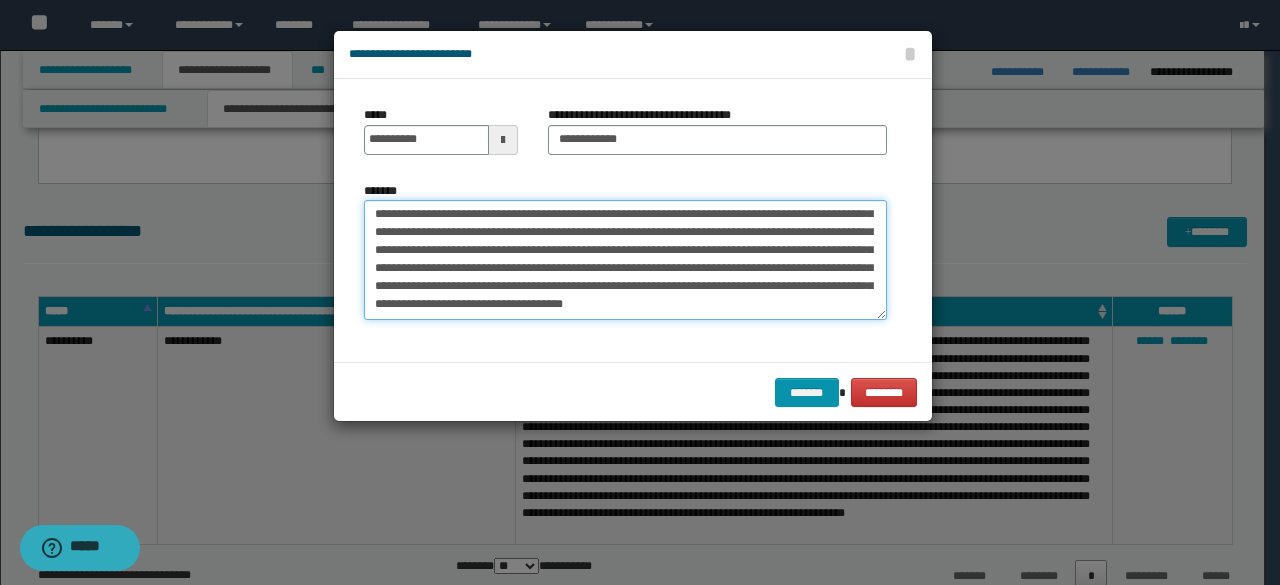 drag, startPoint x: 372, startPoint y: 263, endPoint x: 538, endPoint y: 333, distance: 180.15549 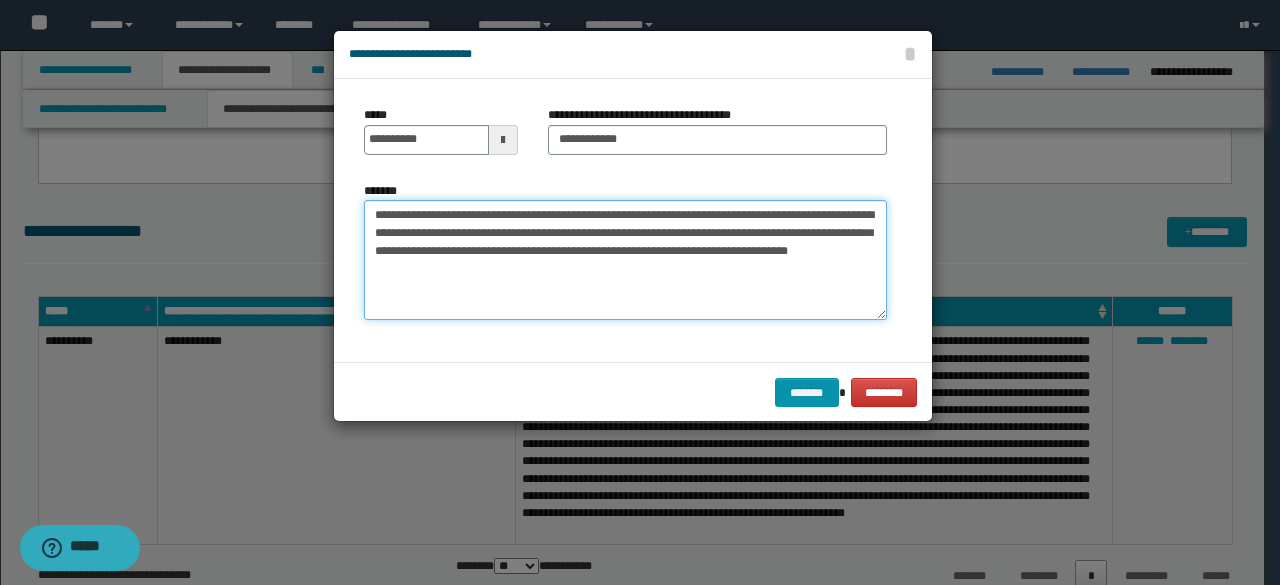 scroll, scrollTop: 0, scrollLeft: 0, axis: both 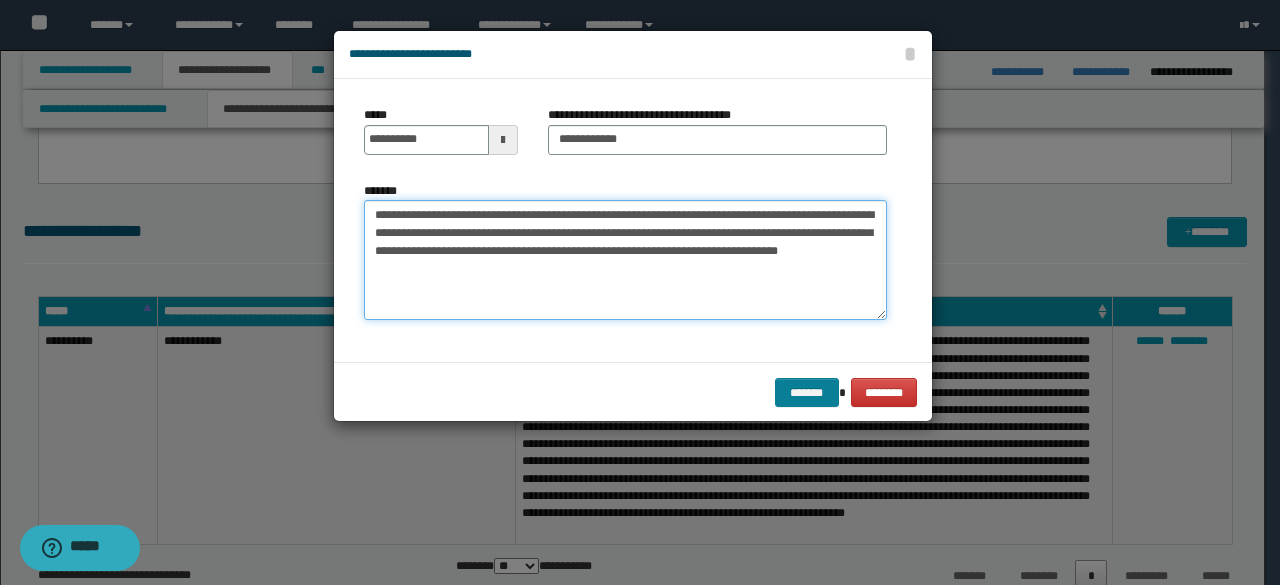type on "**********" 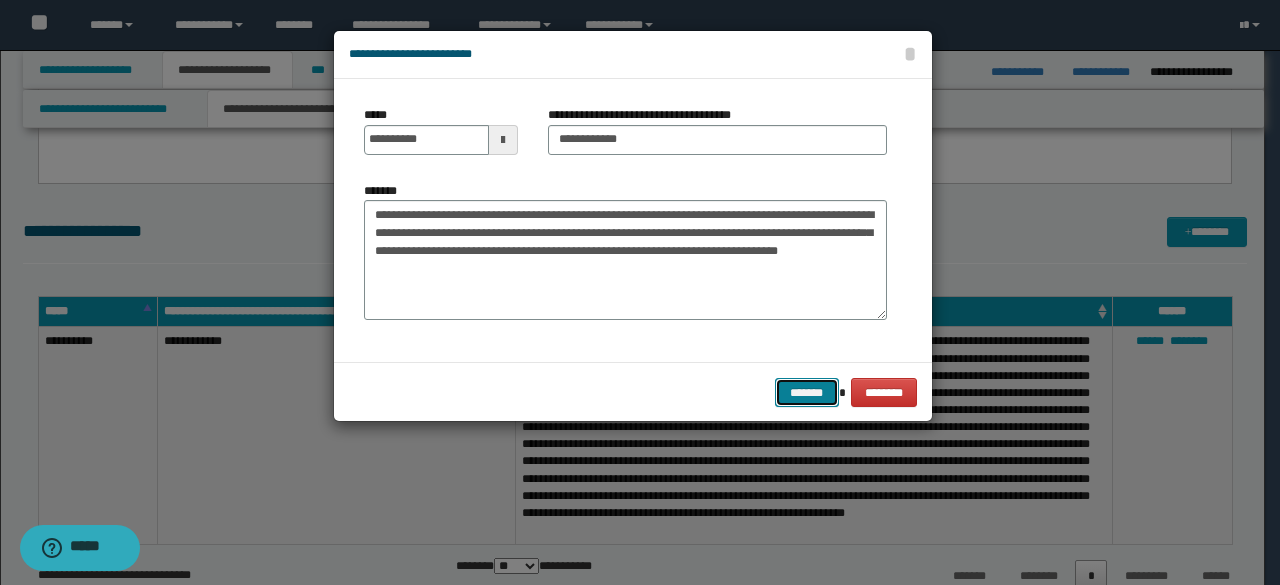 click on "*******" at bounding box center [807, 392] 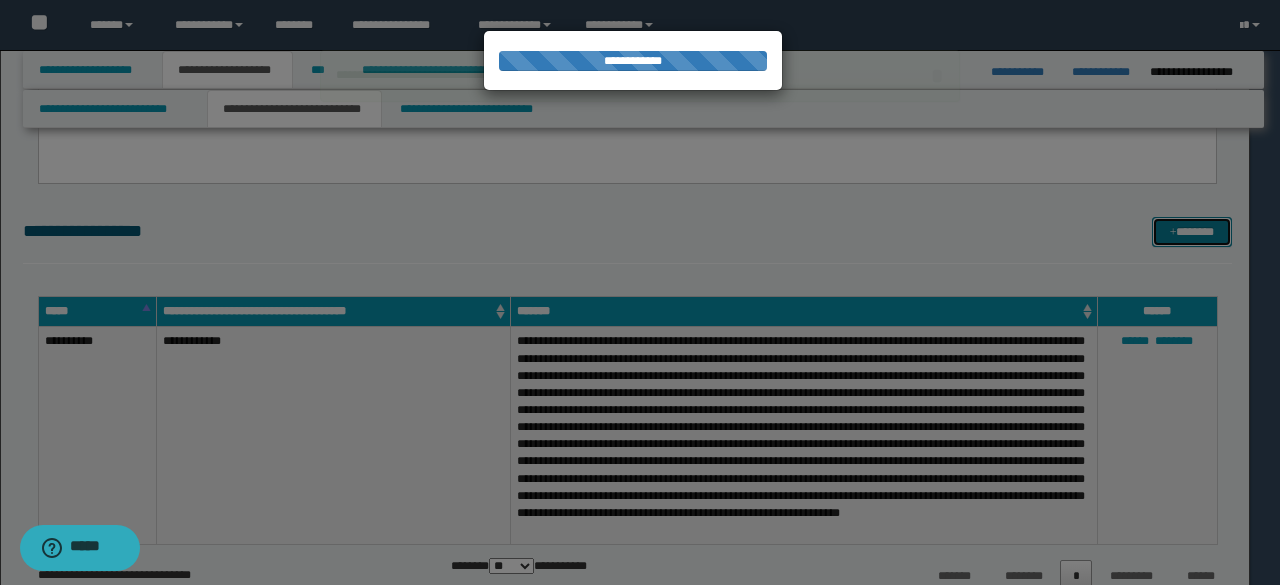type 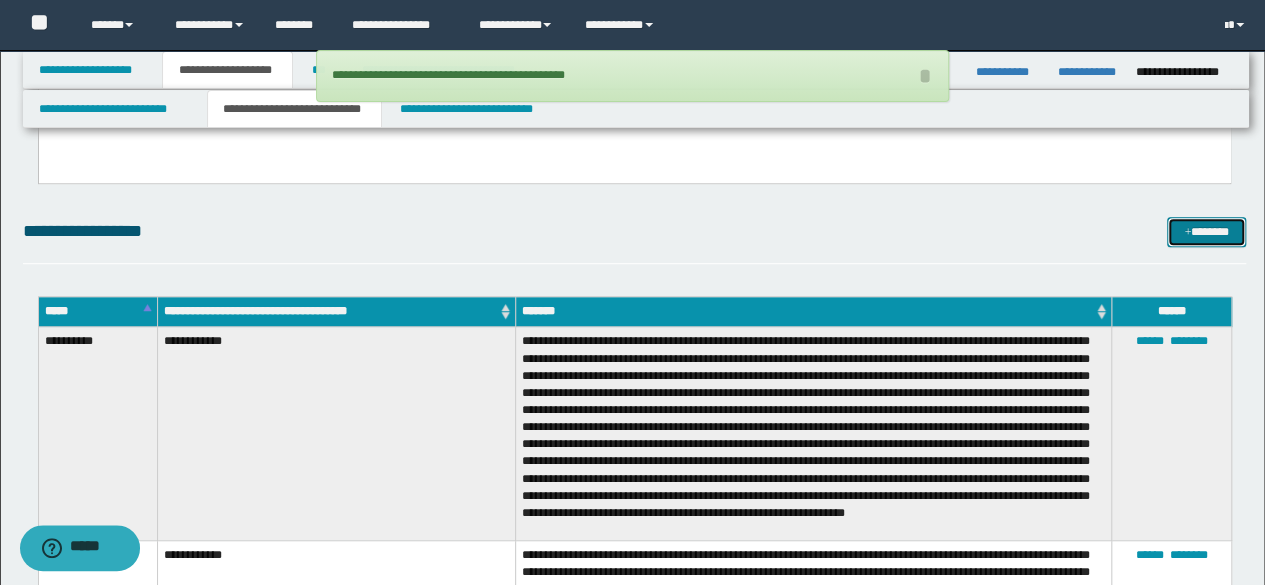click on "*******" at bounding box center [1206, 231] 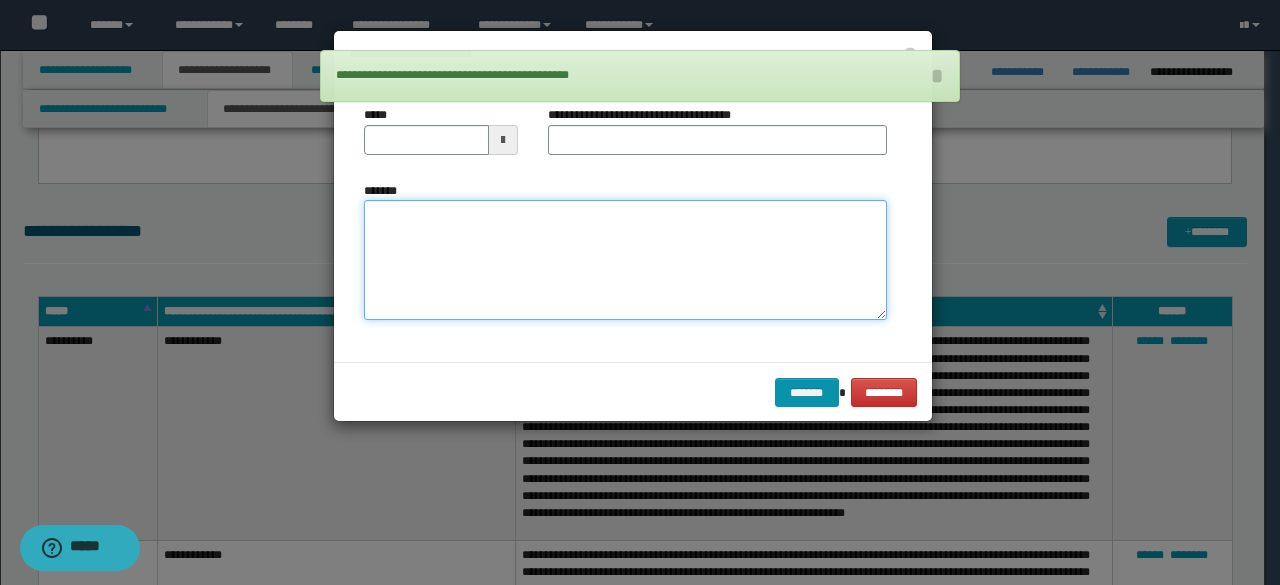 click on "*******" at bounding box center [625, 259] 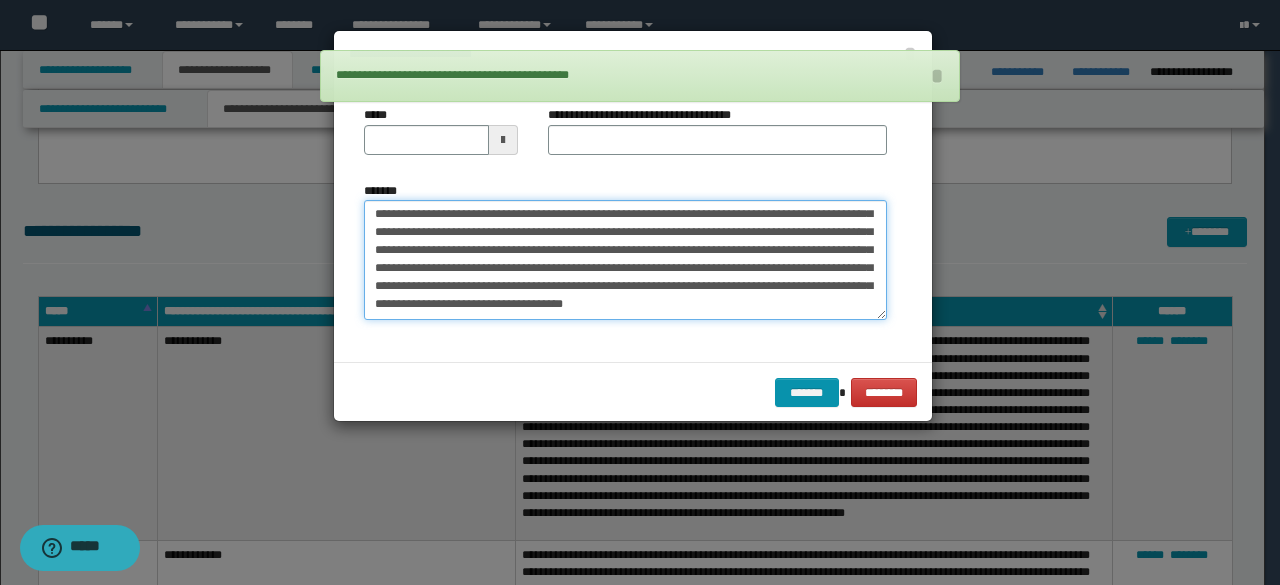 scroll, scrollTop: 0, scrollLeft: 0, axis: both 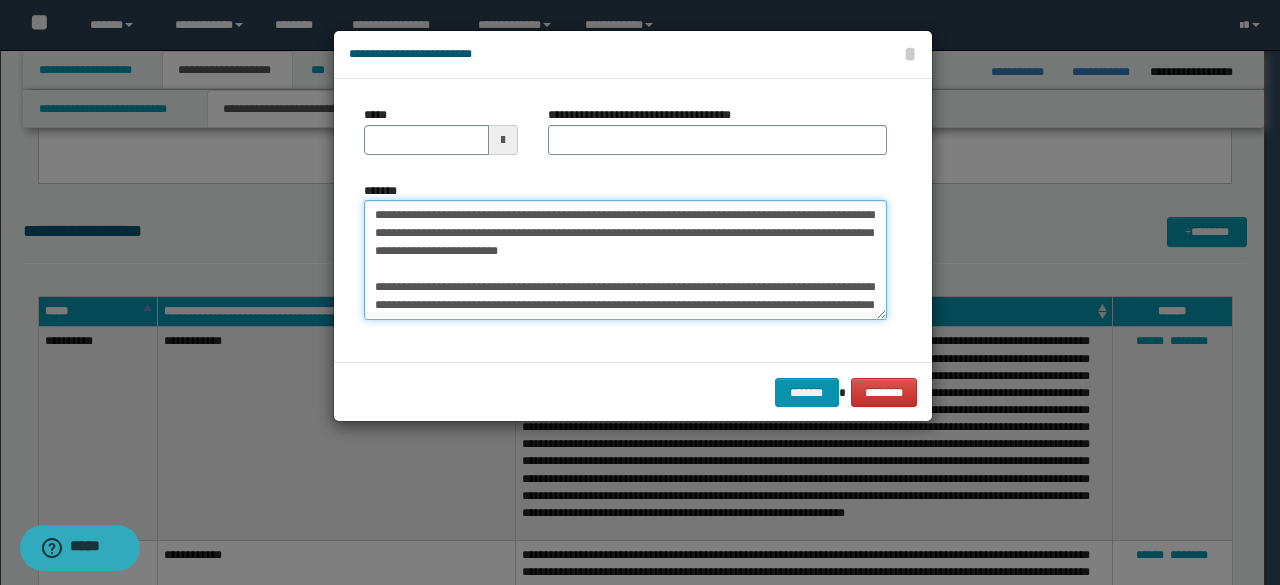 drag, startPoint x: 374, startPoint y: 213, endPoint x: 432, endPoint y: 219, distance: 58.30952 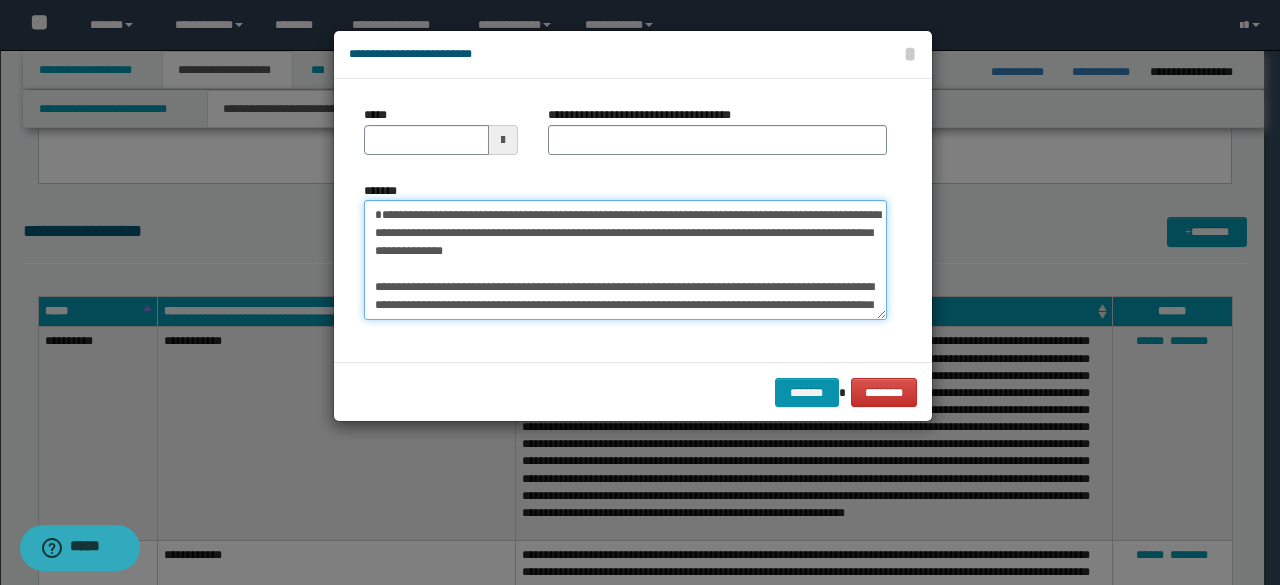 type 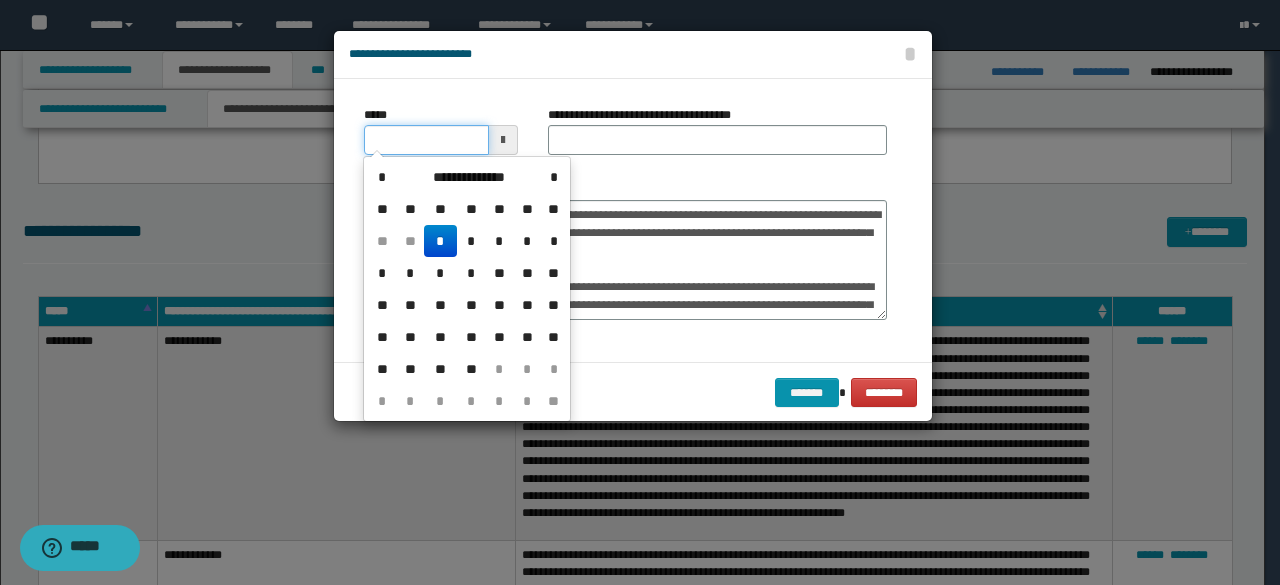 click on "*****" at bounding box center (426, 140) 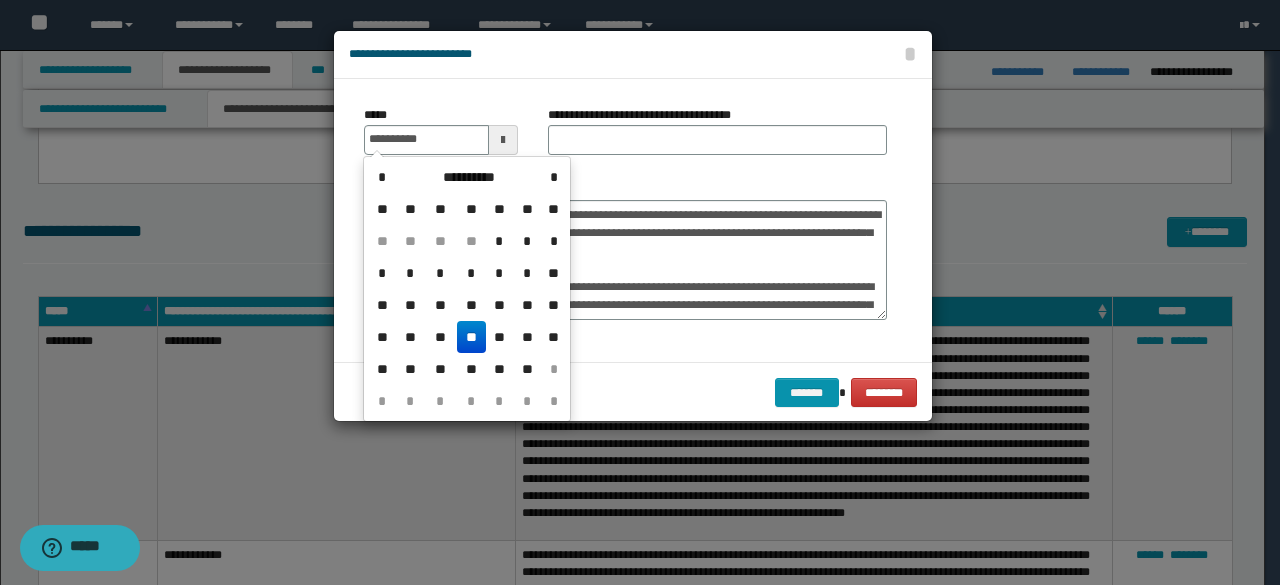 click on "**" at bounding box center [471, 337] 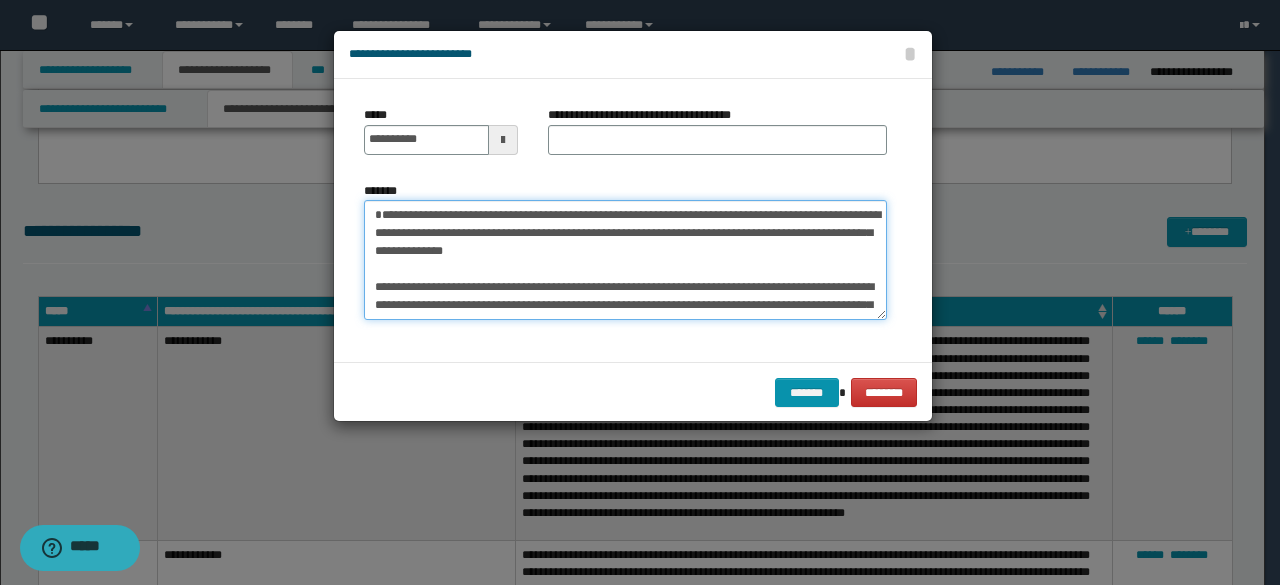 drag, startPoint x: 380, startPoint y: 207, endPoint x: 460, endPoint y: 214, distance: 80.305664 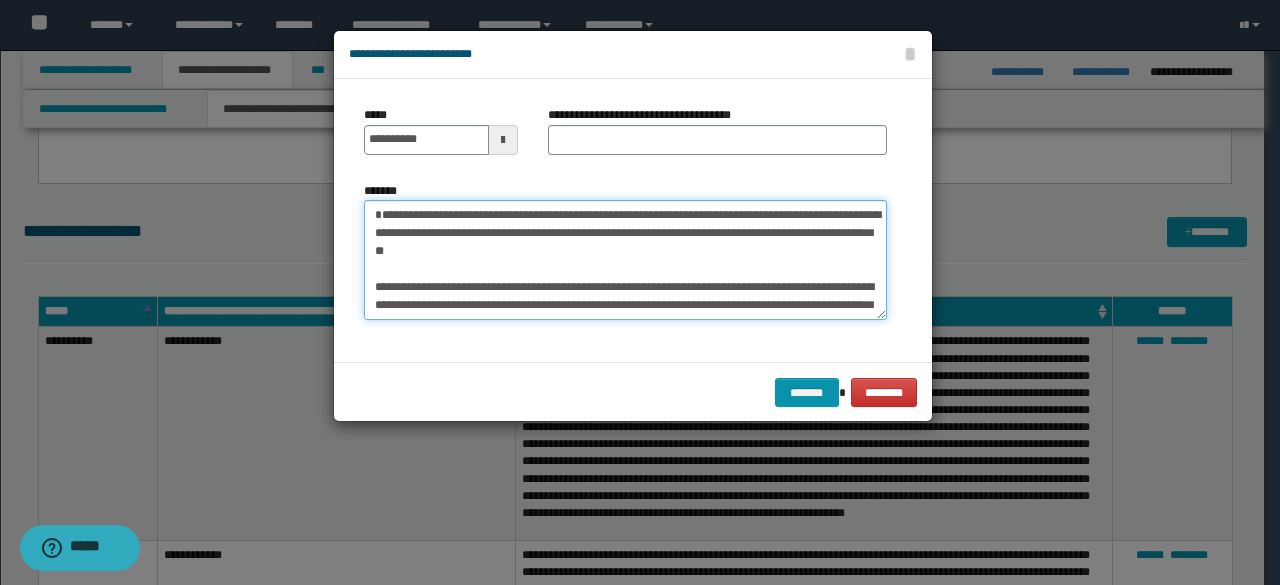 type on "**********" 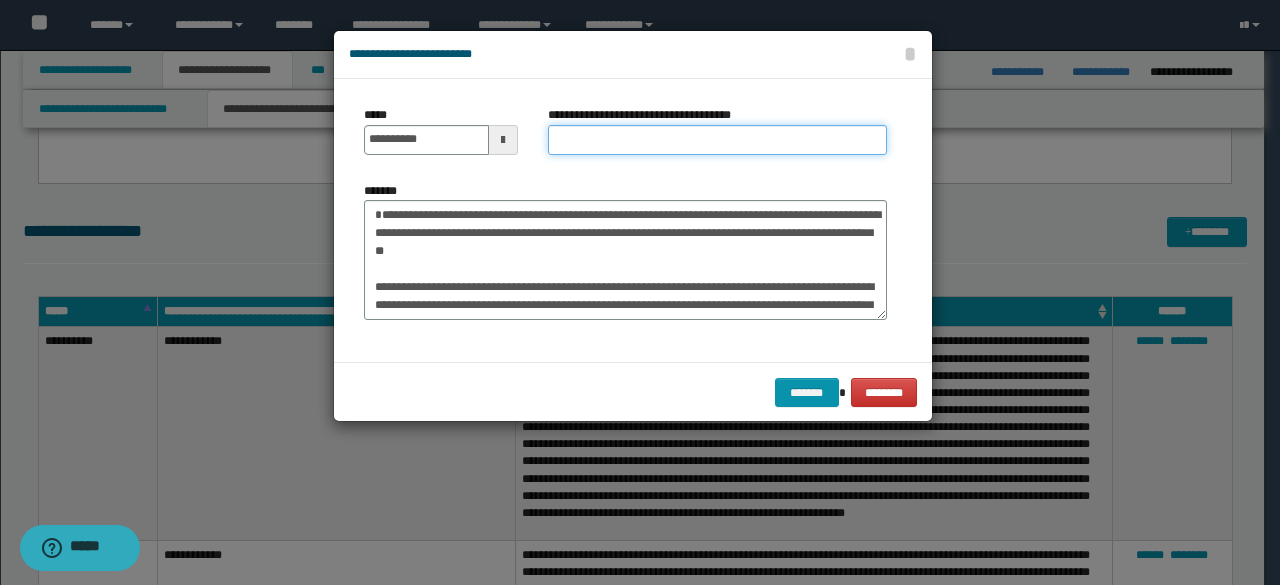 click on "**********" at bounding box center (717, 140) 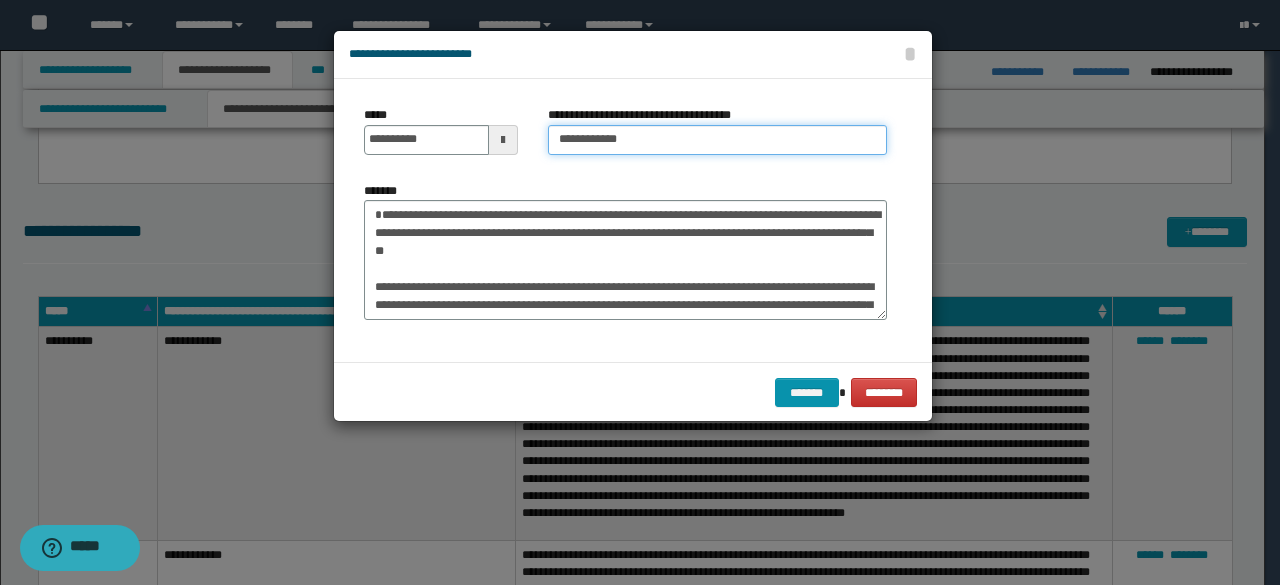 type on "**********" 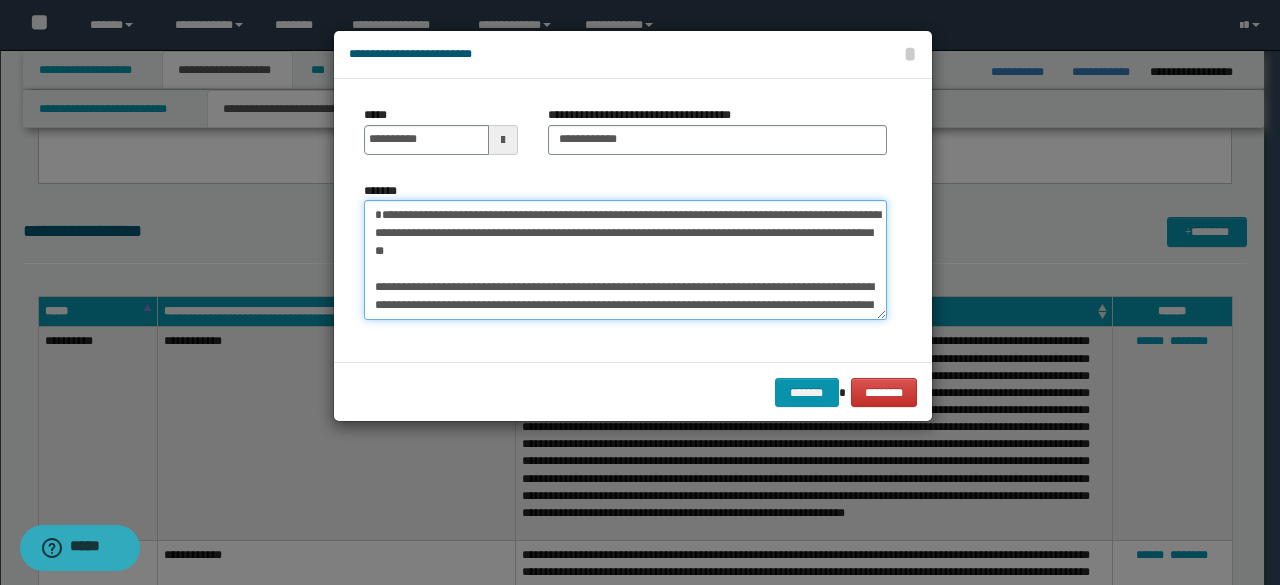 click on "**********" at bounding box center (625, 259) 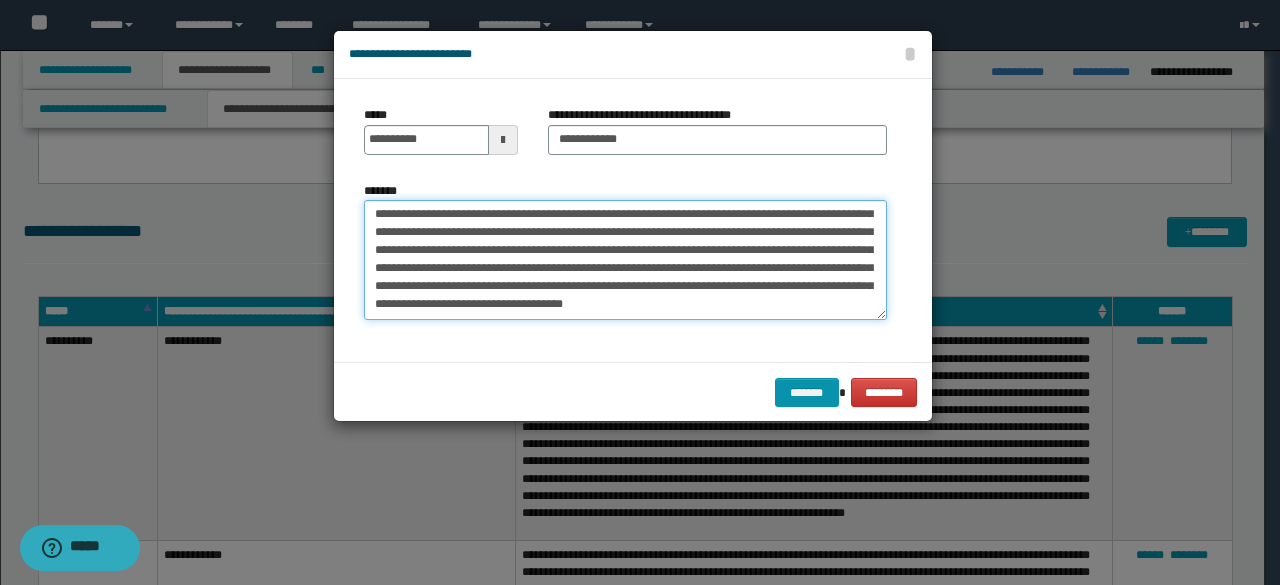 scroll, scrollTop: 144, scrollLeft: 0, axis: vertical 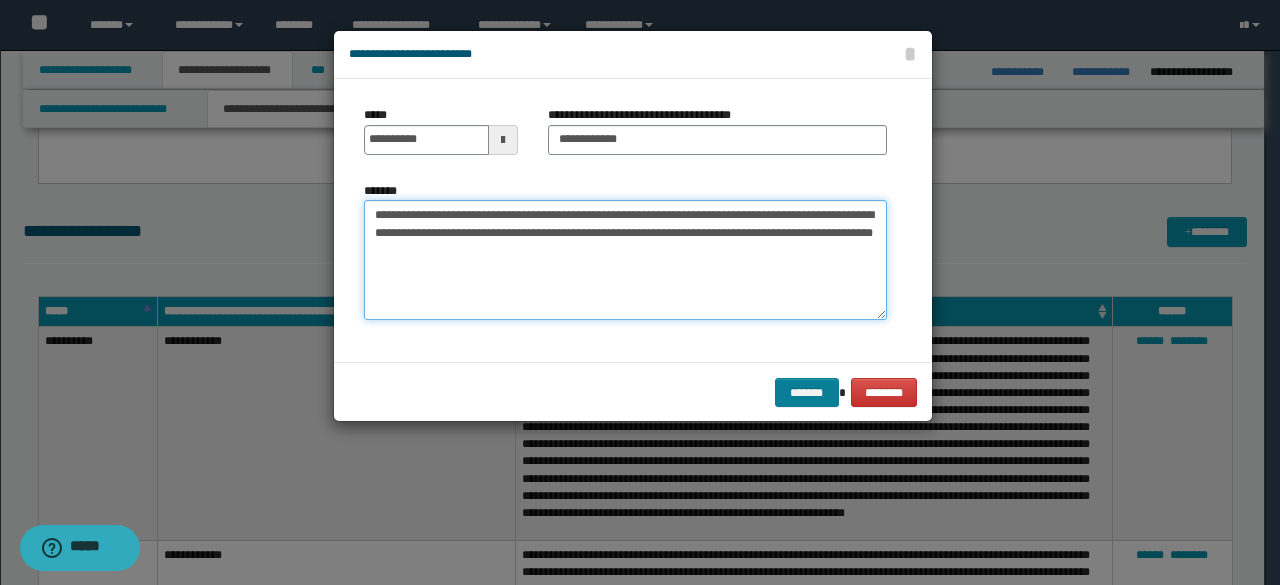 type on "**********" 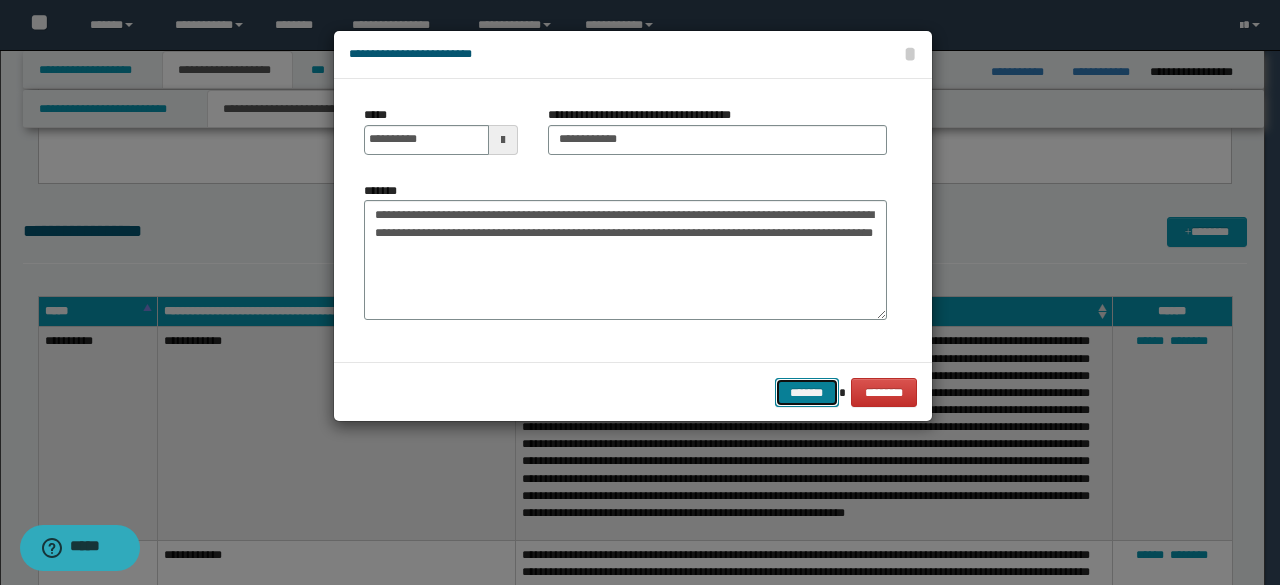 click on "*******" at bounding box center (807, 392) 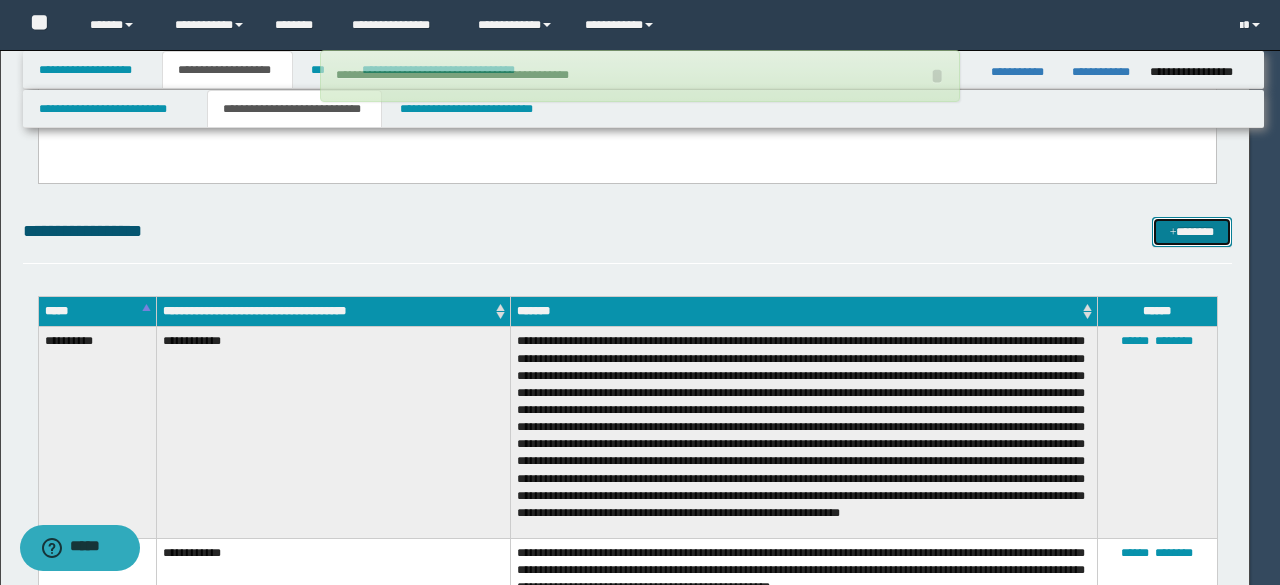 type 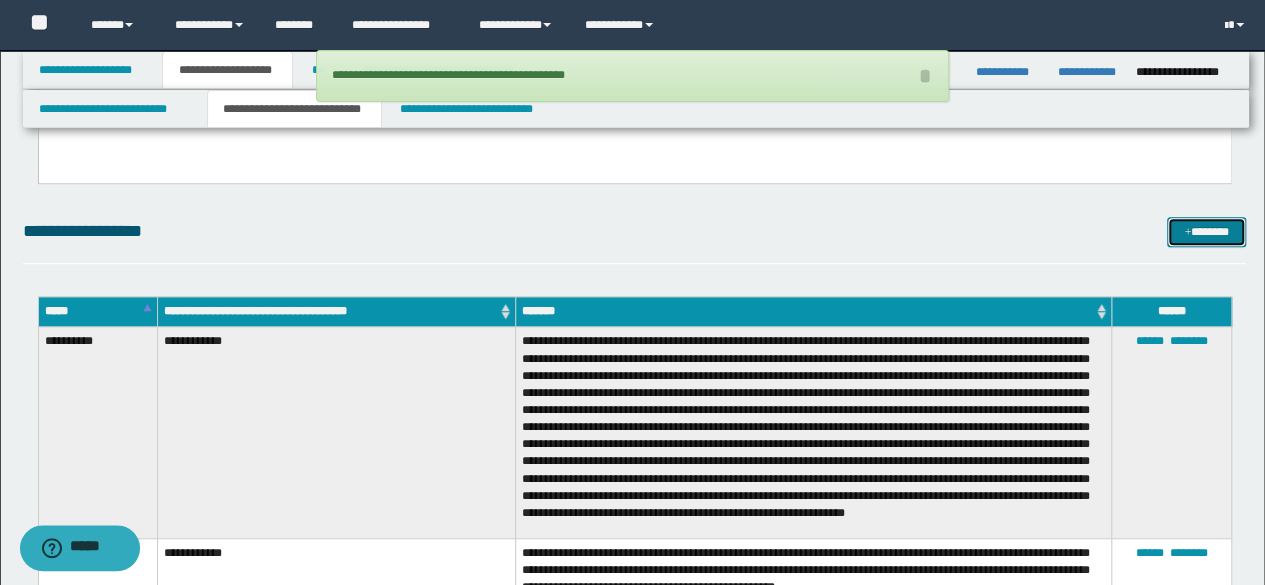 click on "*******" at bounding box center [1206, 231] 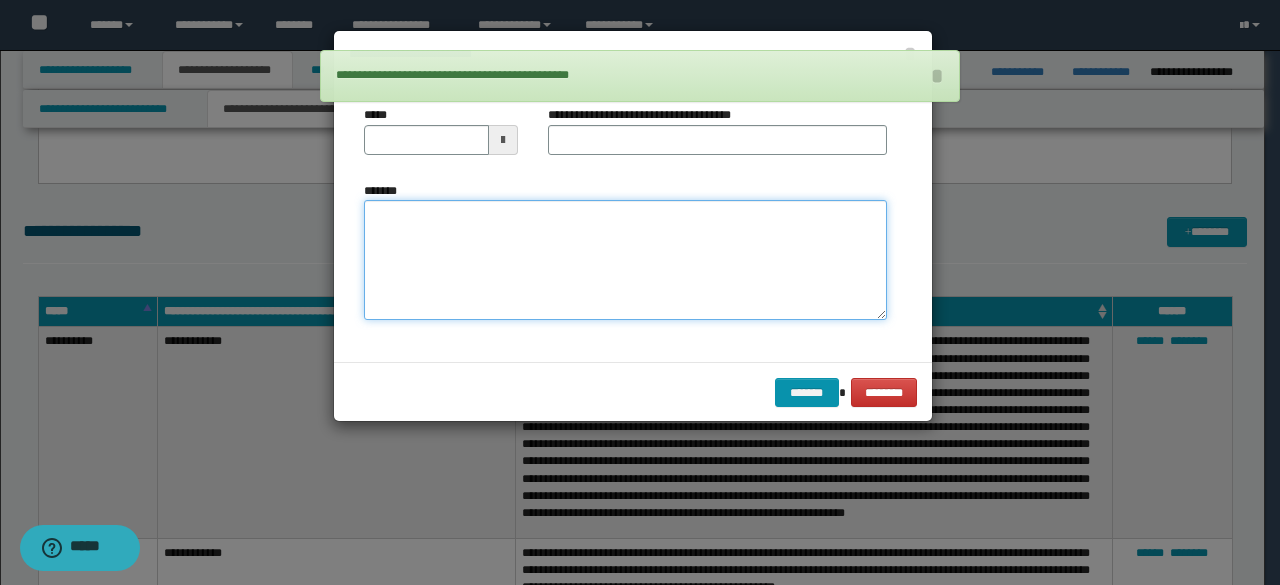 click on "*******" at bounding box center (625, 259) 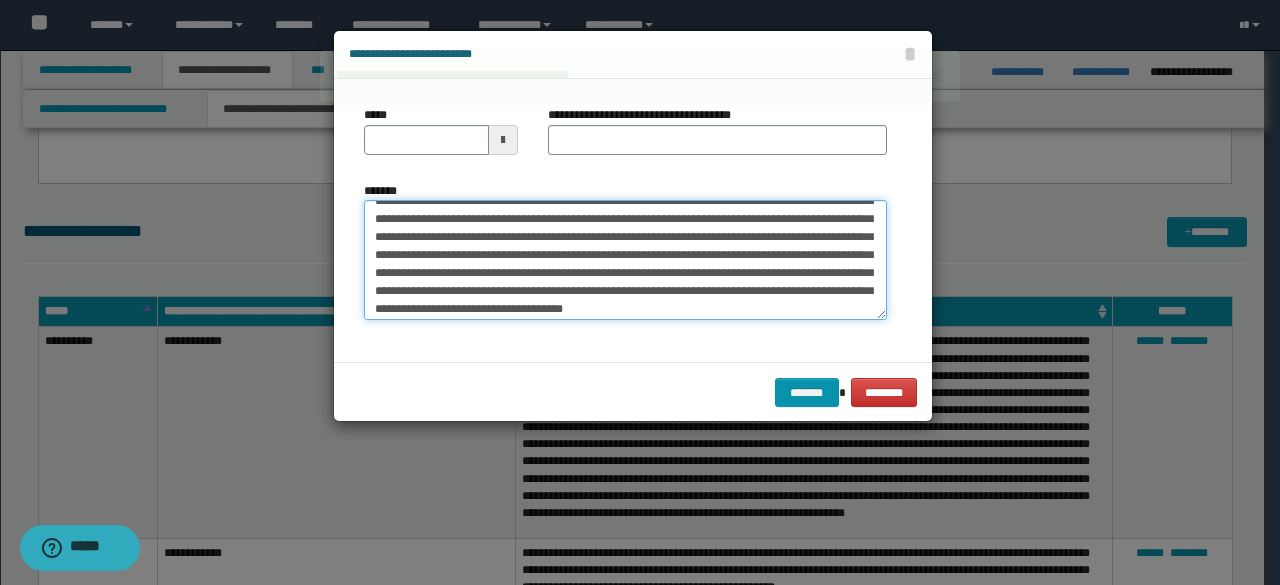 scroll, scrollTop: 0, scrollLeft: 0, axis: both 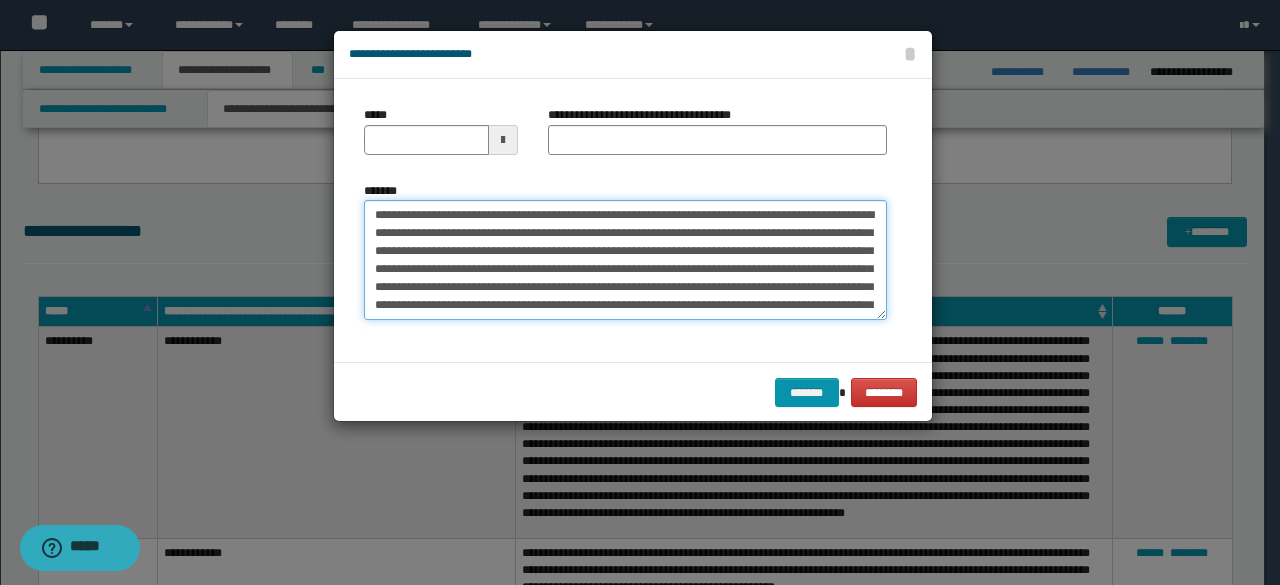 drag, startPoint x: 367, startPoint y: 217, endPoint x: 406, endPoint y: 223, distance: 39.45884 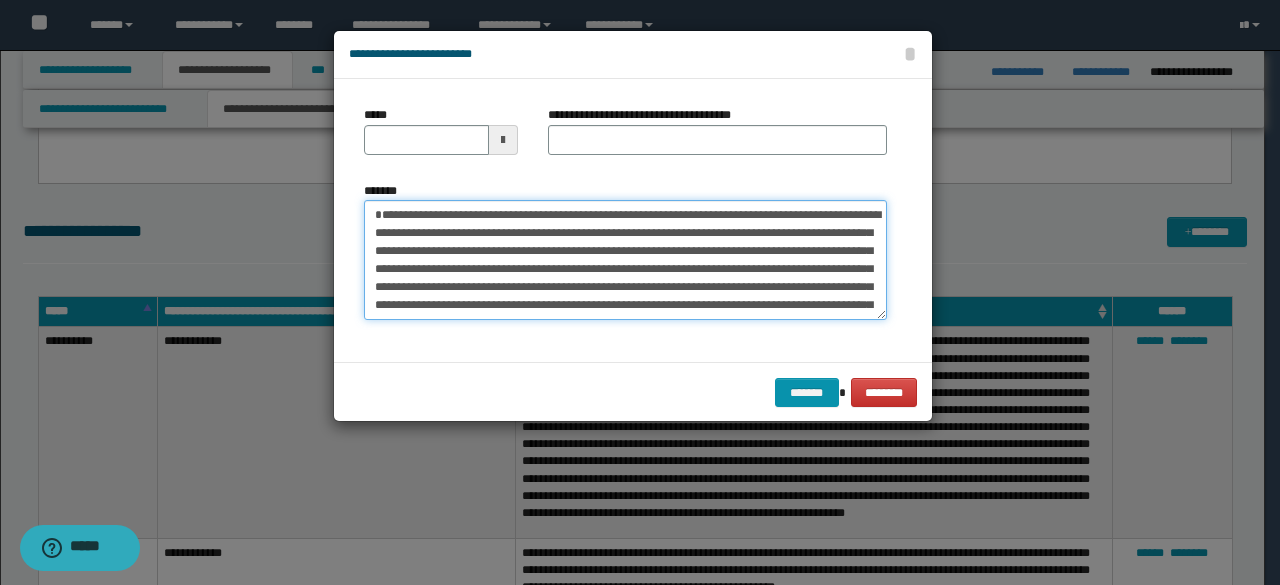 type 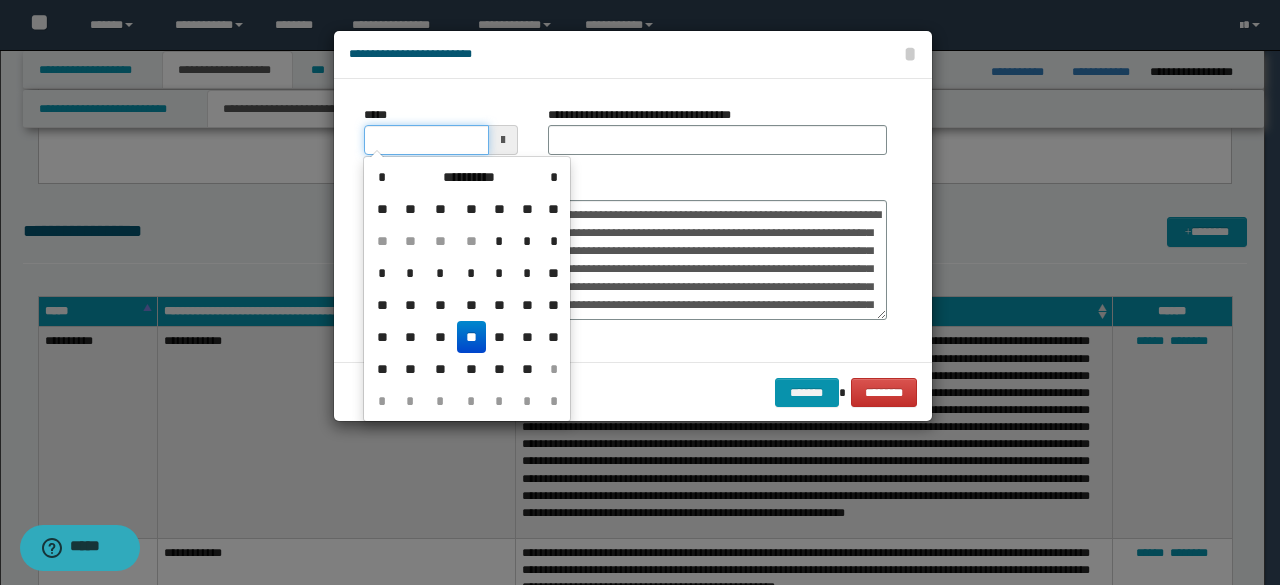 click on "*****" at bounding box center (426, 140) 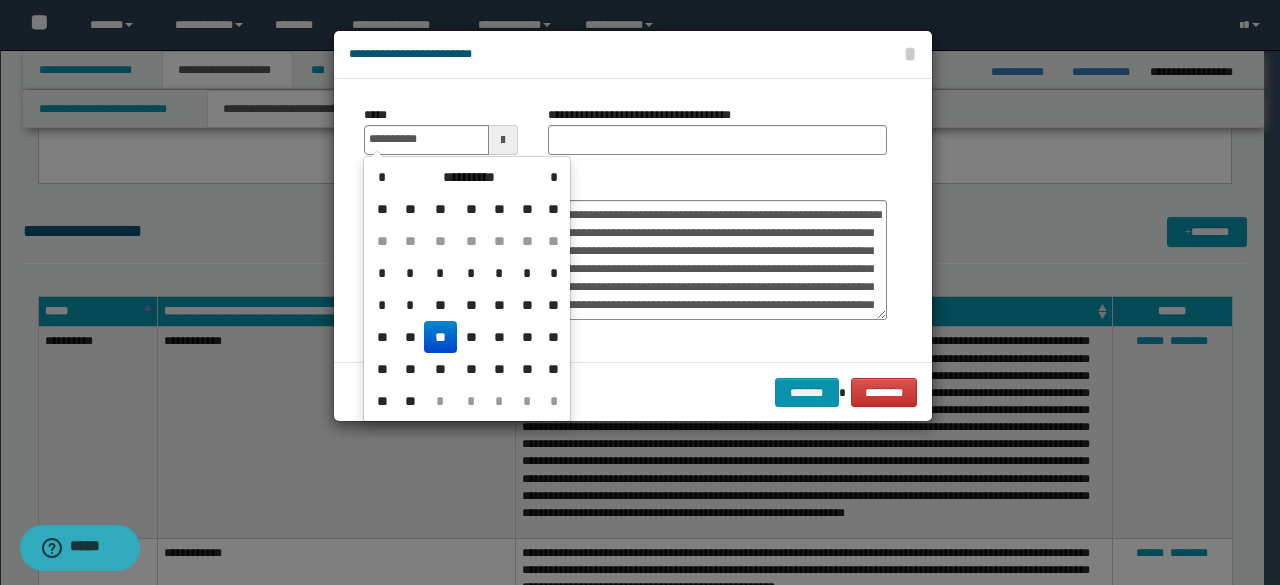 click on "**" at bounding box center [440, 337] 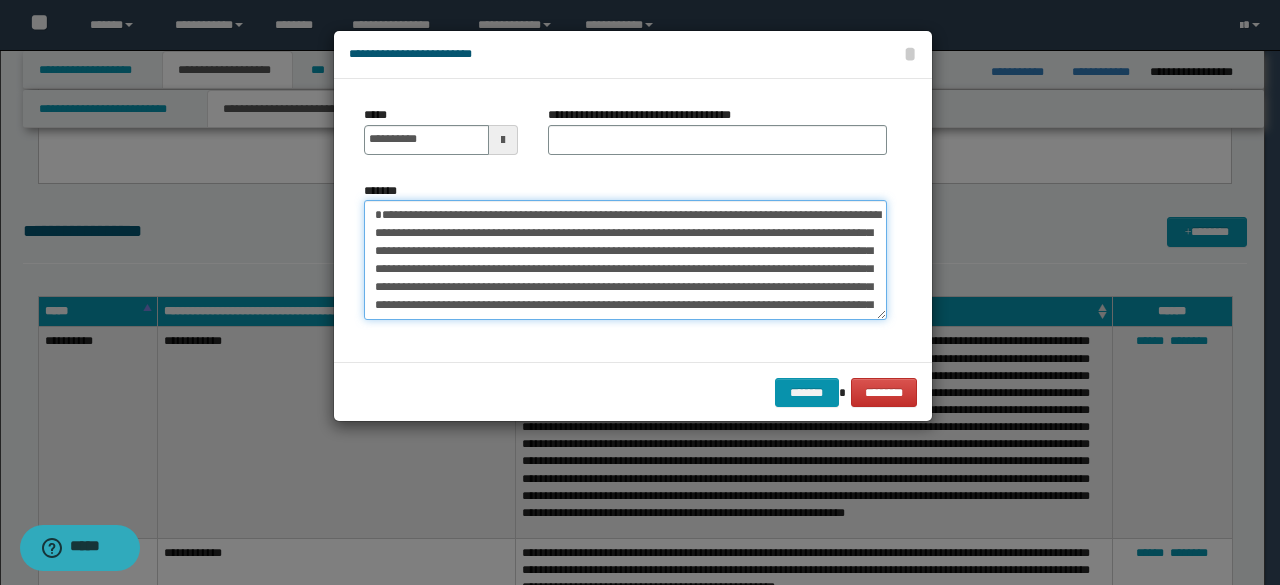 drag, startPoint x: 378, startPoint y: 203, endPoint x: 462, endPoint y: 203, distance: 84 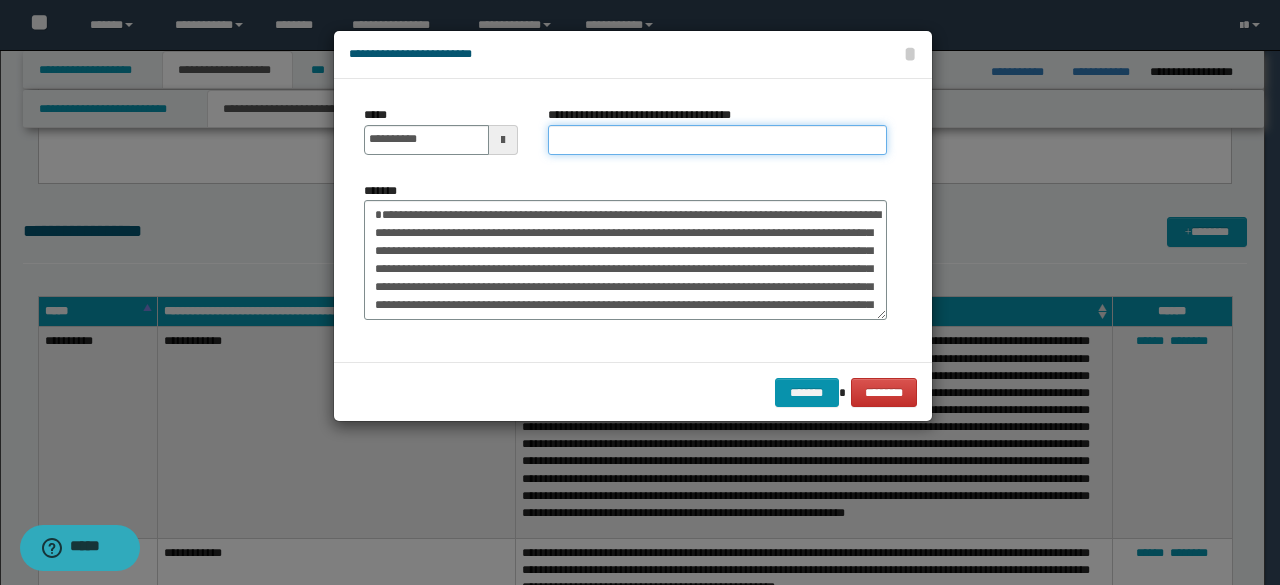 click on "**********" at bounding box center (717, 140) 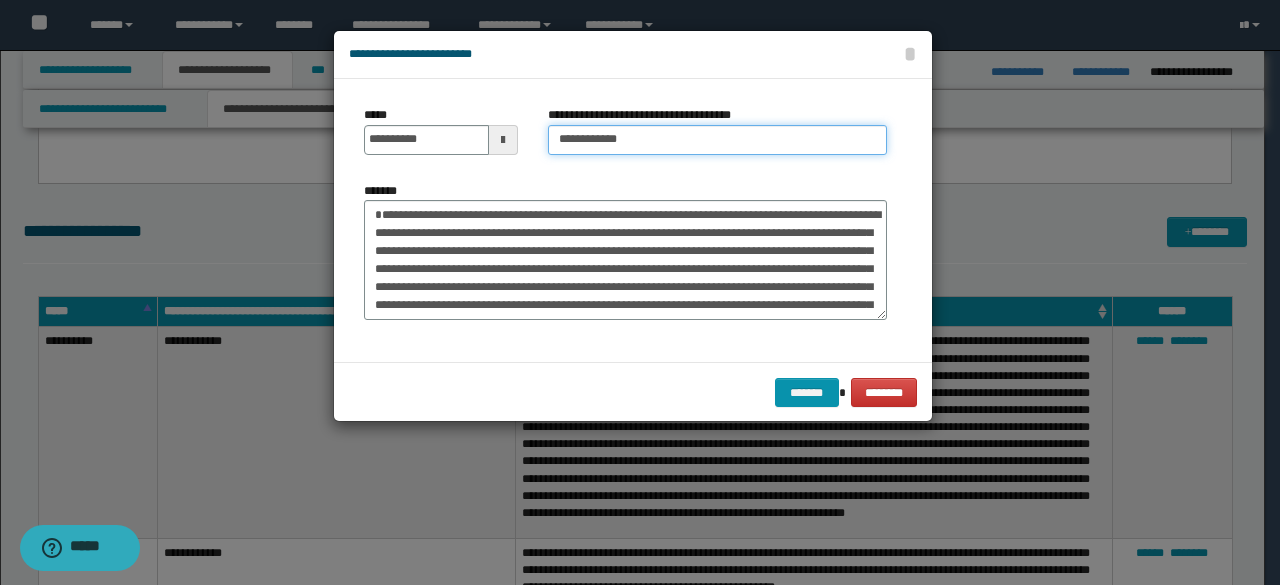 type on "**********" 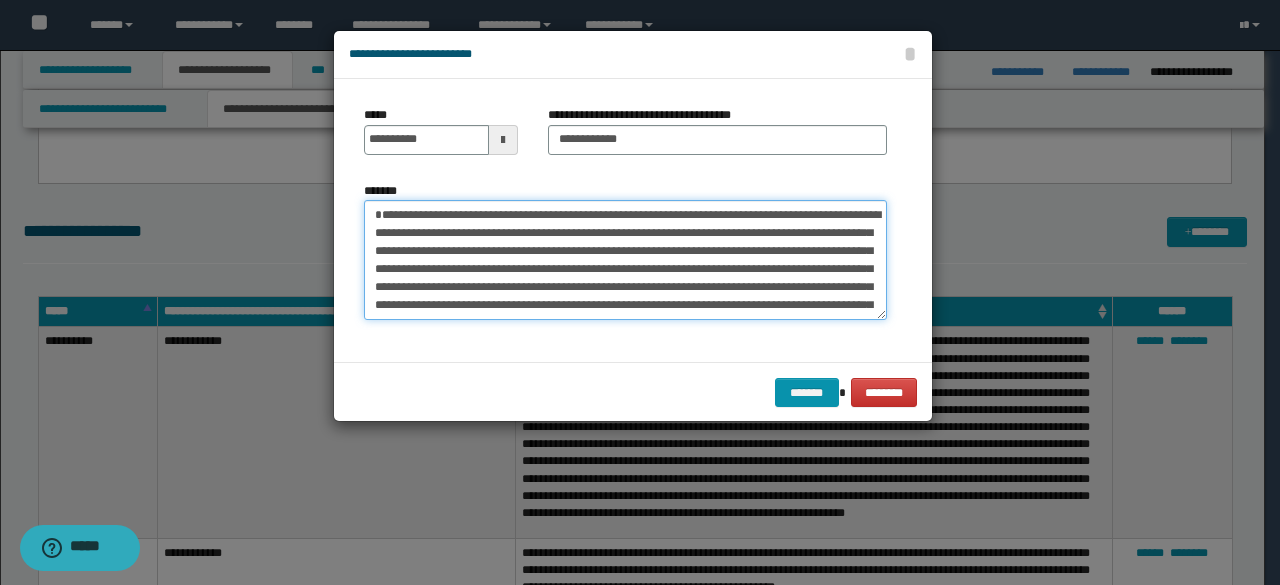 click on "**********" at bounding box center [625, 259] 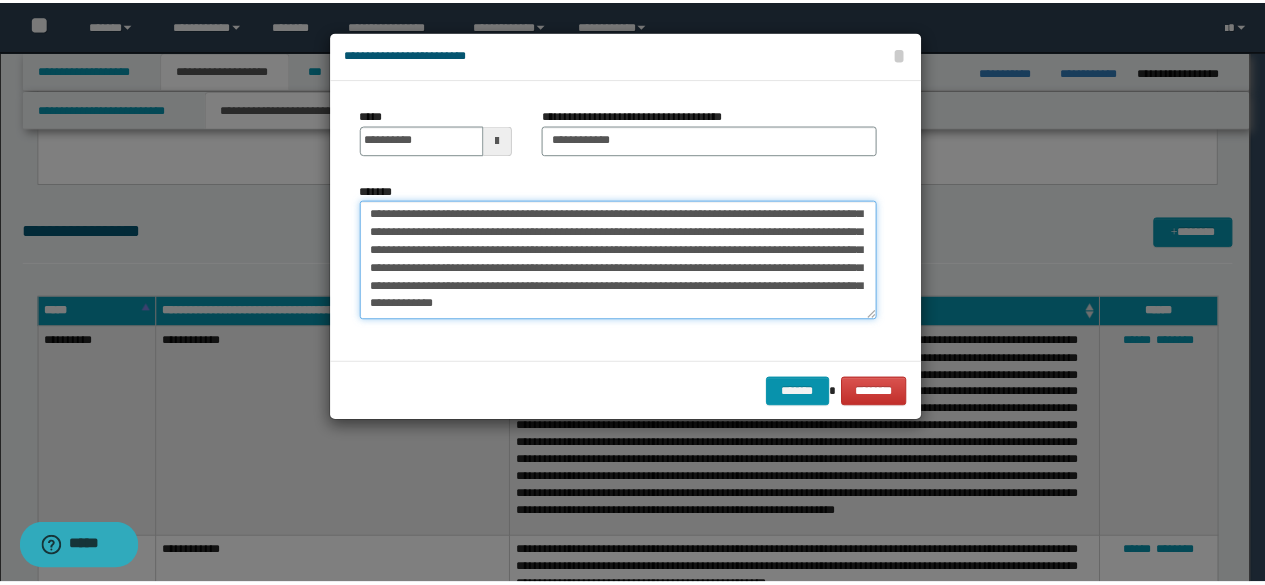 scroll, scrollTop: 72, scrollLeft: 0, axis: vertical 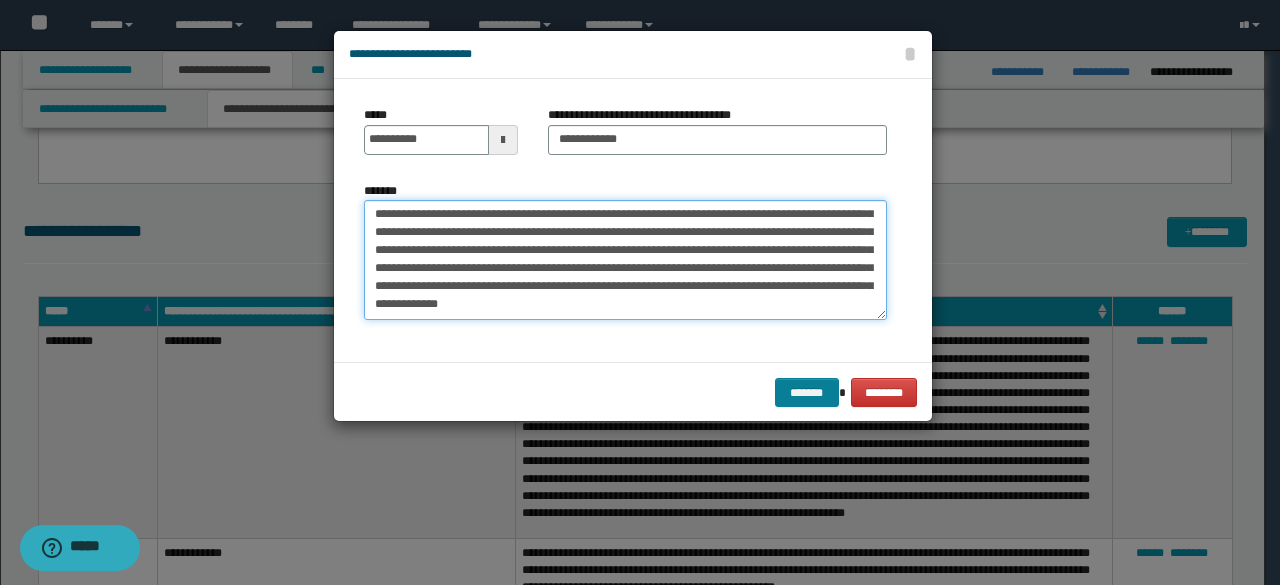 type on "**********" 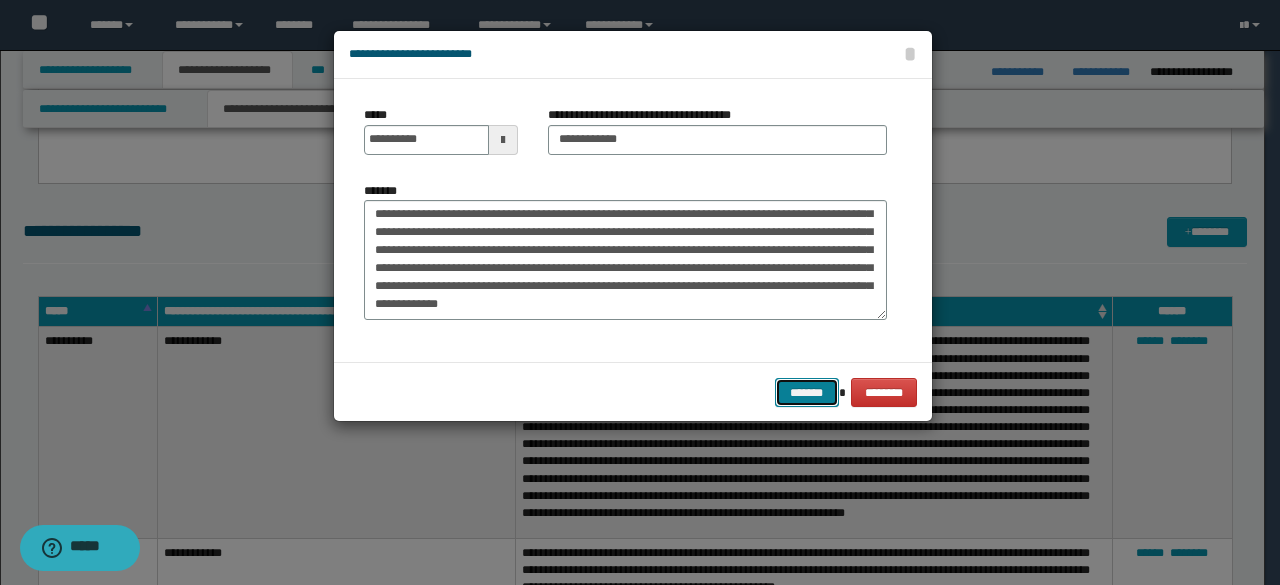 click on "*******" at bounding box center (807, 392) 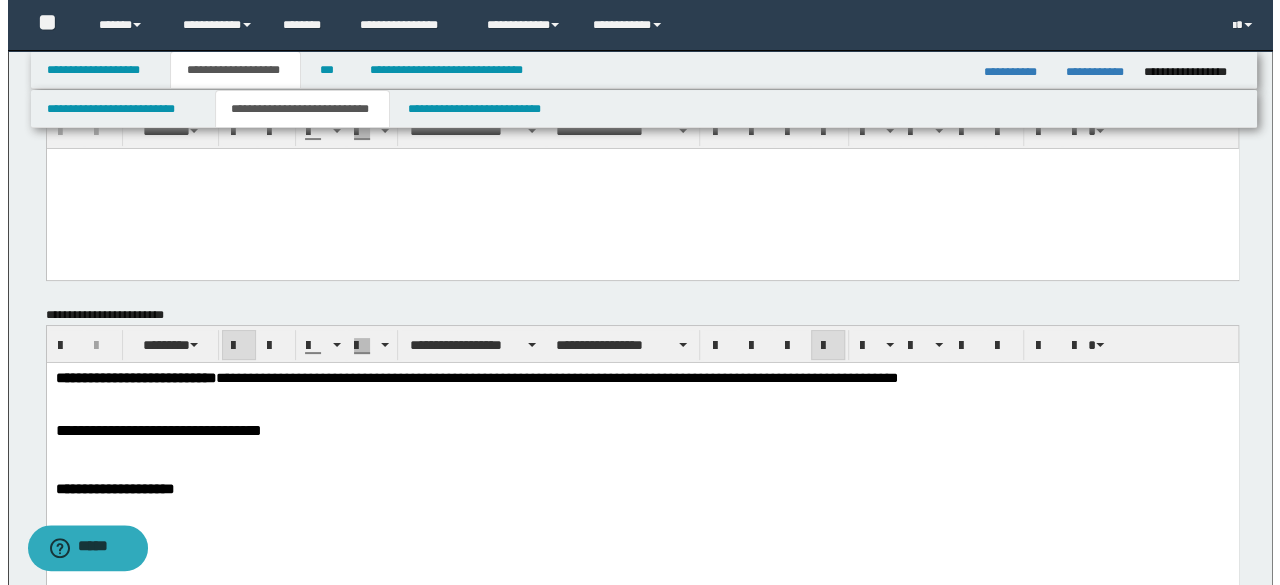 scroll, scrollTop: 0, scrollLeft: 0, axis: both 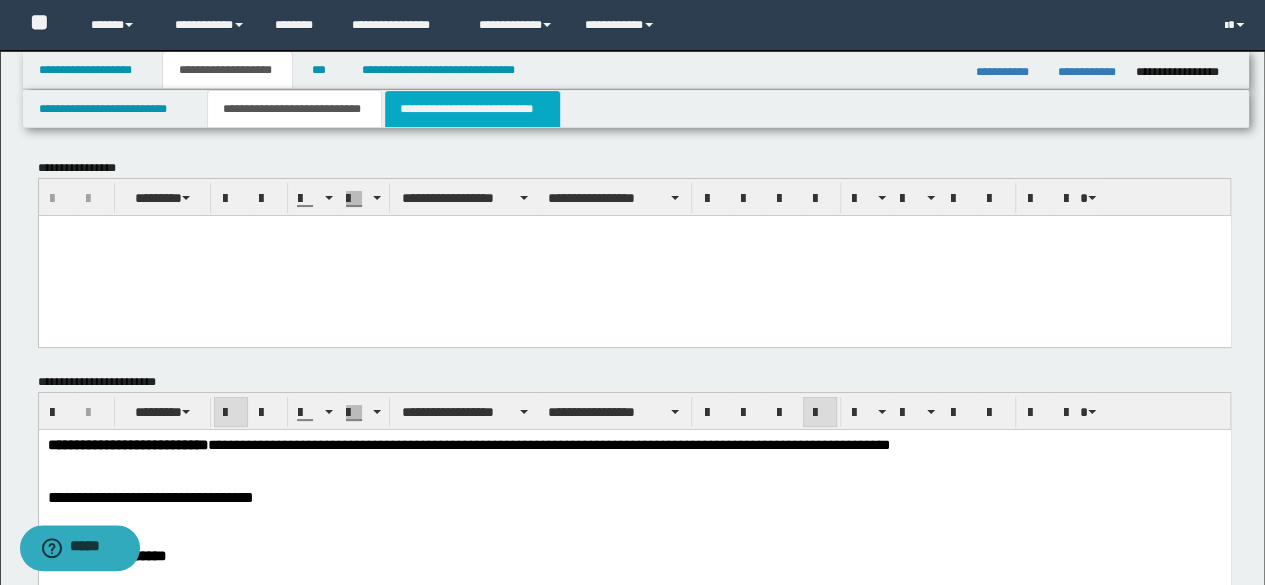 click on "**********" at bounding box center [472, 109] 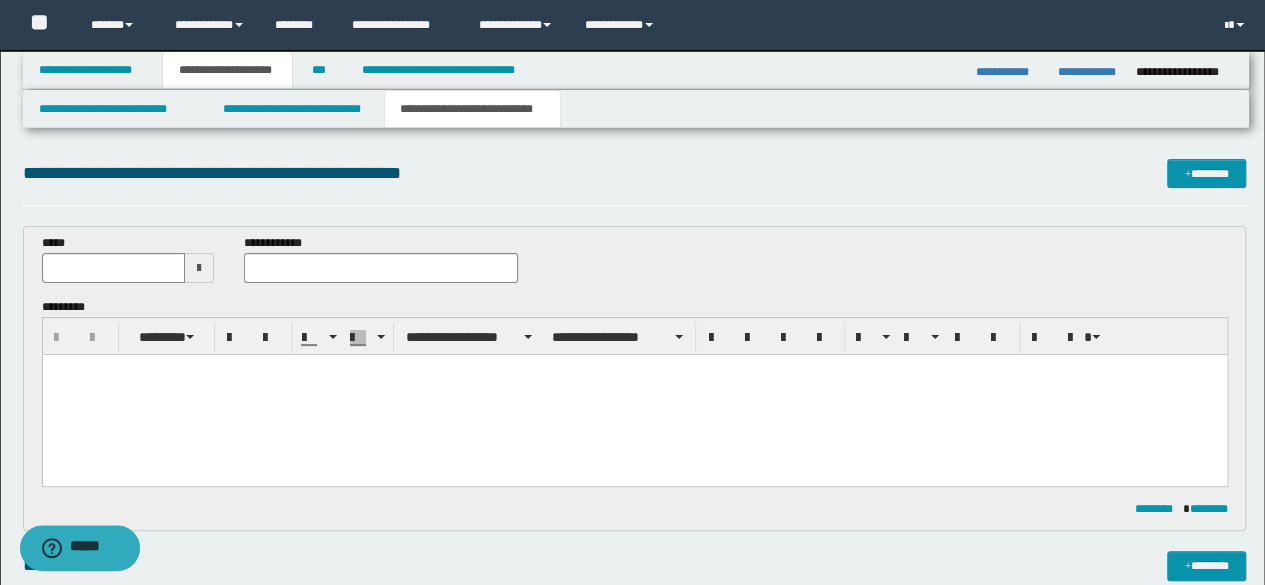 scroll, scrollTop: 0, scrollLeft: 0, axis: both 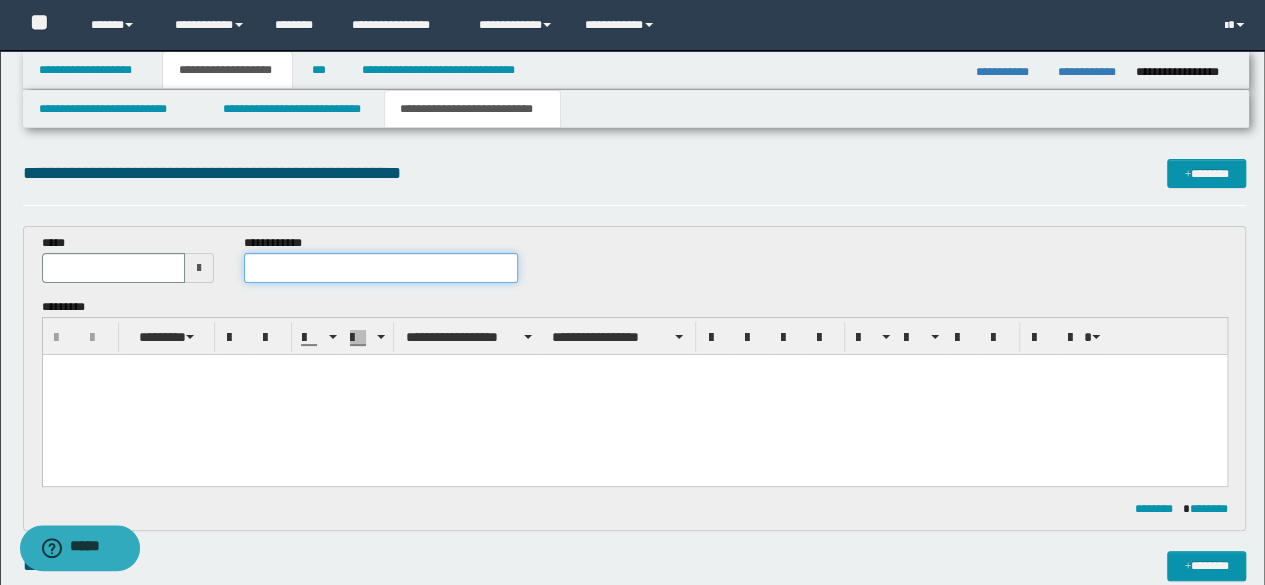 click at bounding box center [381, 268] 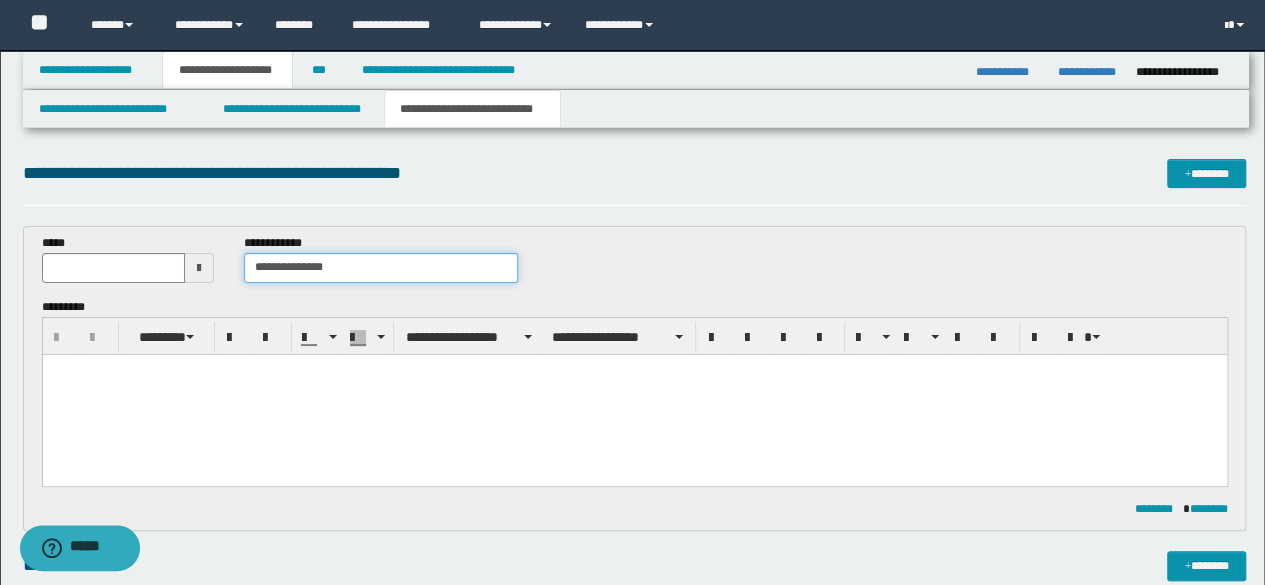 type on "**********" 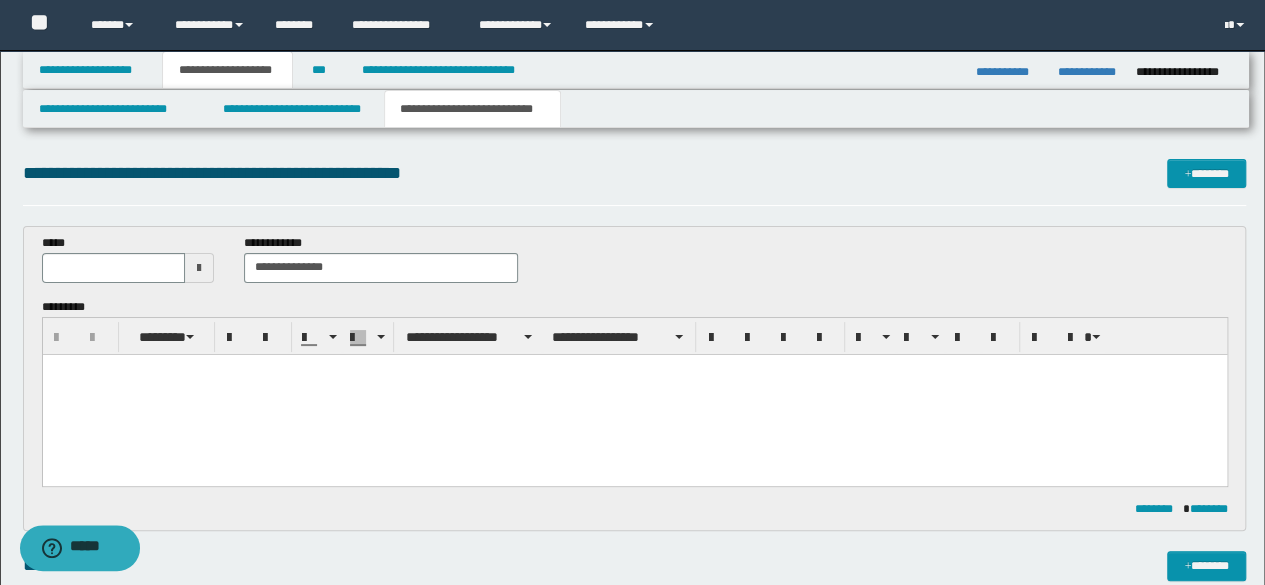click at bounding box center [634, 369] 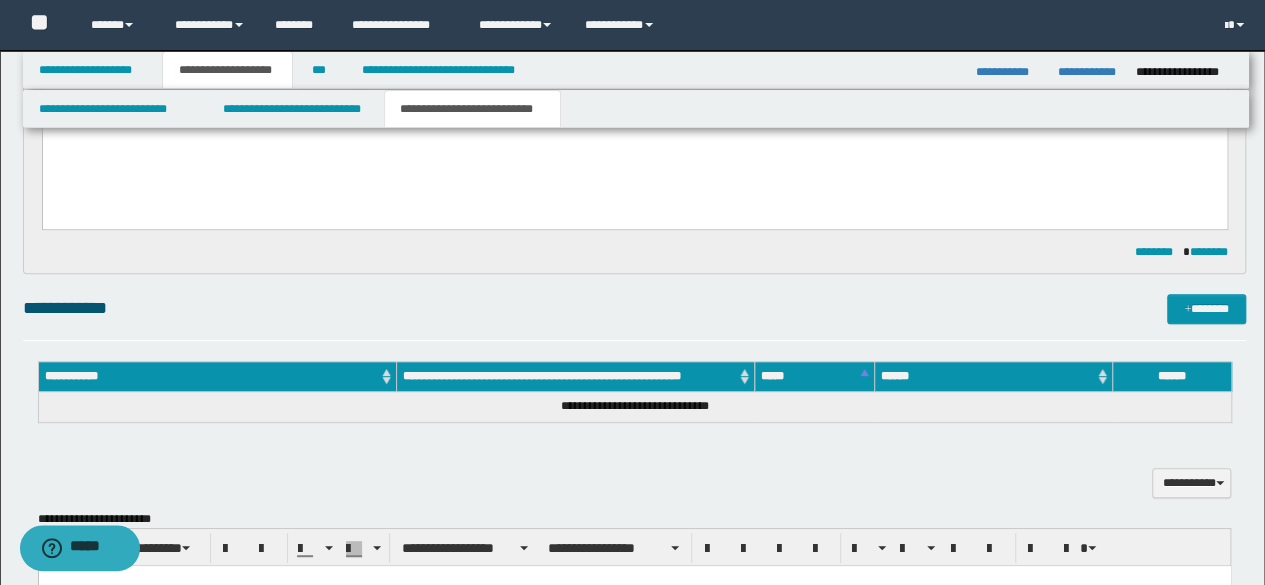scroll, scrollTop: 300, scrollLeft: 0, axis: vertical 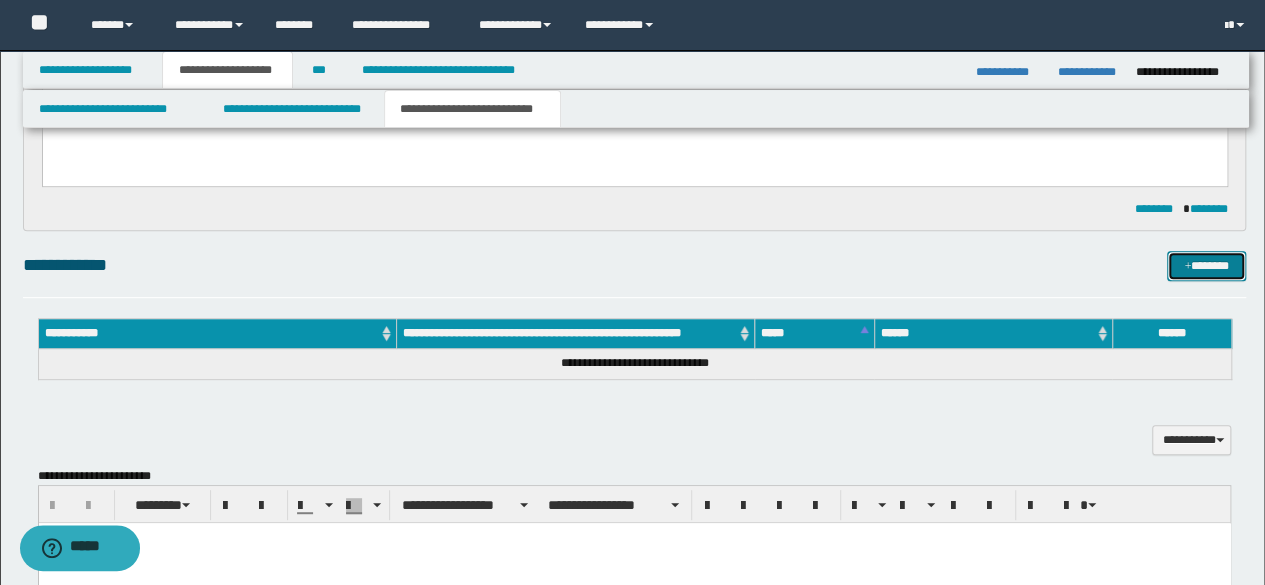 click on "*******" at bounding box center (1206, 265) 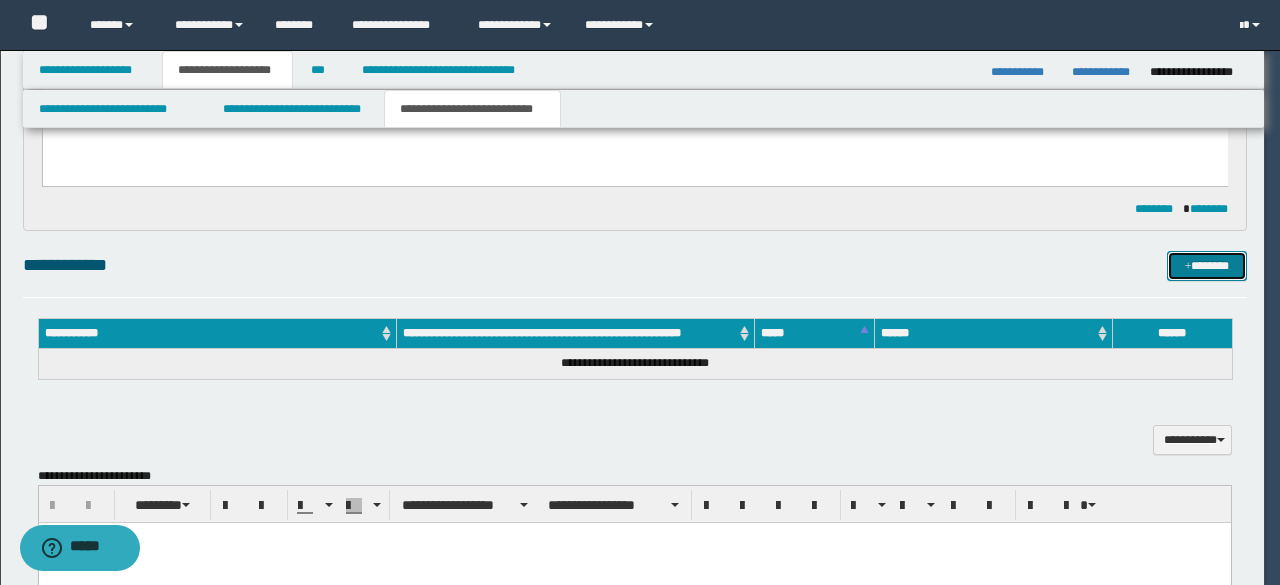 type 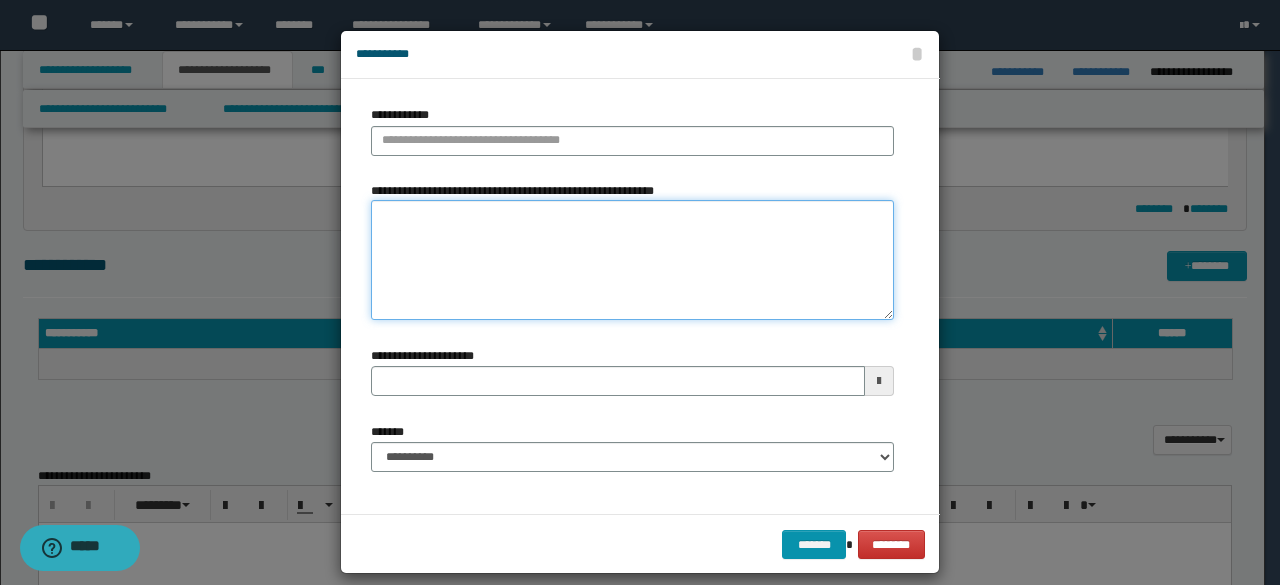 click on "**********" at bounding box center (632, 260) 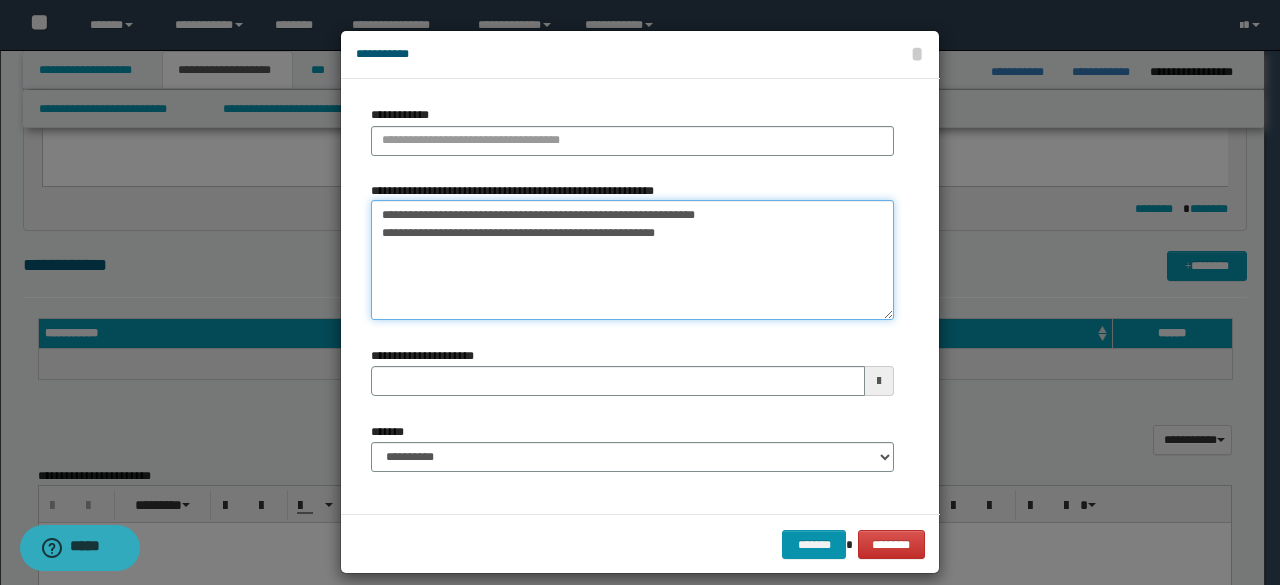 drag, startPoint x: 424, startPoint y: 215, endPoint x: 402, endPoint y: 217, distance: 22.090721 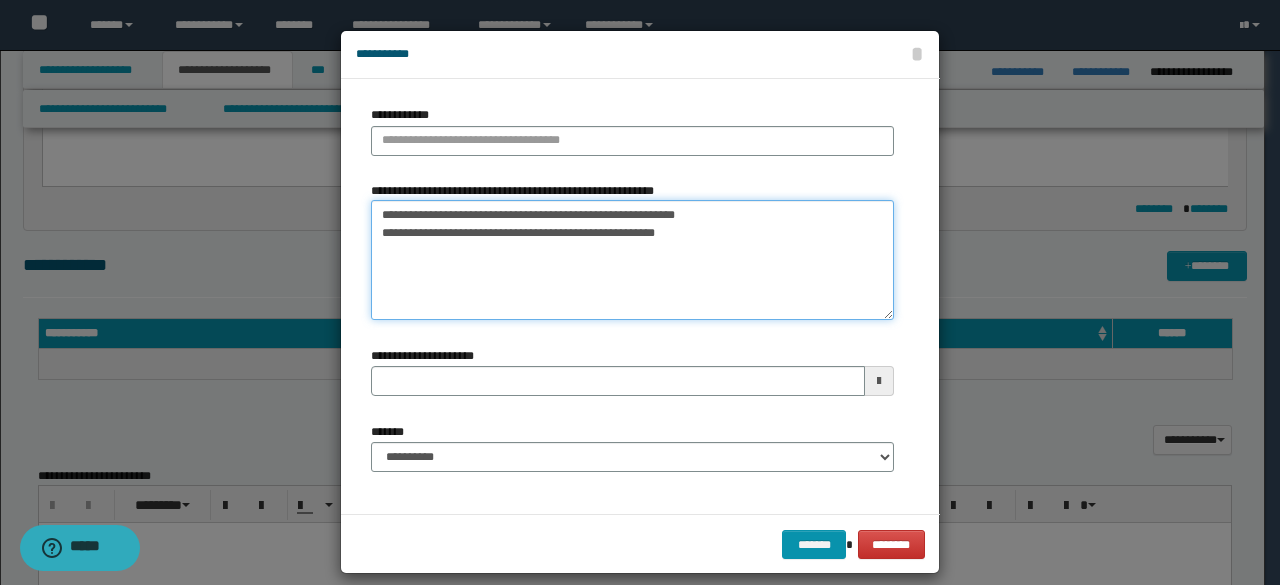 type on "**********" 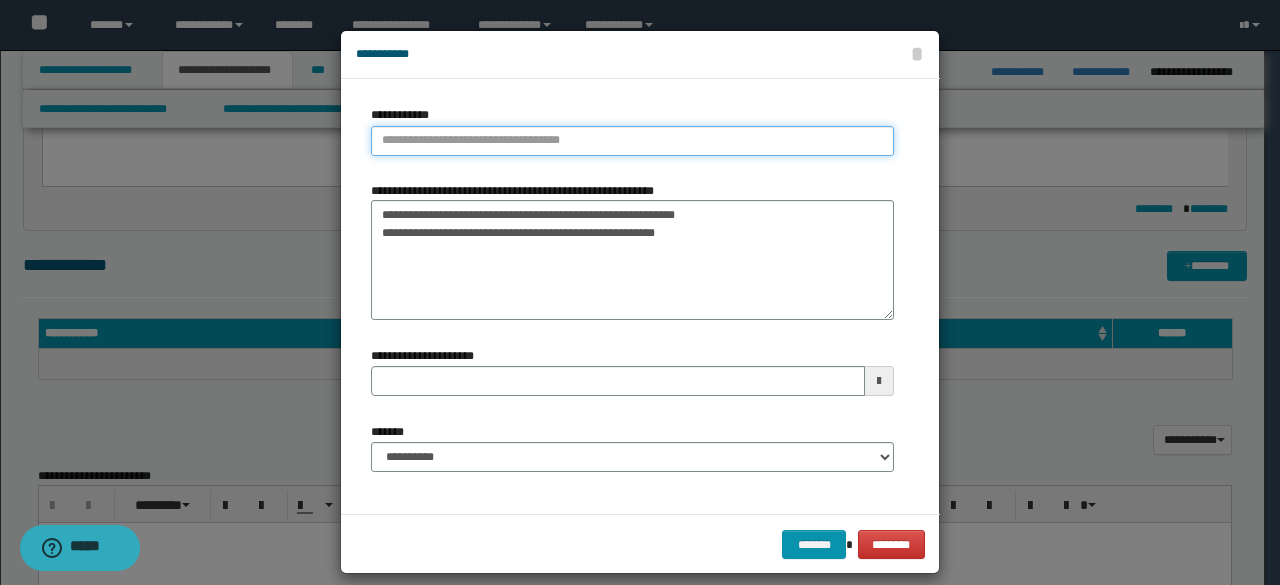 click on "**********" at bounding box center [632, 141] 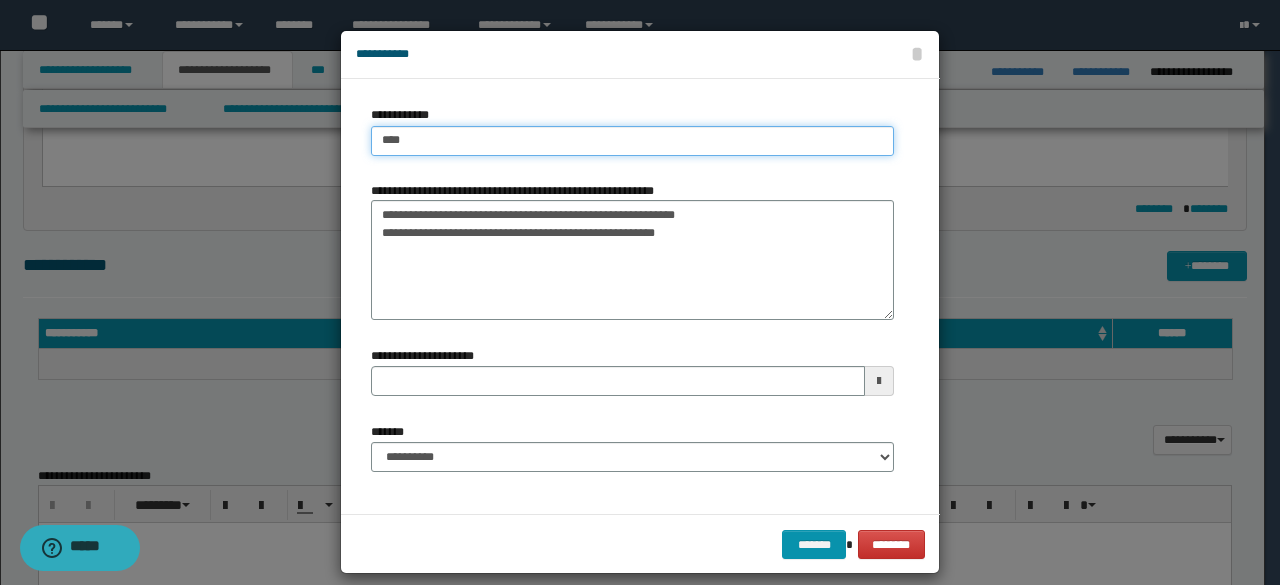 type on "****" 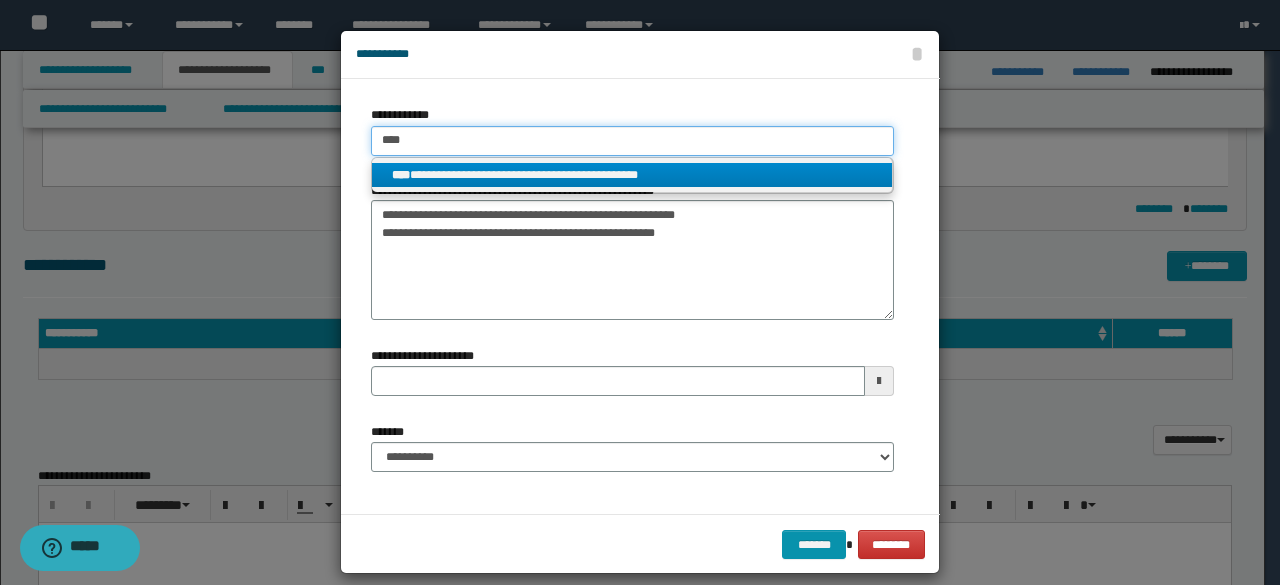 type on "****" 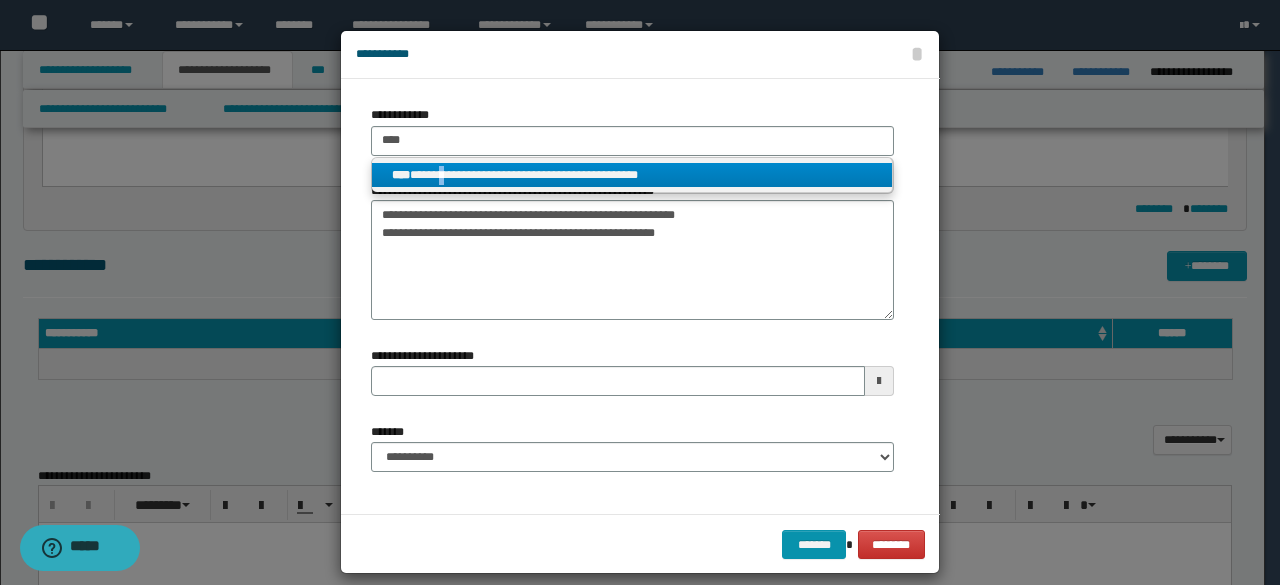 click on "**********" at bounding box center (632, 175) 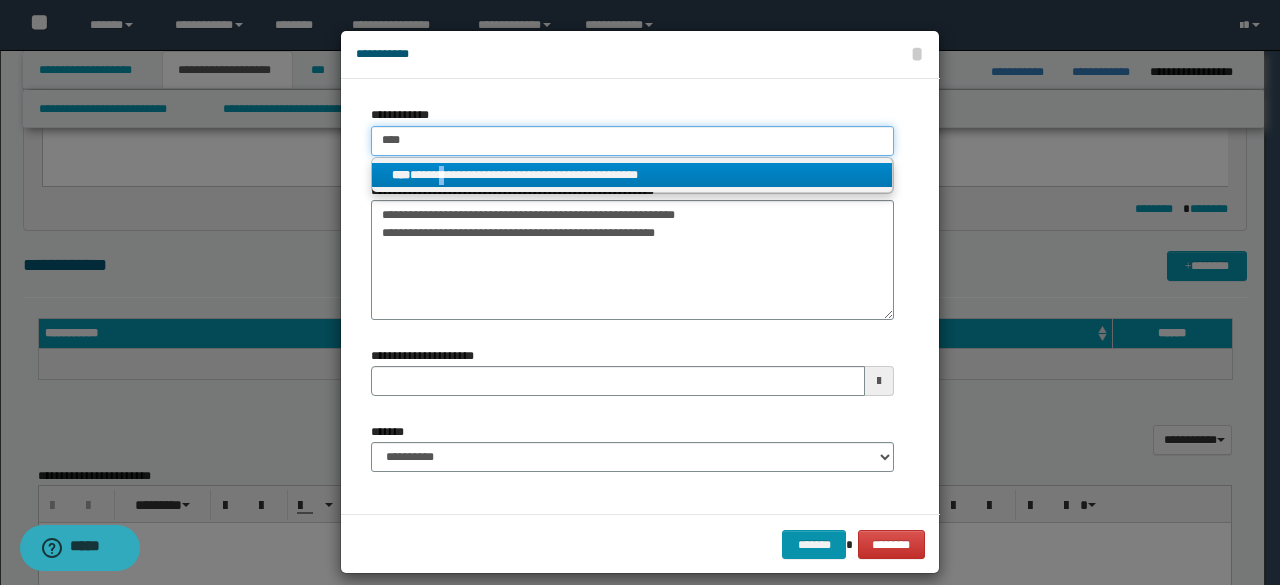 type 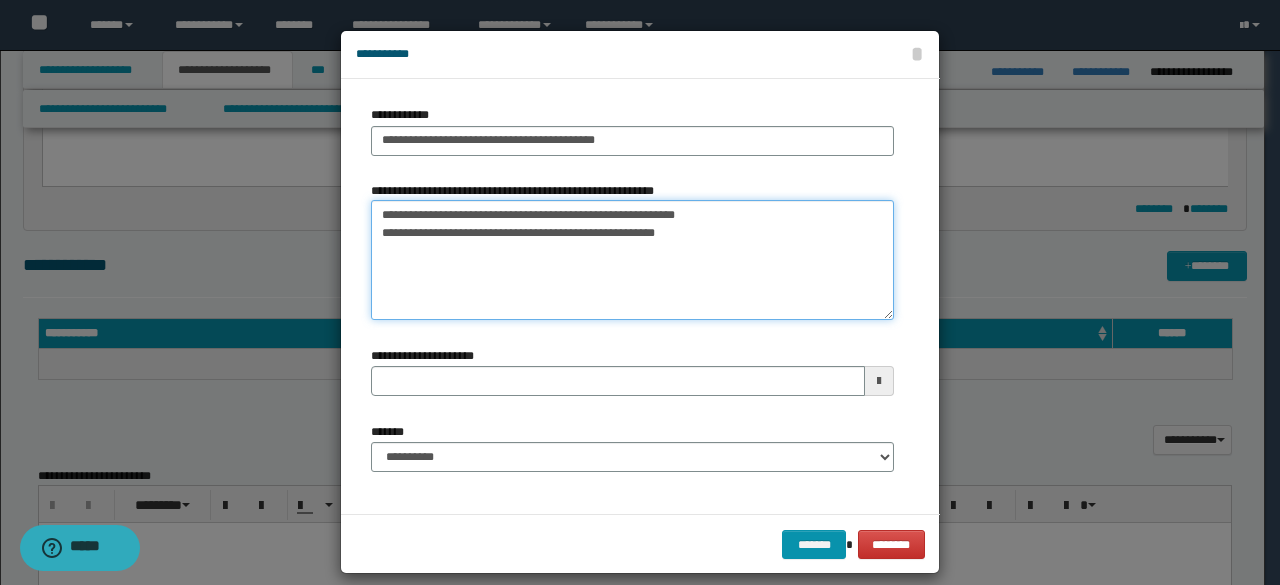 drag, startPoint x: 685, startPoint y: 213, endPoint x: 703, endPoint y: 232, distance: 26.172504 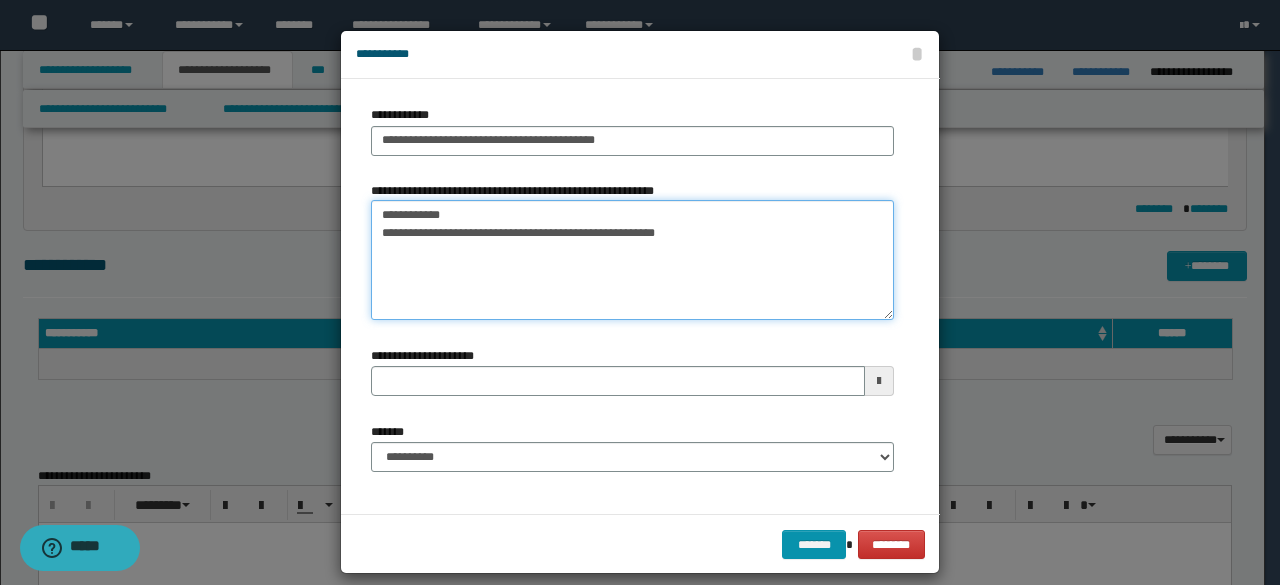 drag, startPoint x: 782, startPoint y: 243, endPoint x: 422, endPoint y: 225, distance: 360.4497 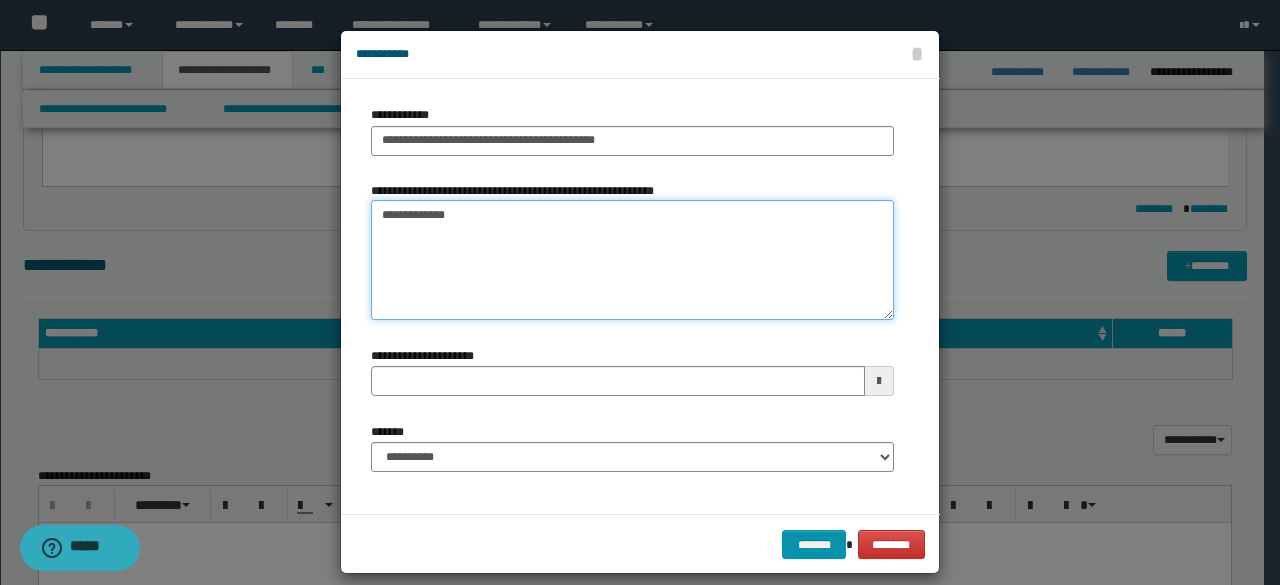 type on "**********" 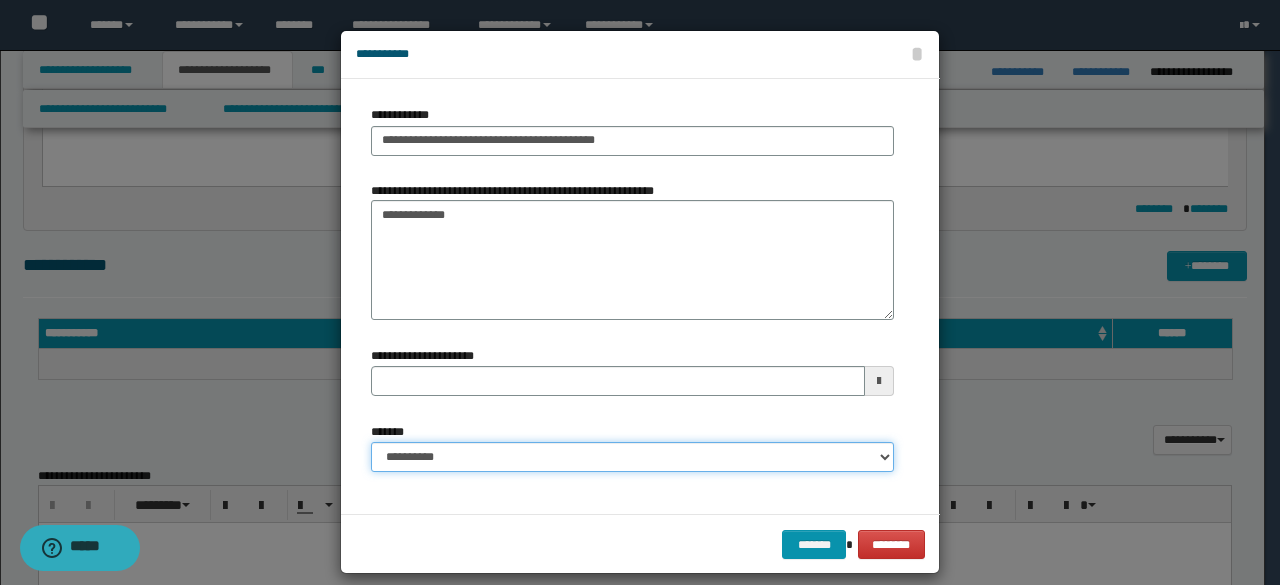 click on "**********" at bounding box center (632, 457) 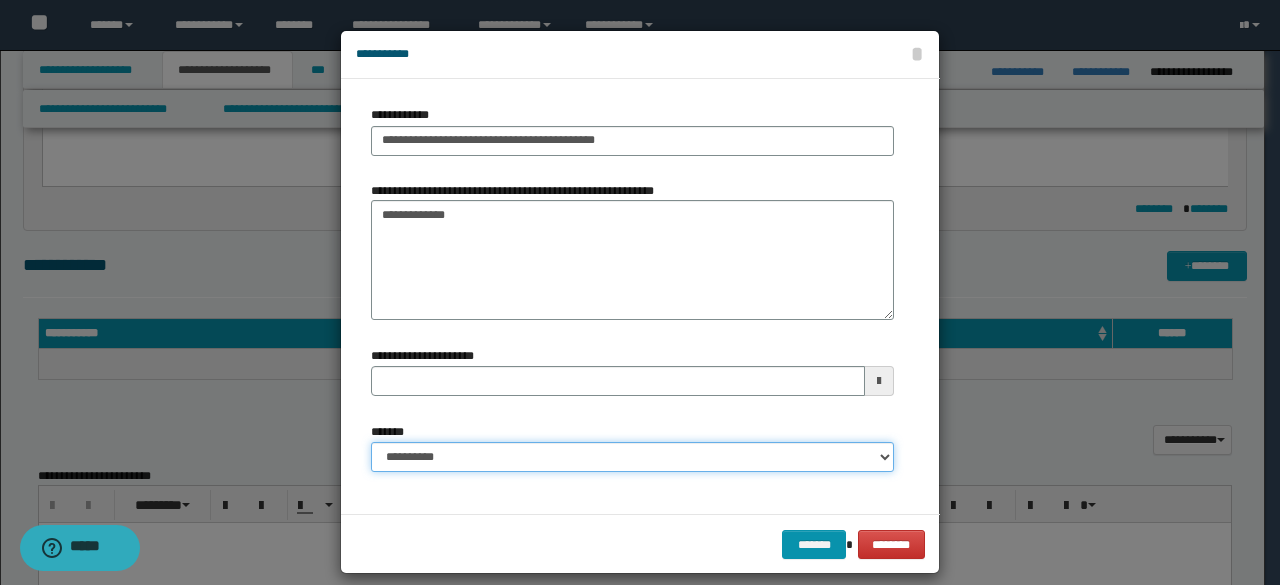 select on "*" 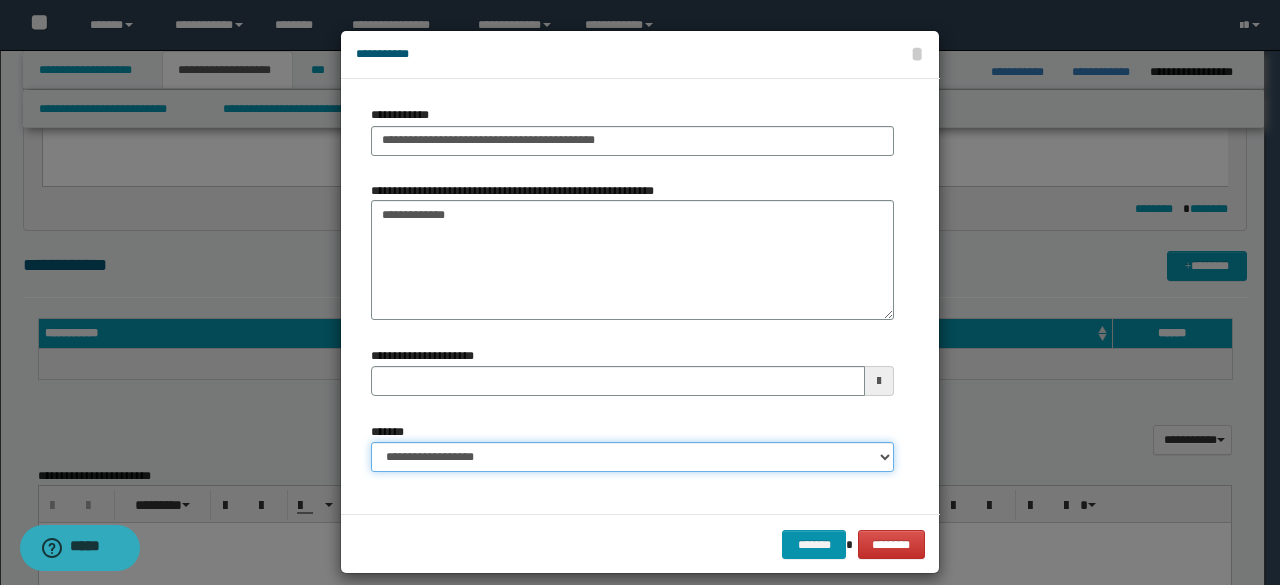 type 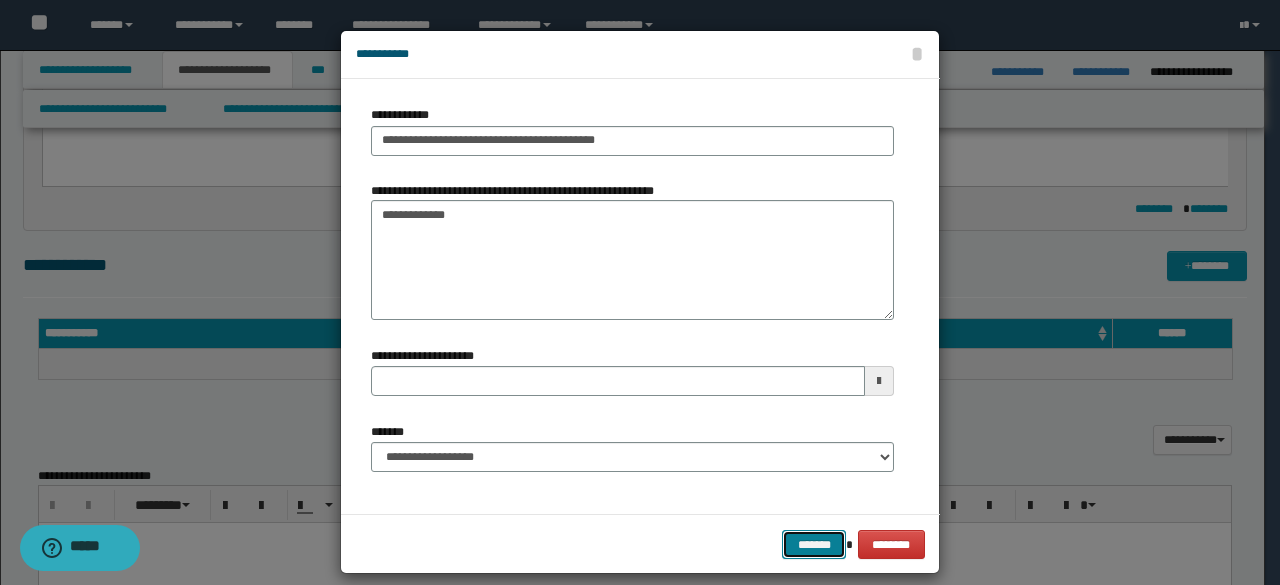 click on "*******" at bounding box center (814, 544) 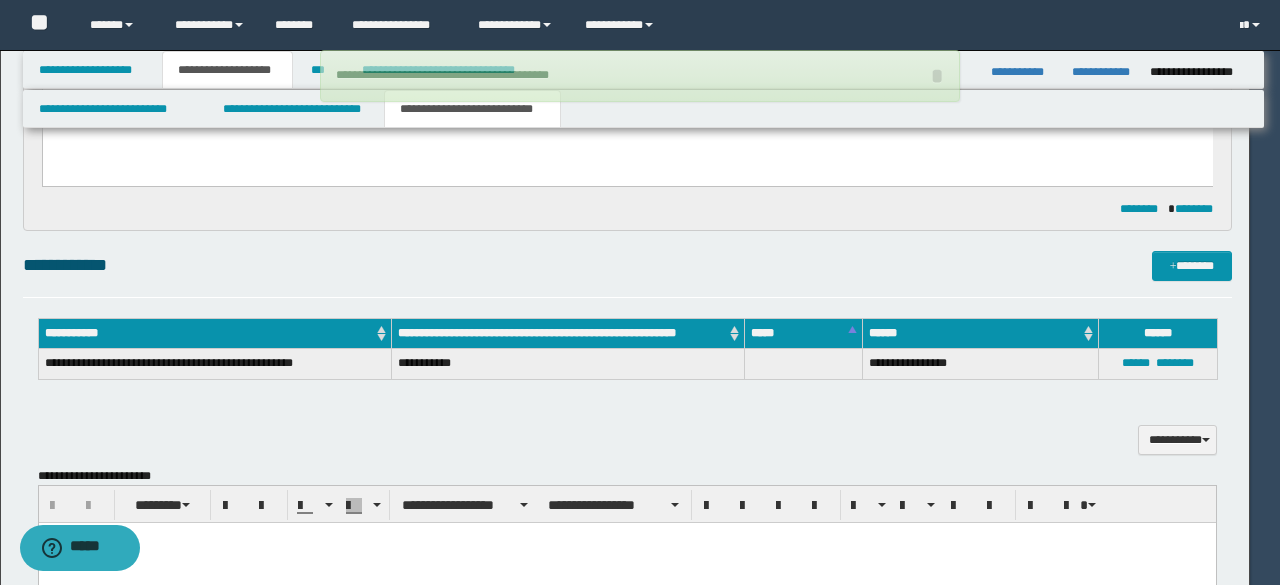 type 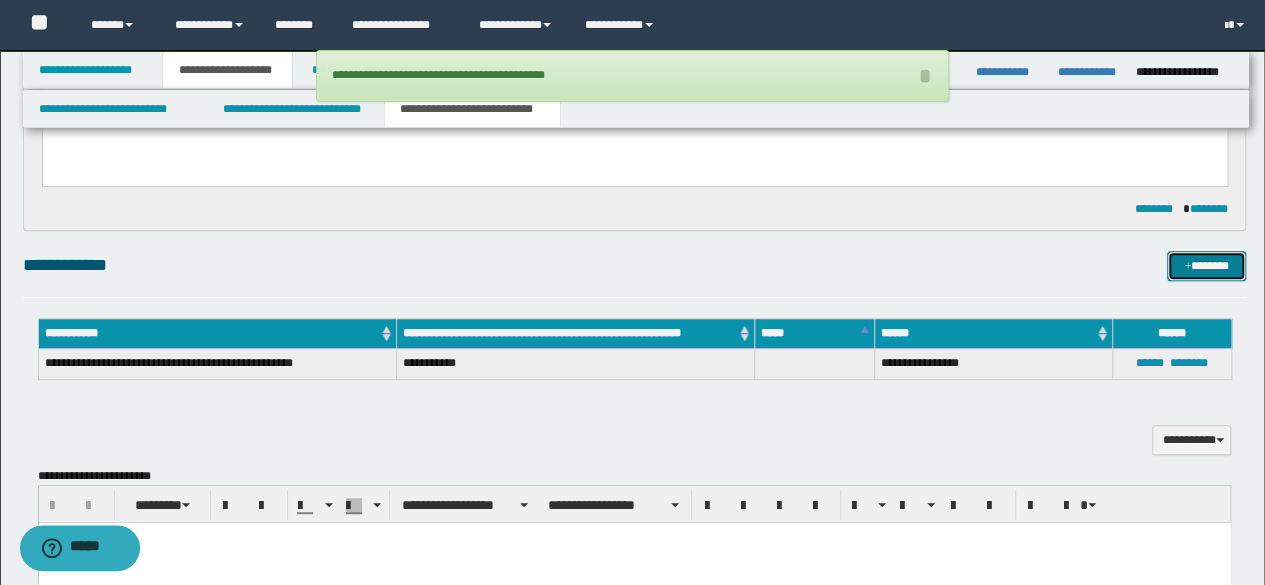 click on "*******" at bounding box center (1206, 265) 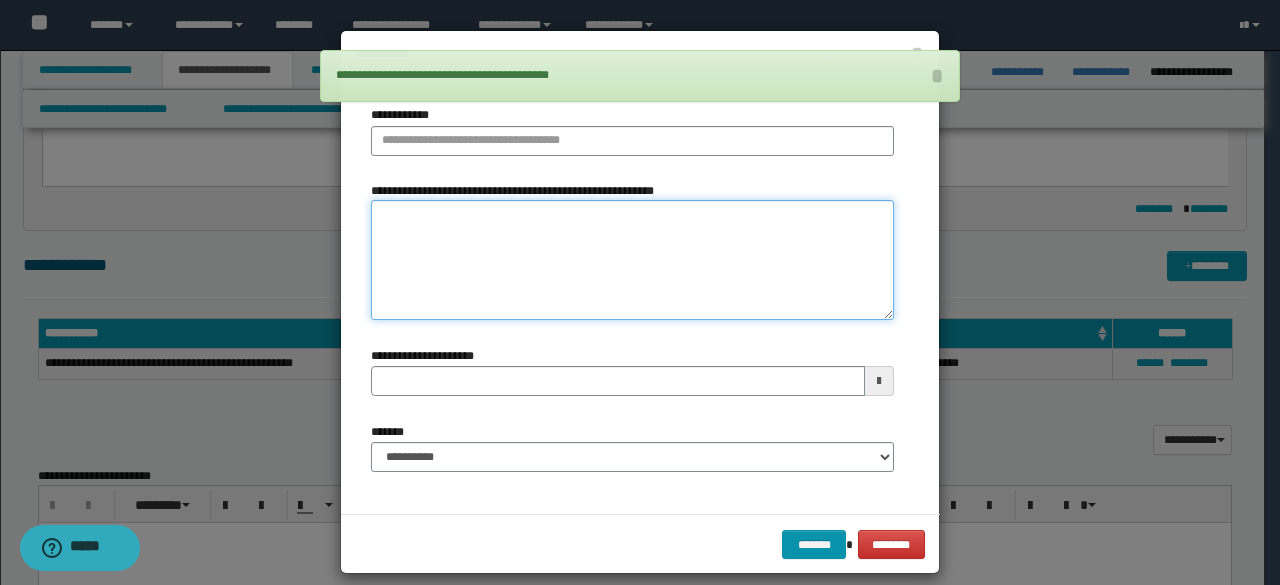 click on "**********" at bounding box center [632, 260] 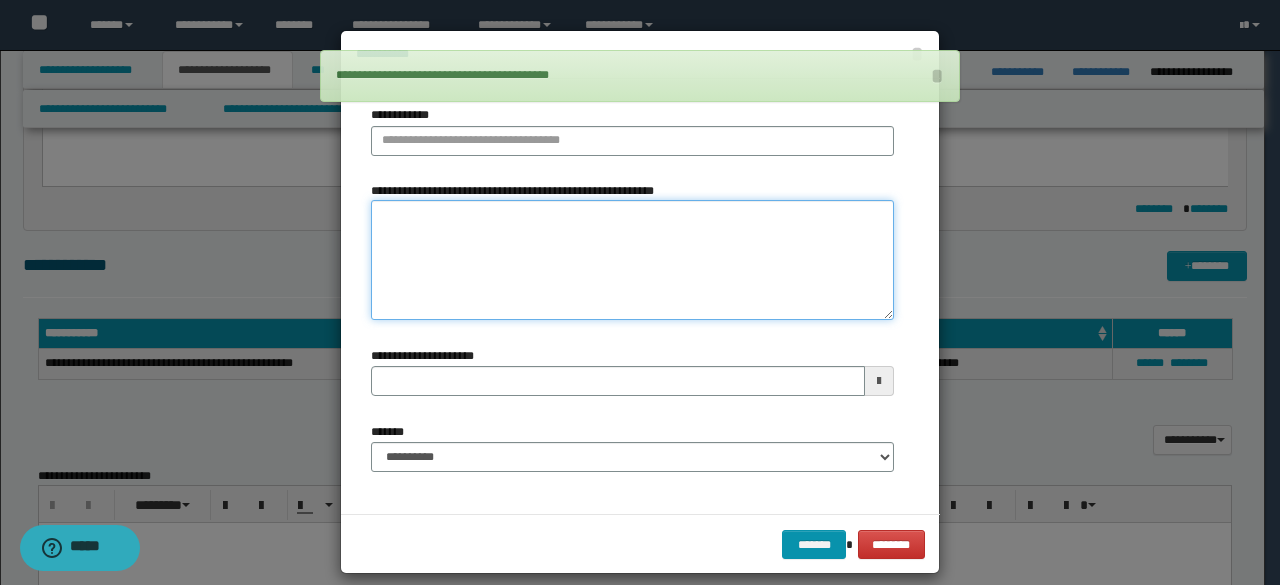 paste on "**********" 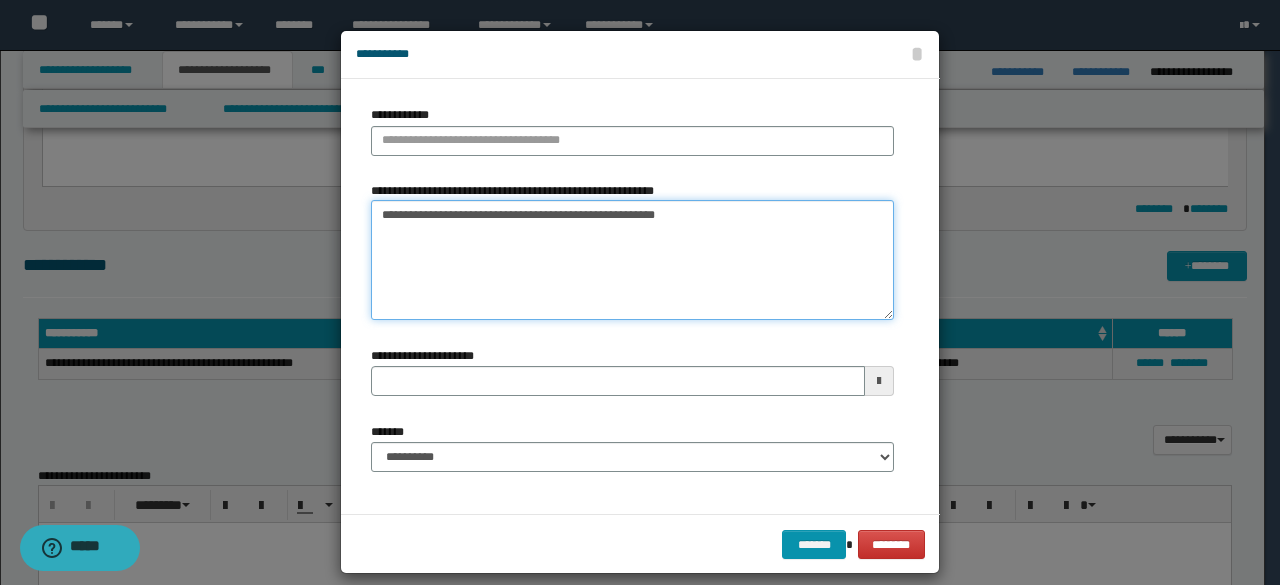 click on "**********" at bounding box center (632, 260) 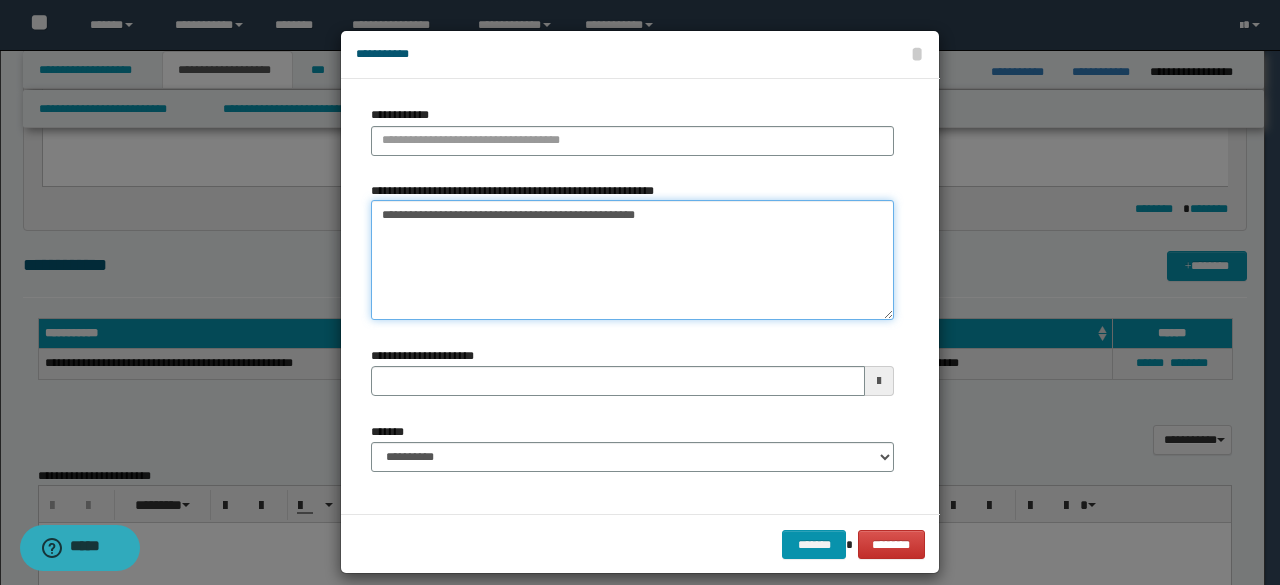 type on "**********" 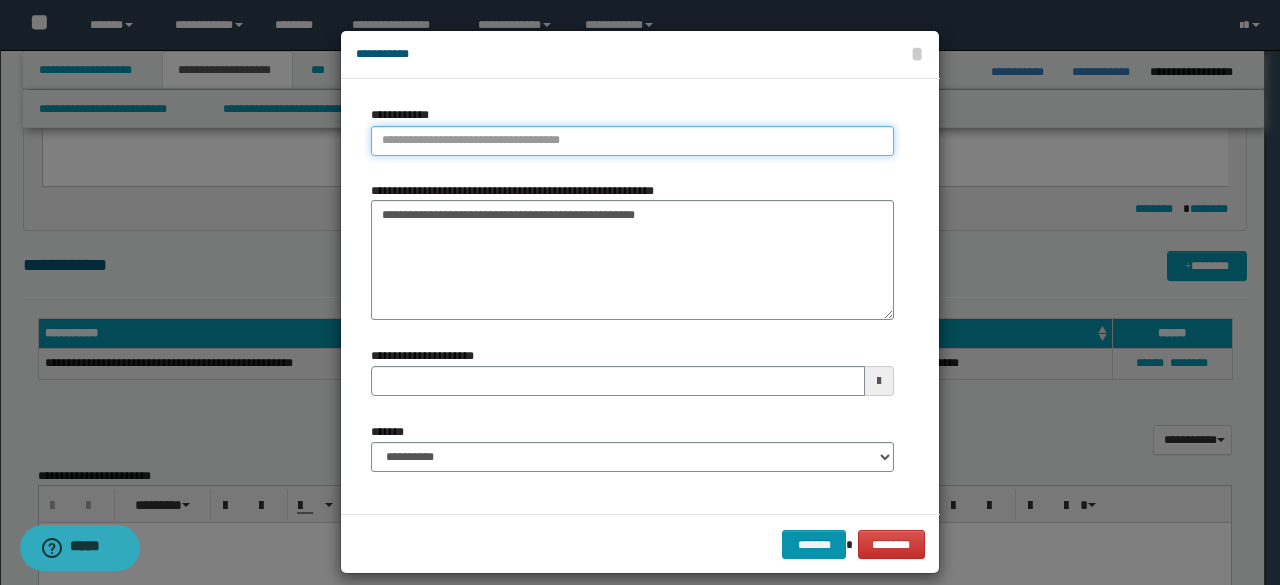 type on "**********" 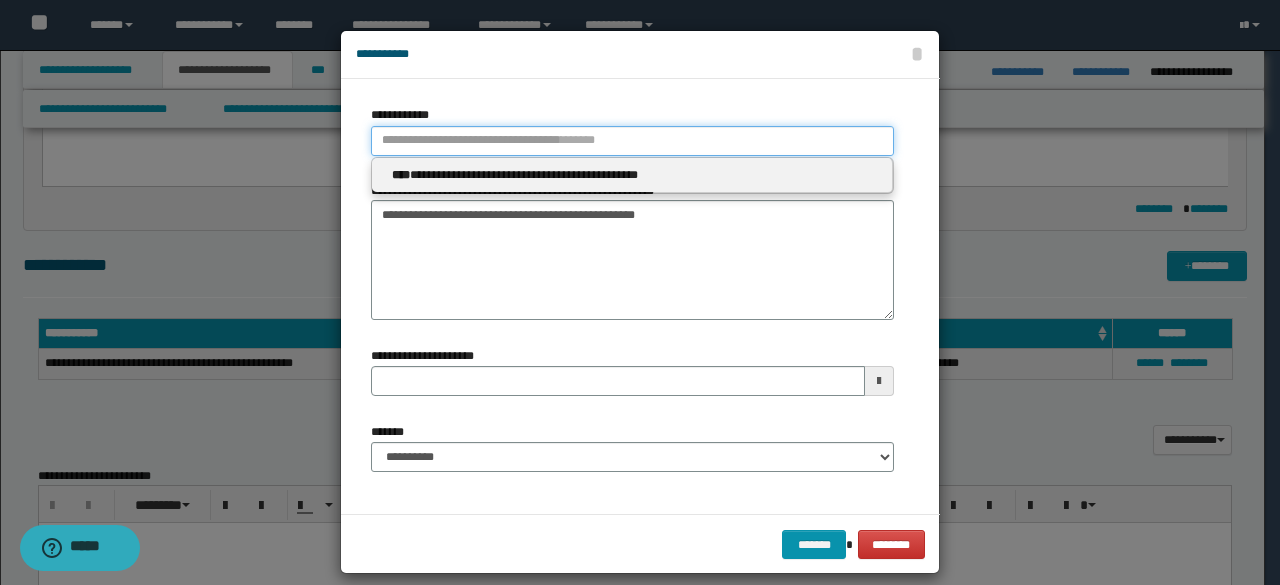 click on "**********" at bounding box center (632, 141) 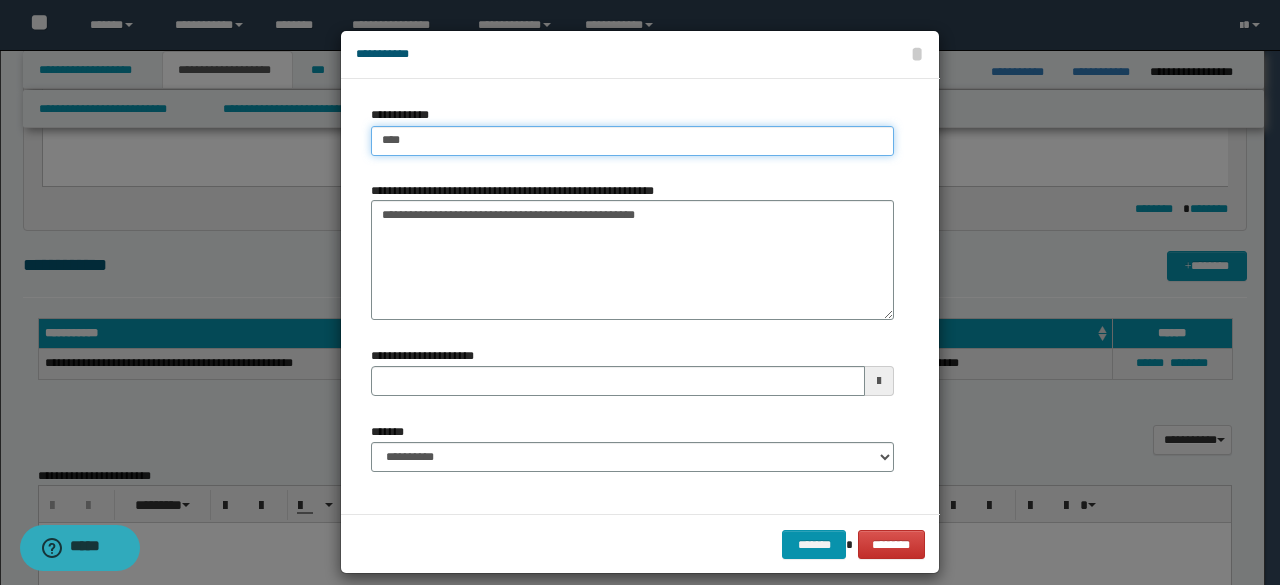 type on "****" 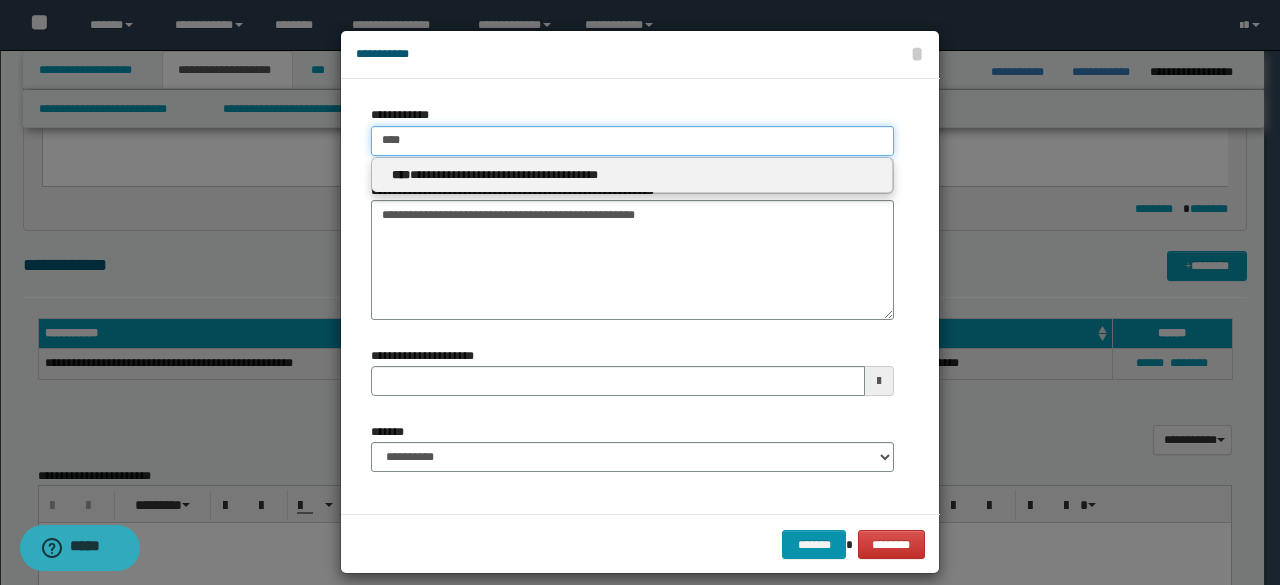 type on "****" 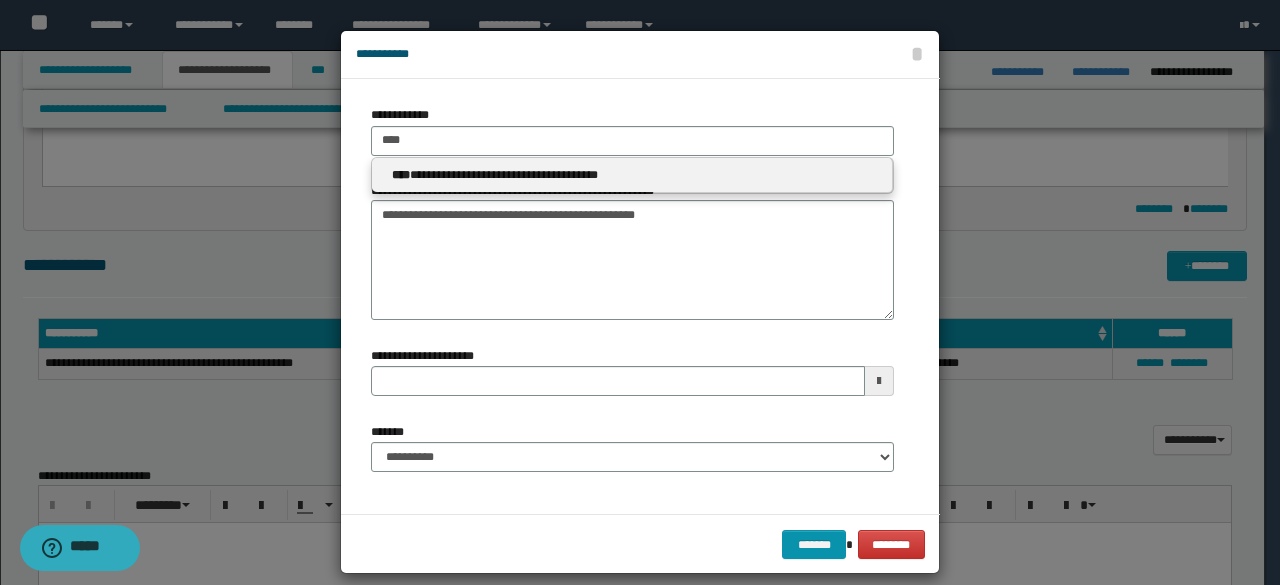 click on "**********" at bounding box center (632, 176) 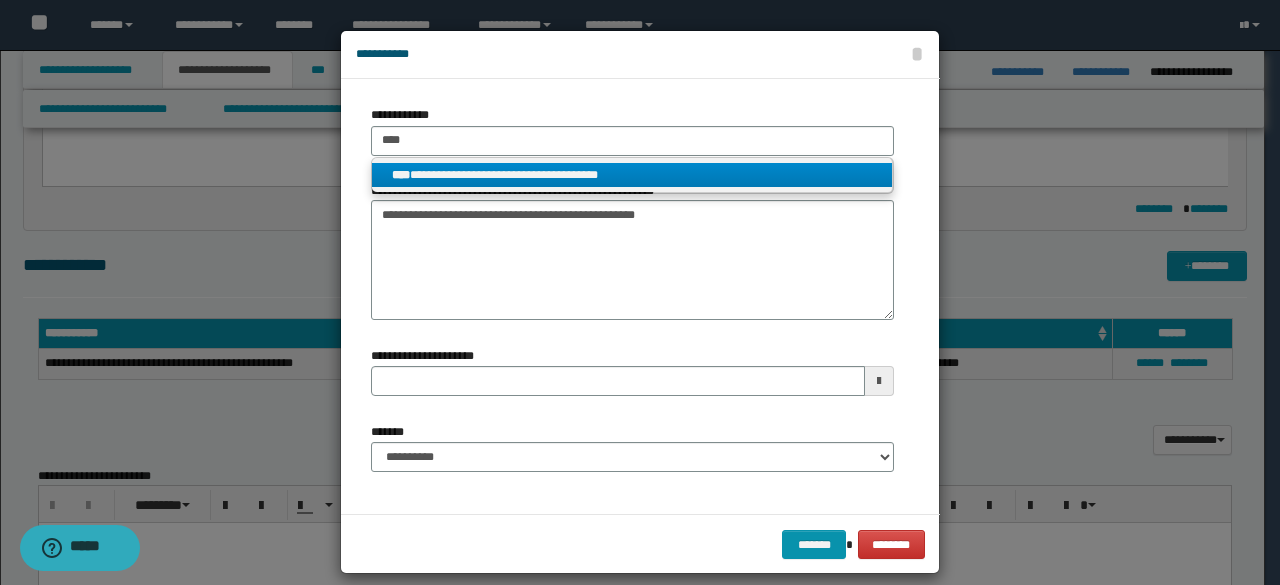 click on "**********" at bounding box center [632, 175] 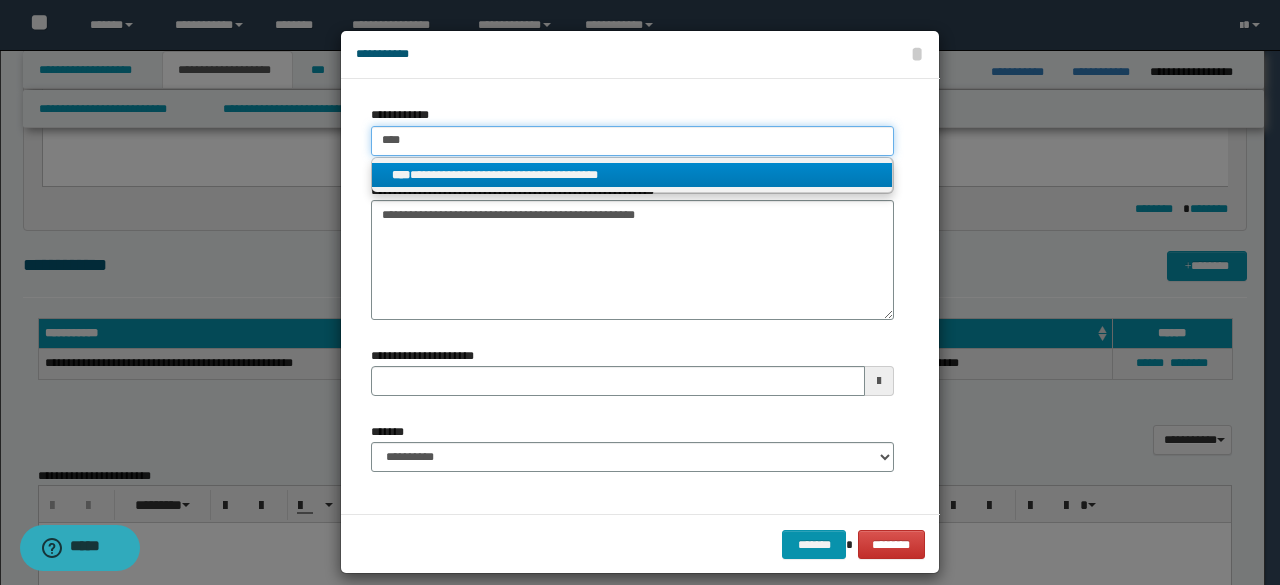 type 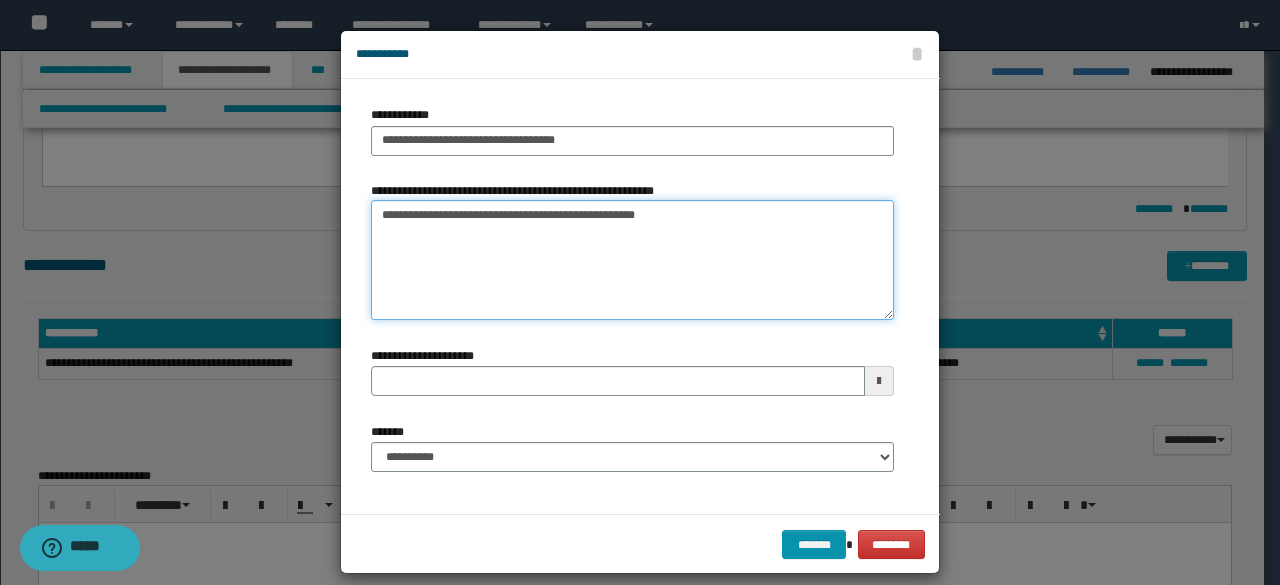 click on "**********" at bounding box center (632, 260) 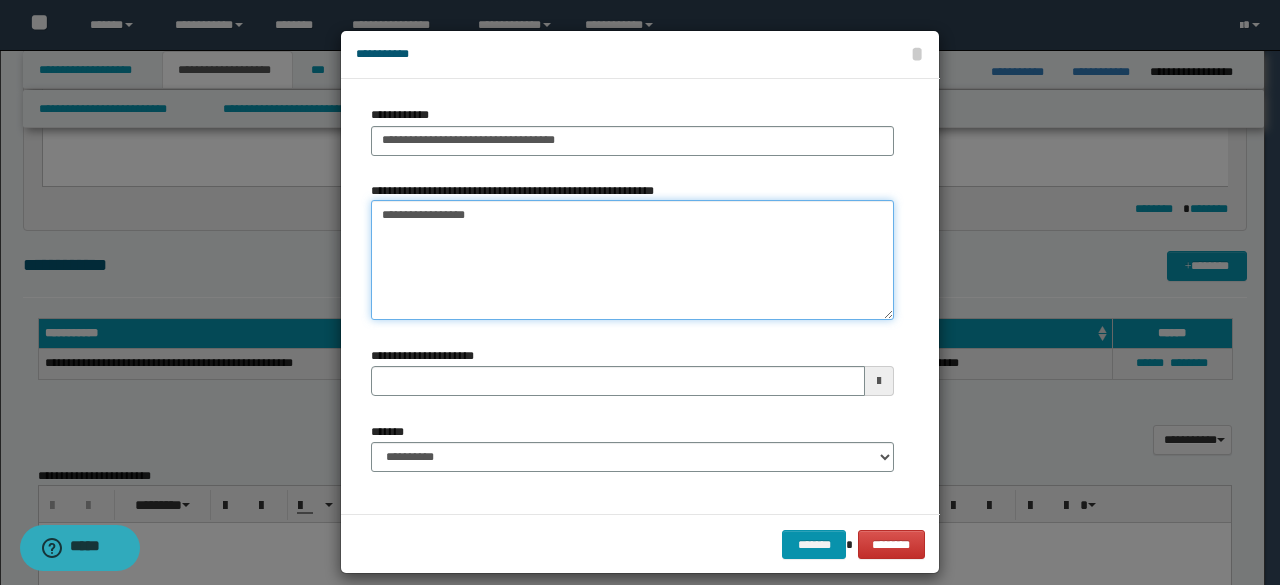 type on "**********" 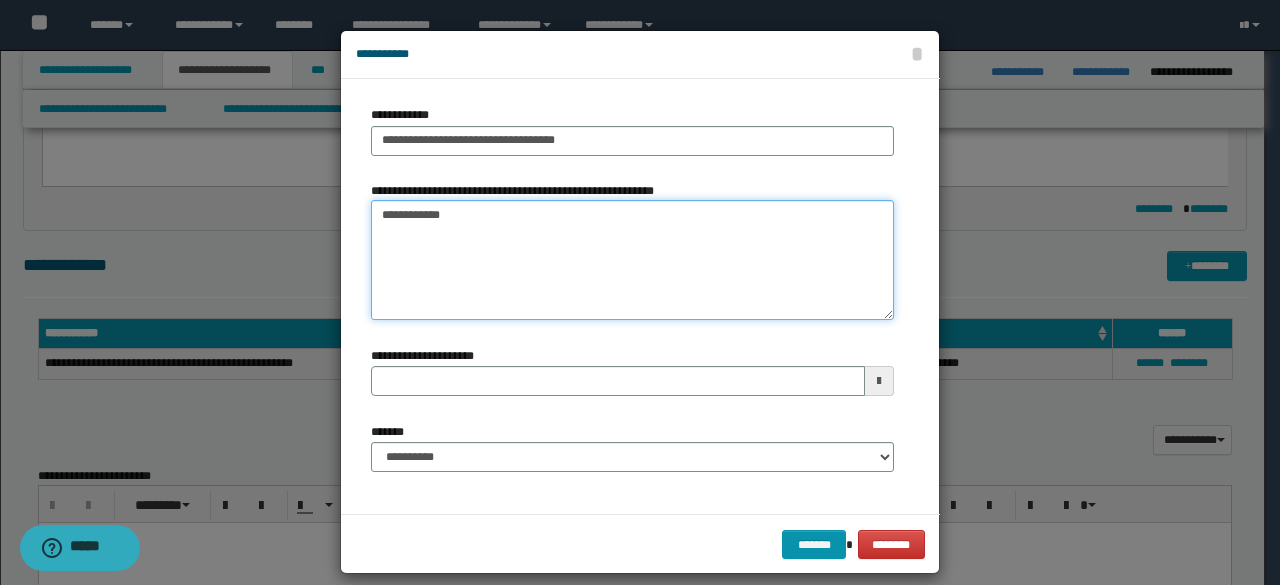 type on "**********" 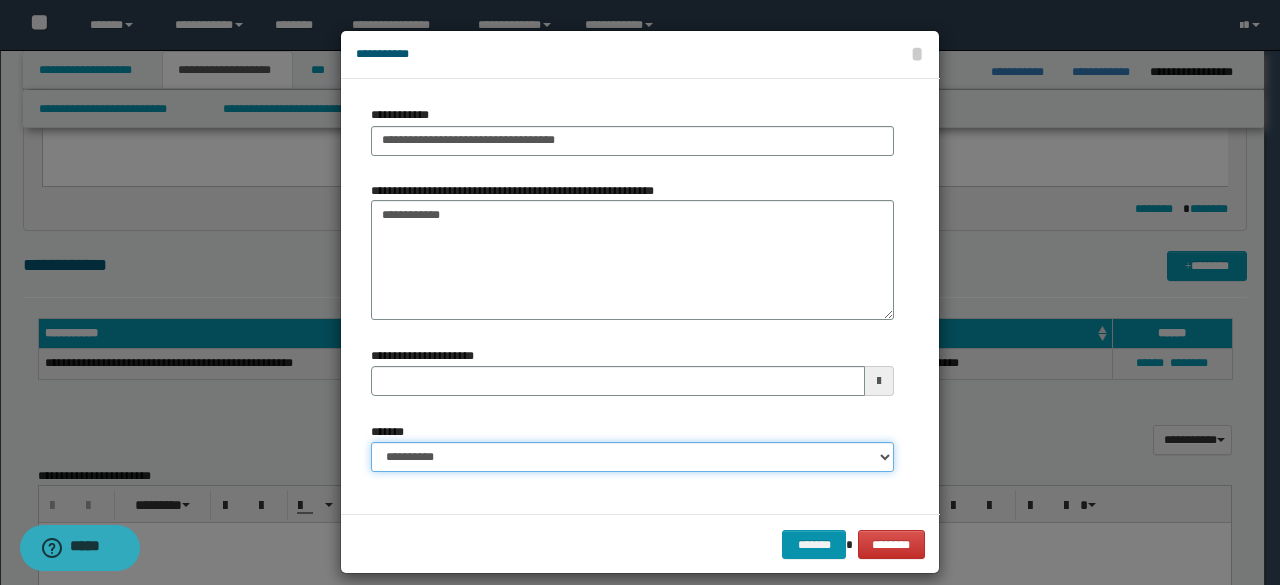 click on "**********" at bounding box center [632, 457] 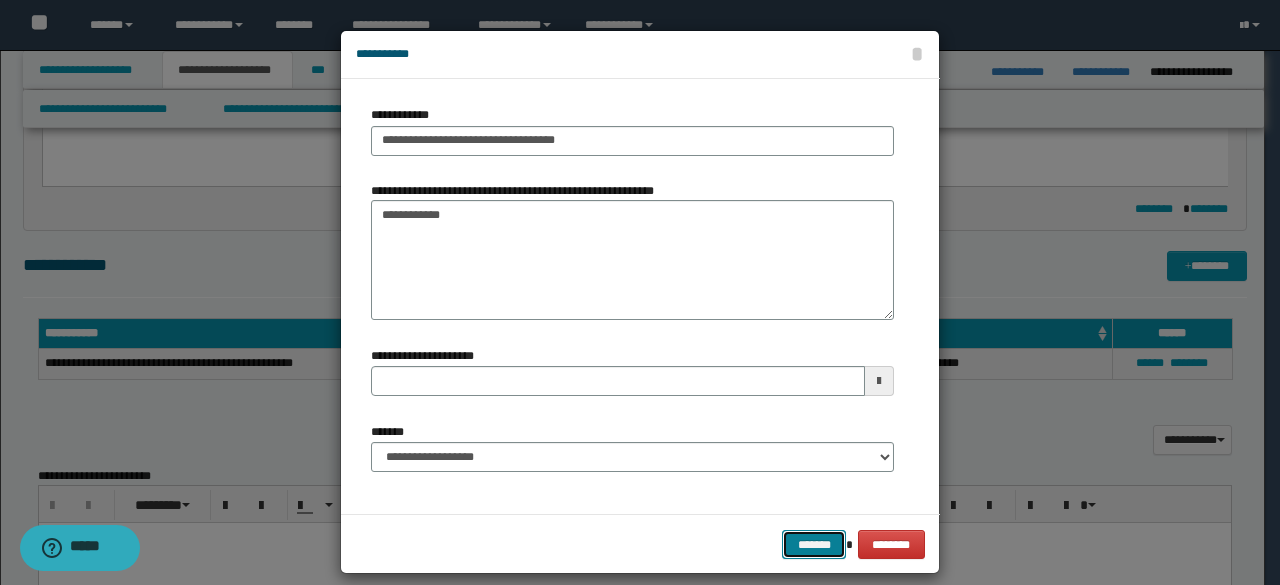 click on "*******" at bounding box center [814, 544] 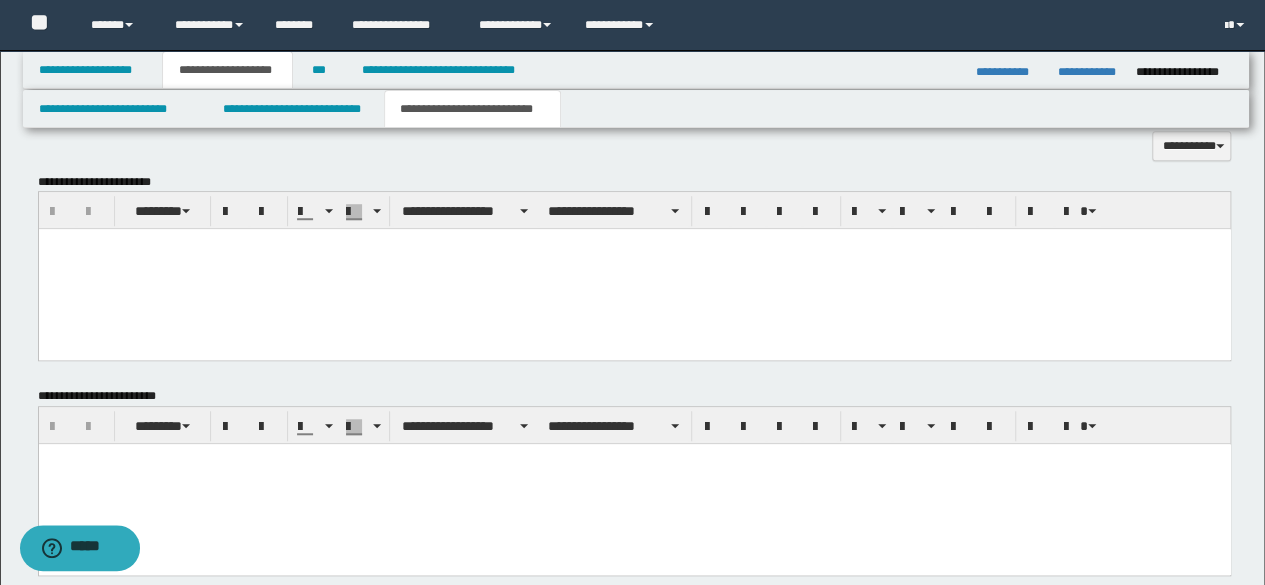 scroll, scrollTop: 628, scrollLeft: 0, axis: vertical 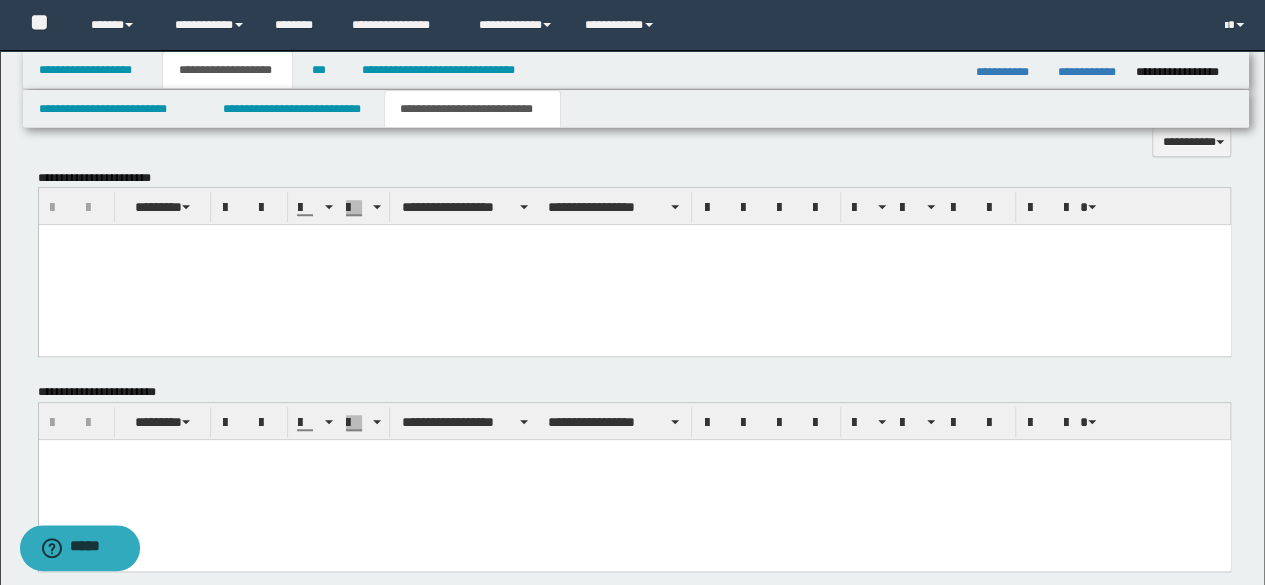 click at bounding box center [634, 265] 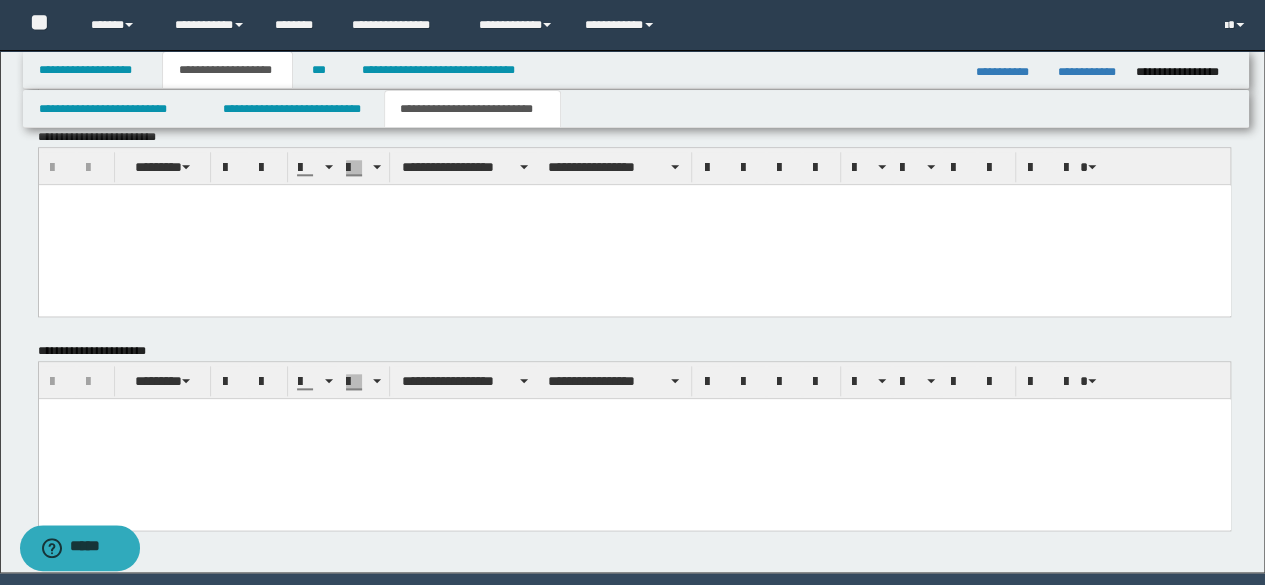 scroll, scrollTop: 1027, scrollLeft: 0, axis: vertical 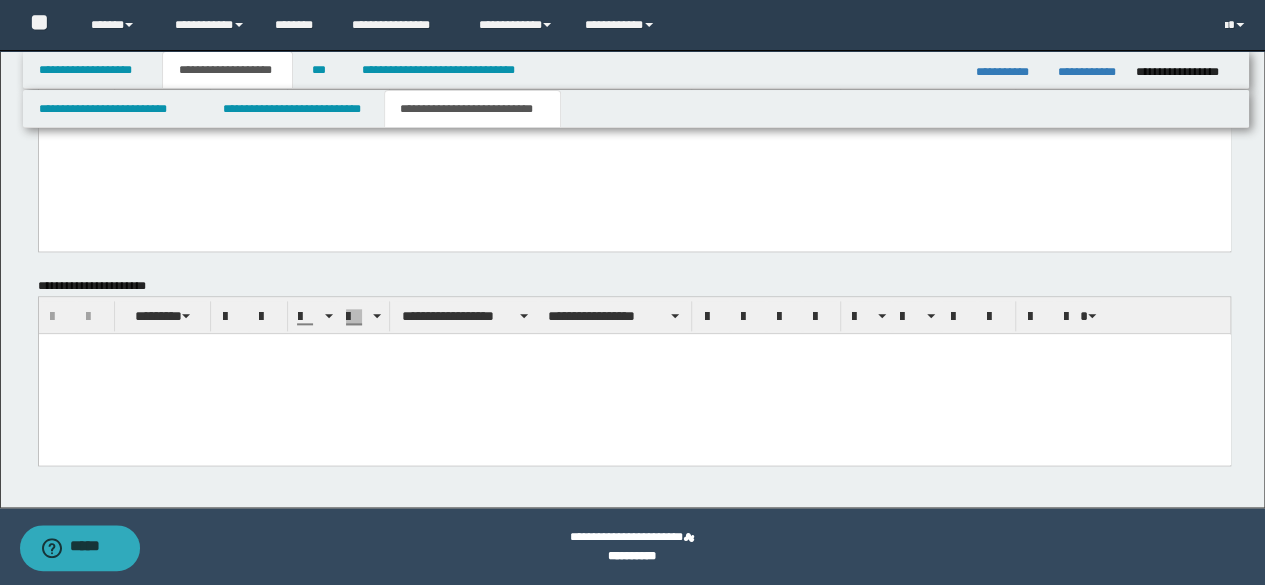 click at bounding box center (634, 373) 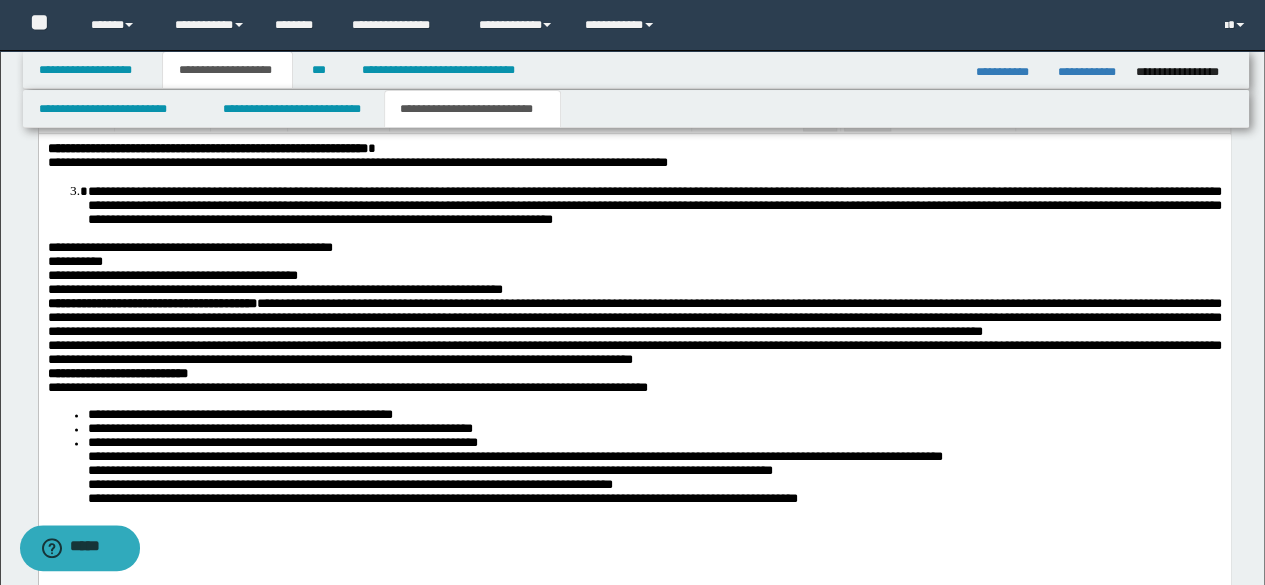 scroll, scrollTop: 1327, scrollLeft: 0, axis: vertical 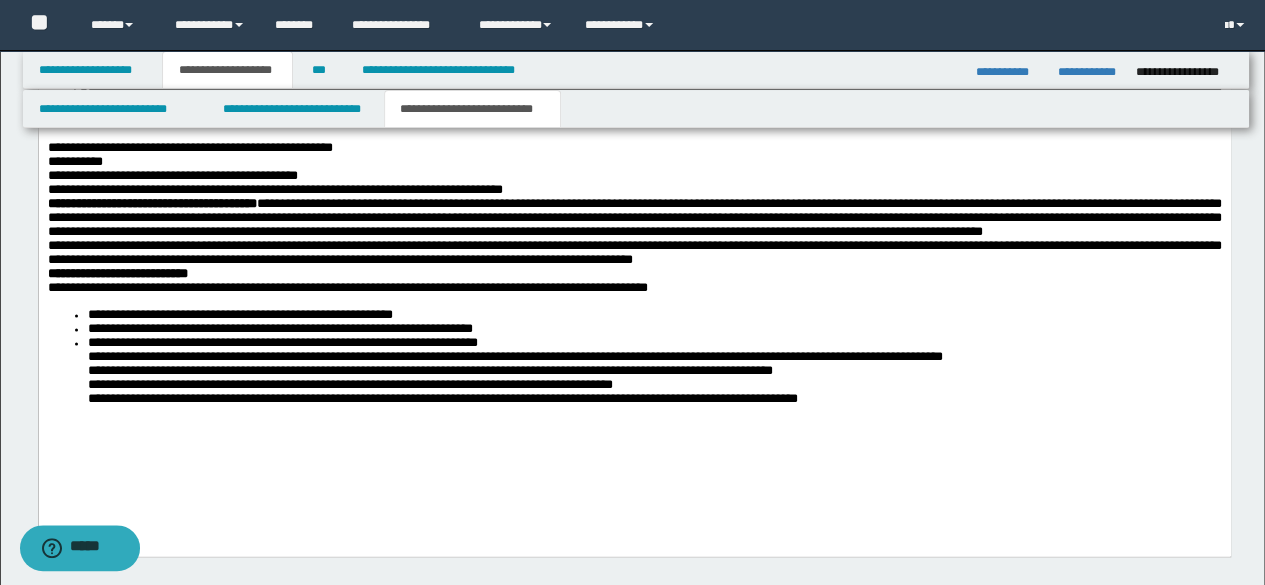 click on "**********" at bounding box center (634, 356) 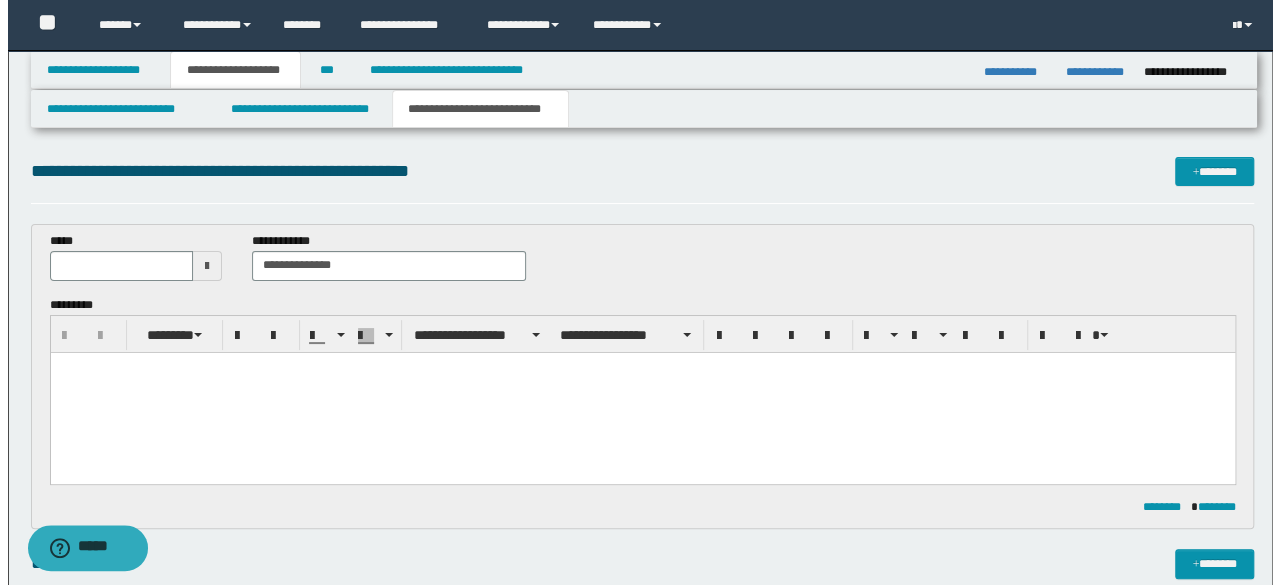 scroll, scrollTop: 0, scrollLeft: 0, axis: both 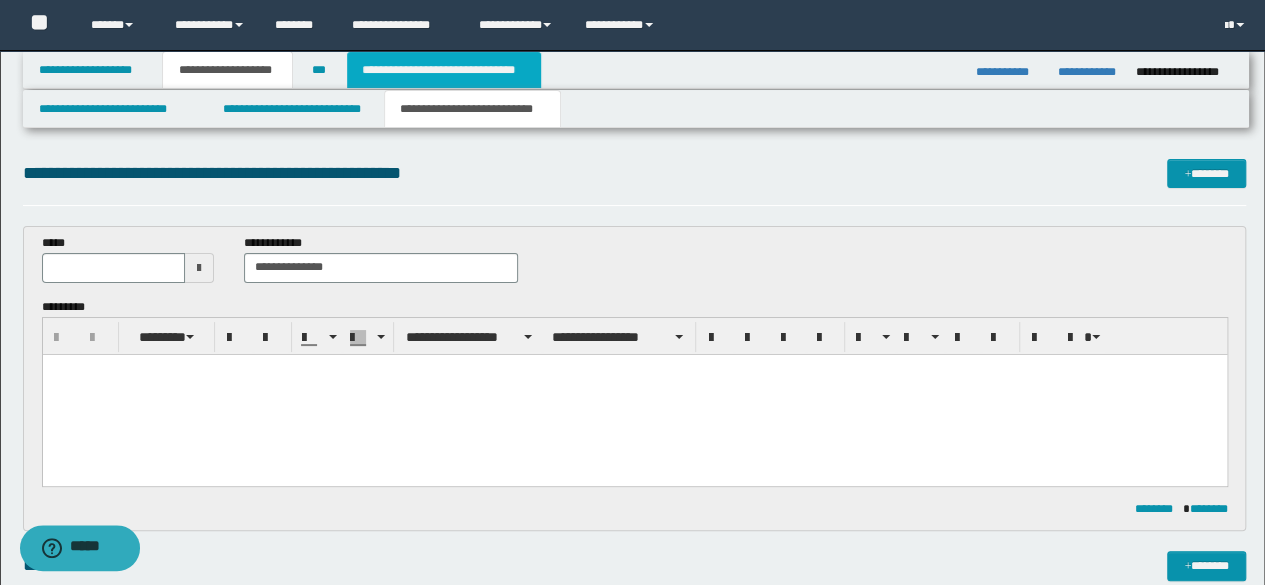 click on "**********" at bounding box center [444, 70] 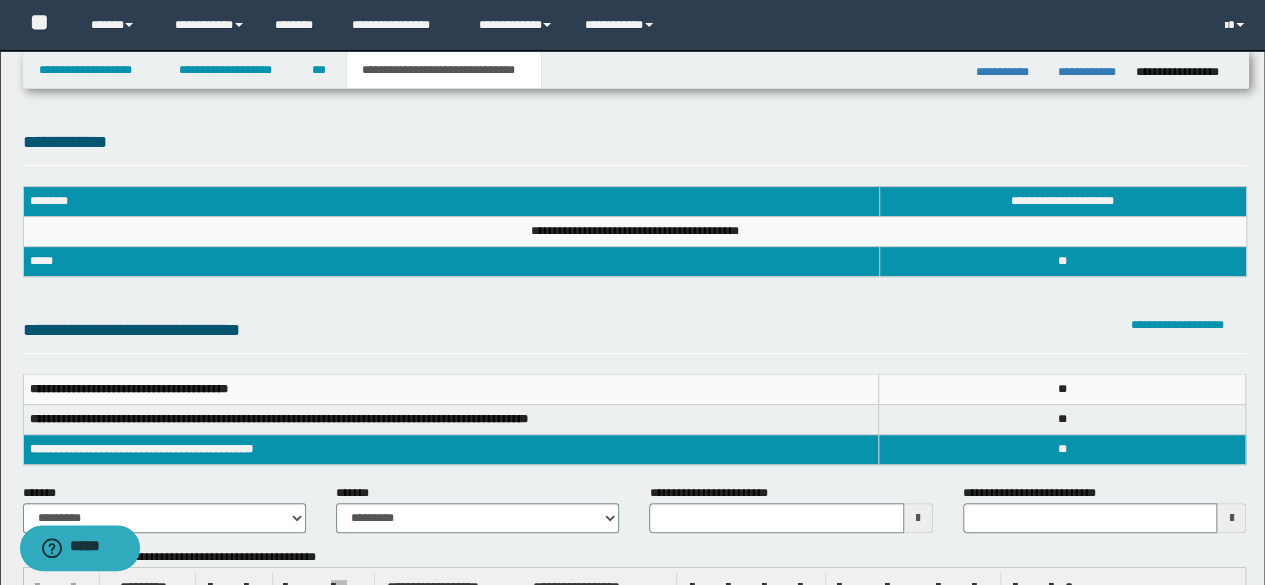 scroll, scrollTop: 200, scrollLeft: 0, axis: vertical 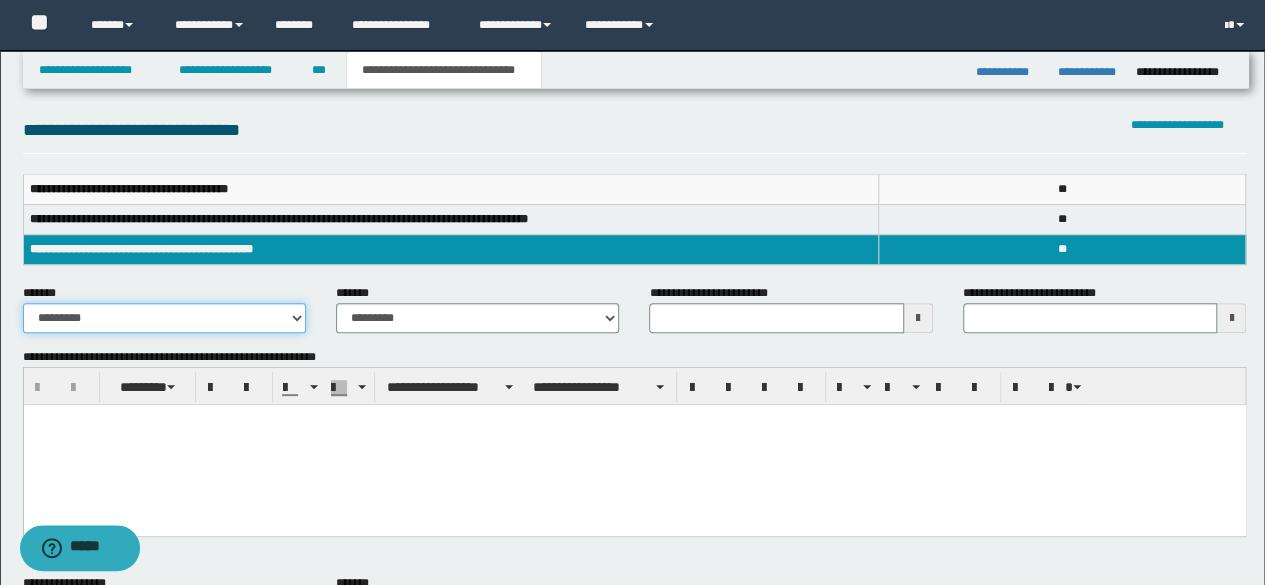 click on "**********" at bounding box center [164, 318] 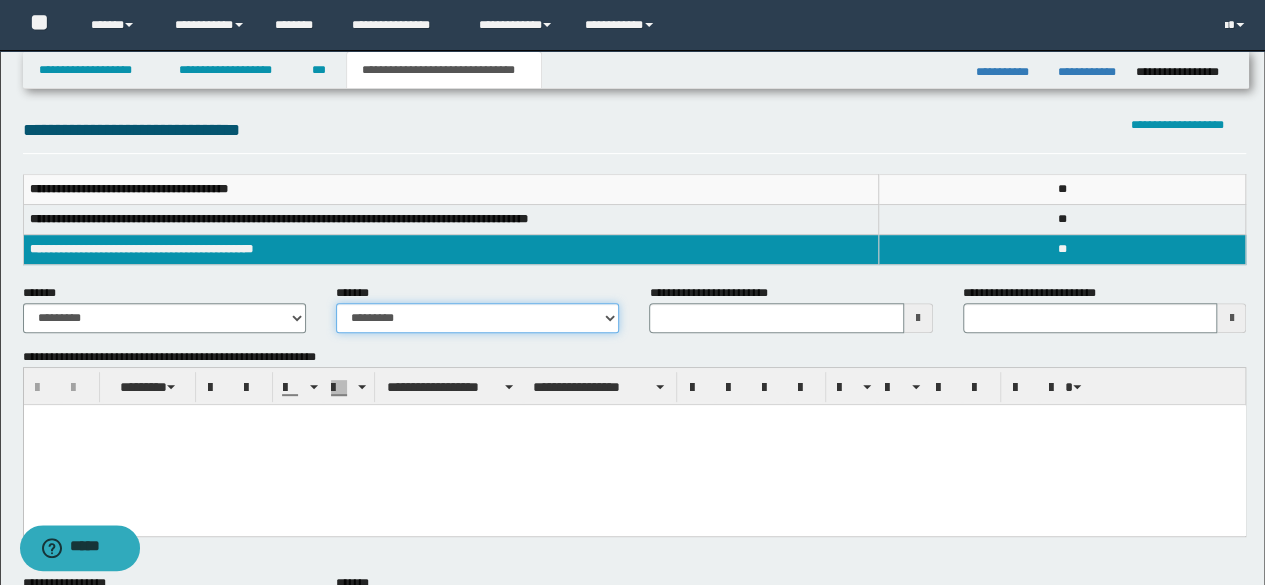 click on "**********" at bounding box center (477, 318) 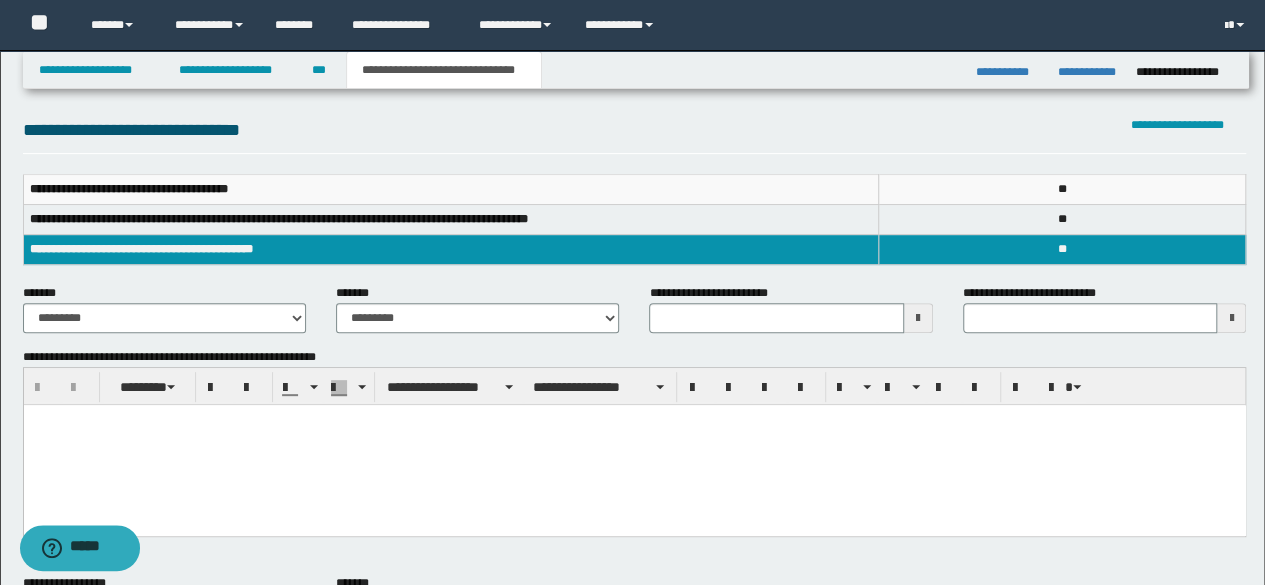 click at bounding box center (634, 444) 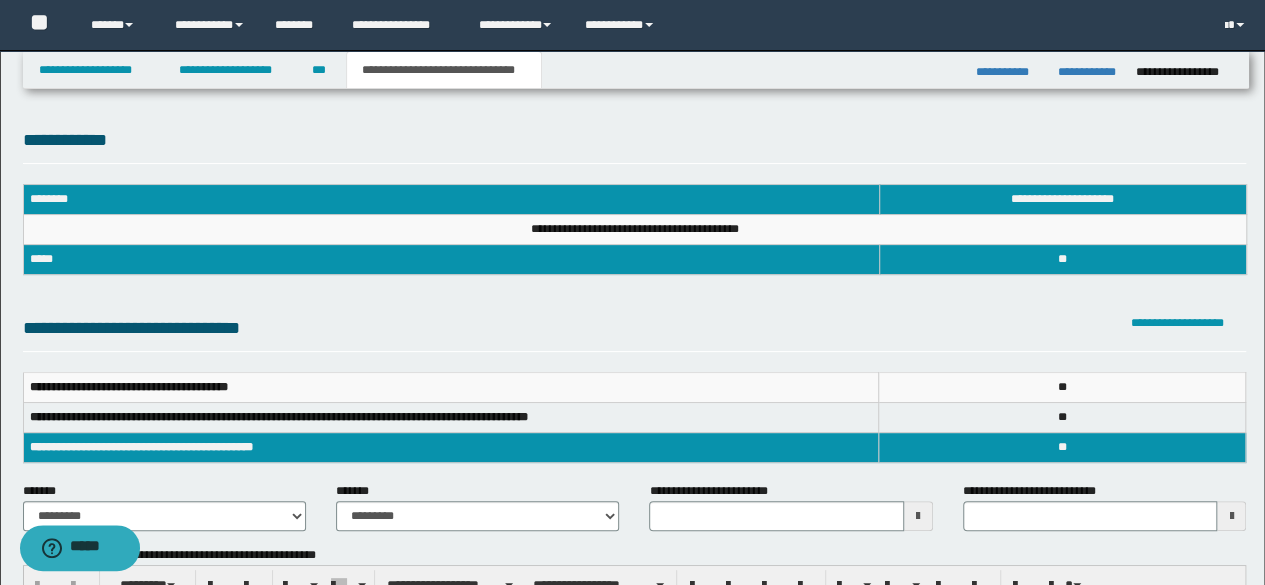 scroll, scrollTop: 0, scrollLeft: 0, axis: both 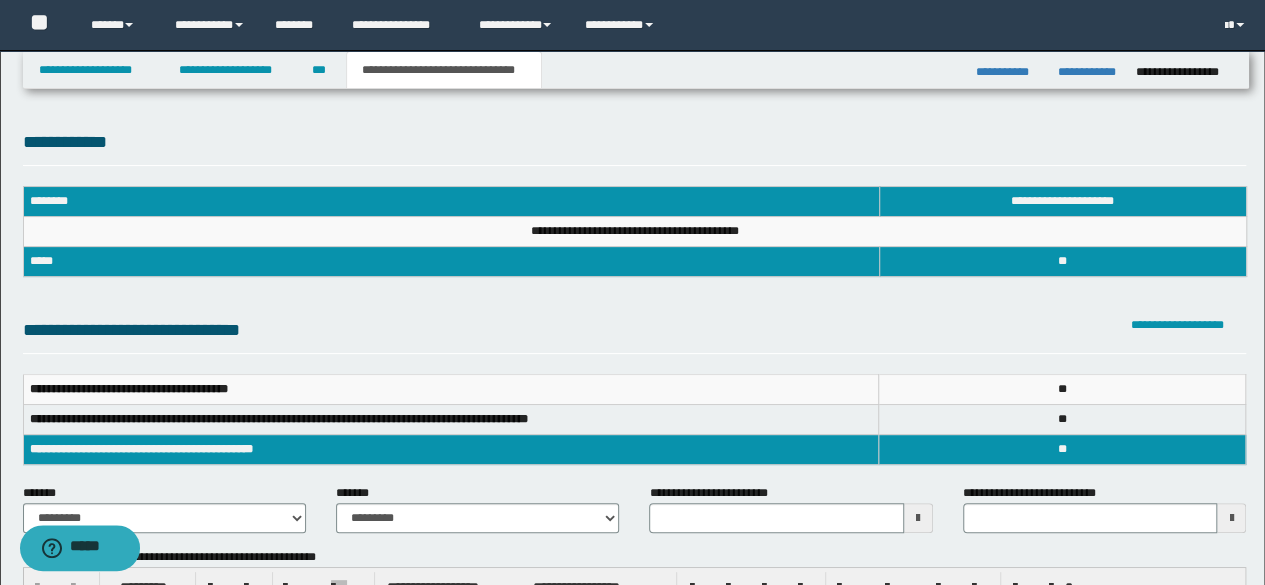 type 